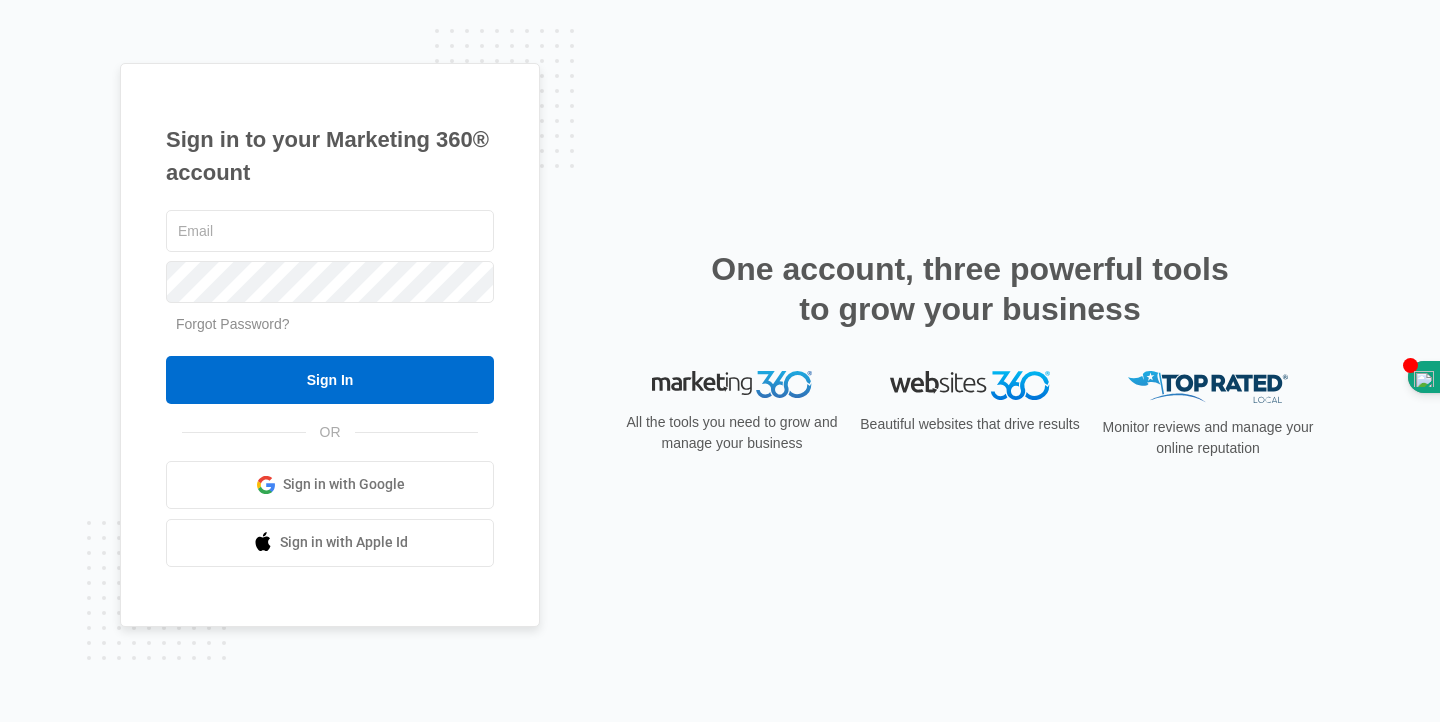 scroll, scrollTop: 0, scrollLeft: 0, axis: both 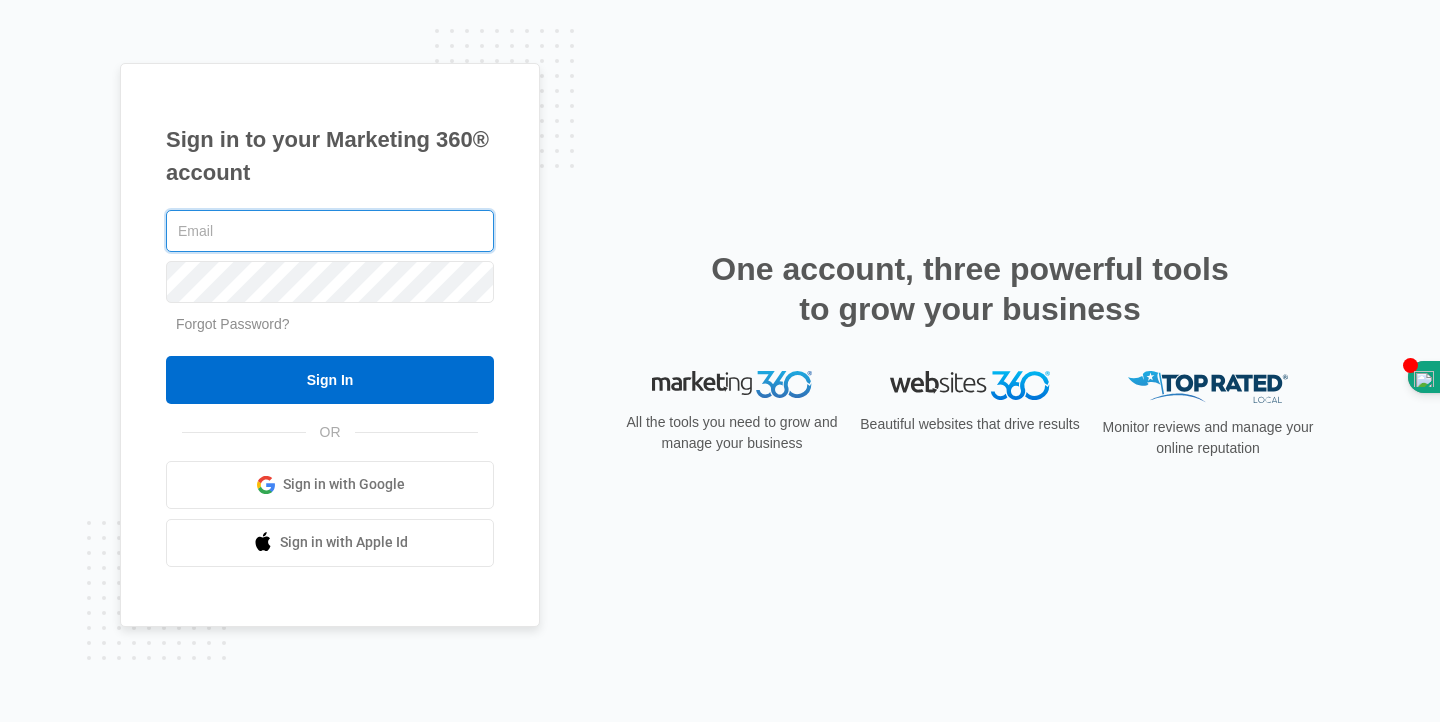 type on "[EMAIL]" 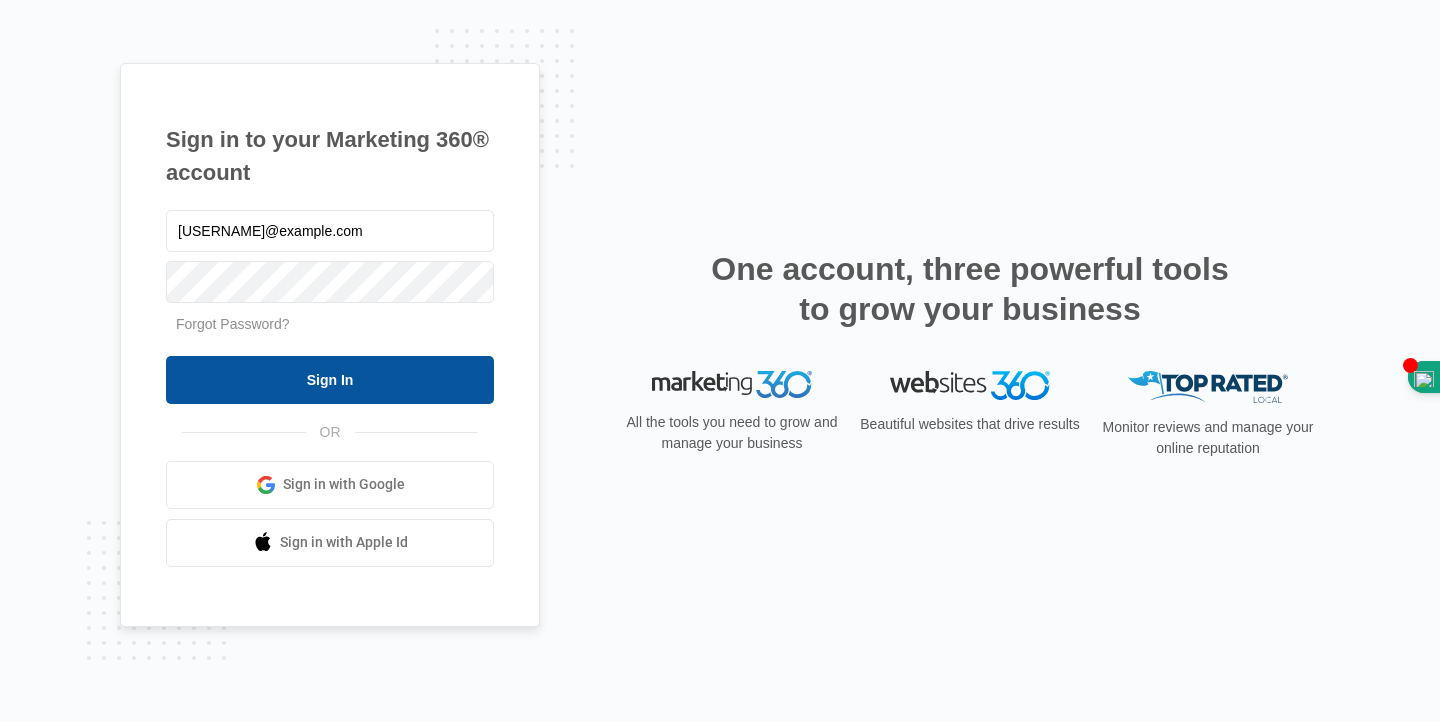 click on "Sign In" at bounding box center [330, 380] 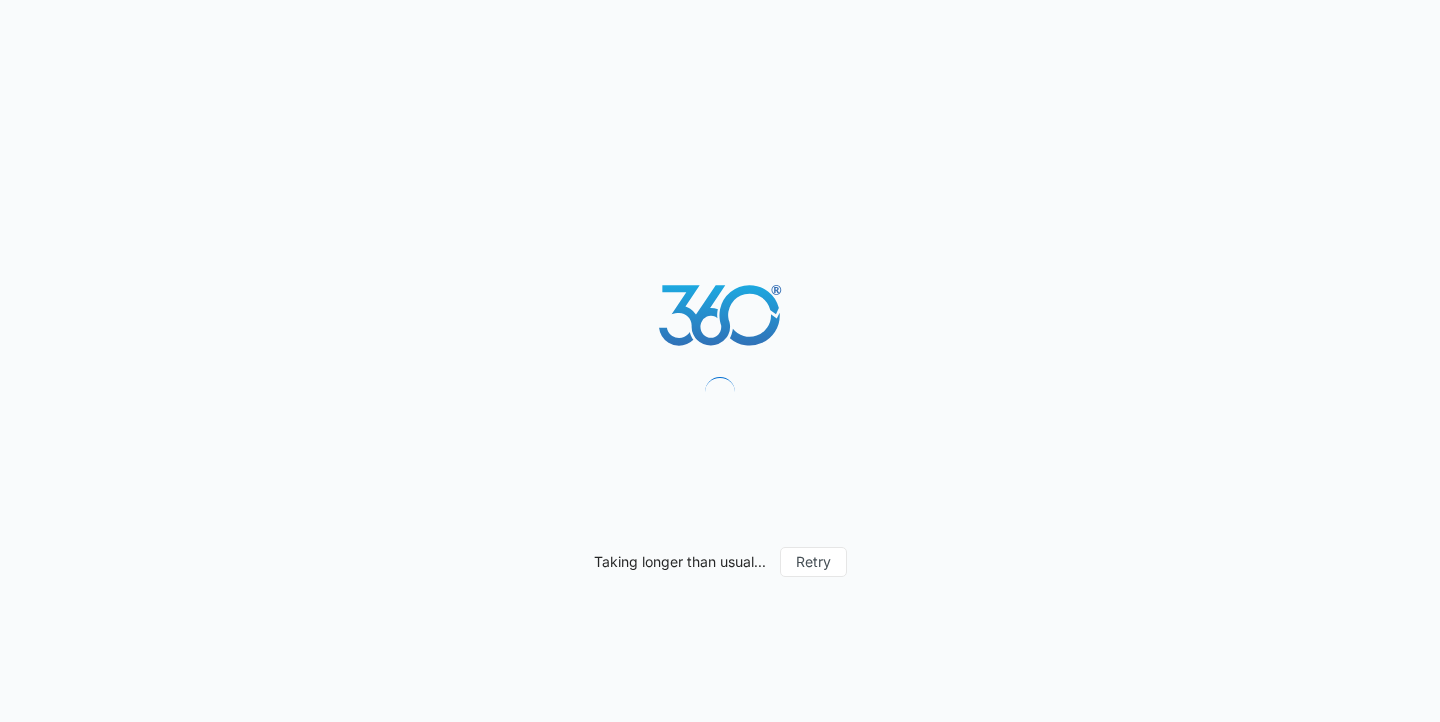 scroll, scrollTop: 0, scrollLeft: 0, axis: both 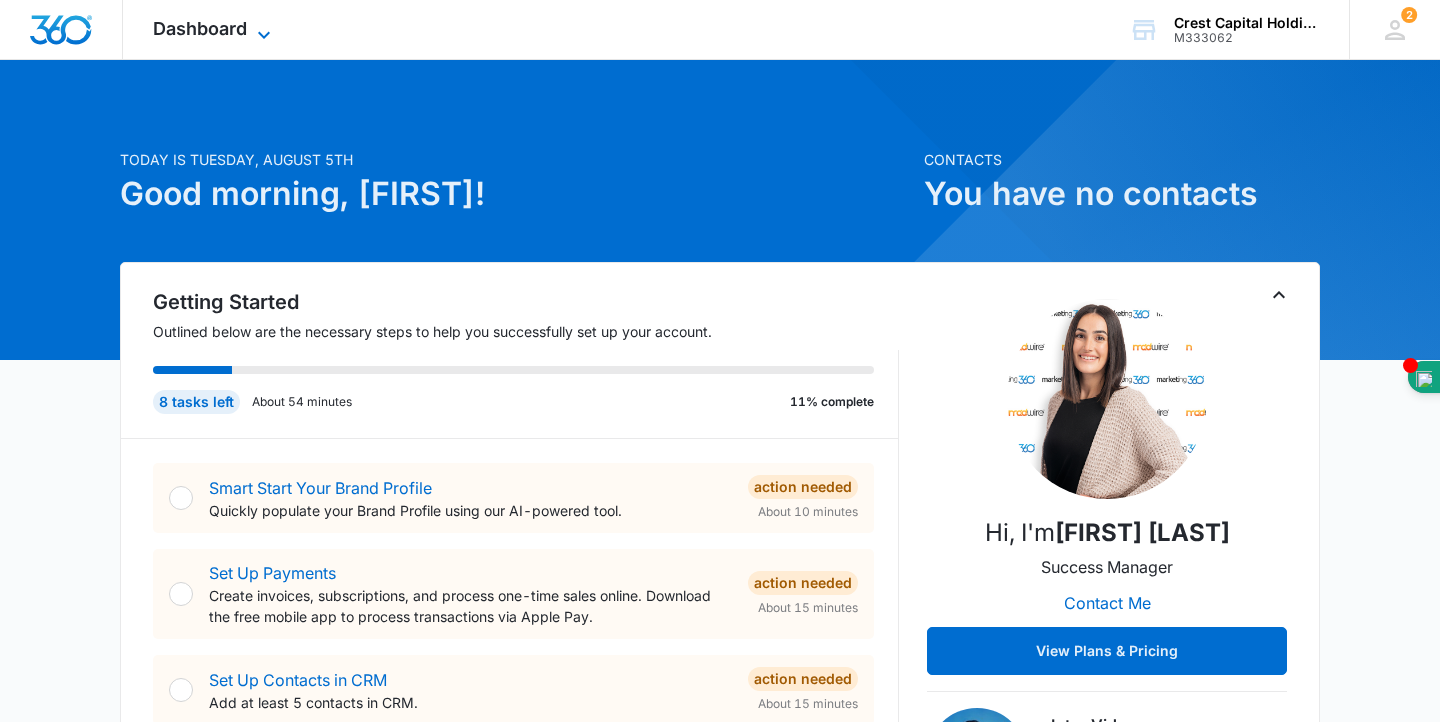 click 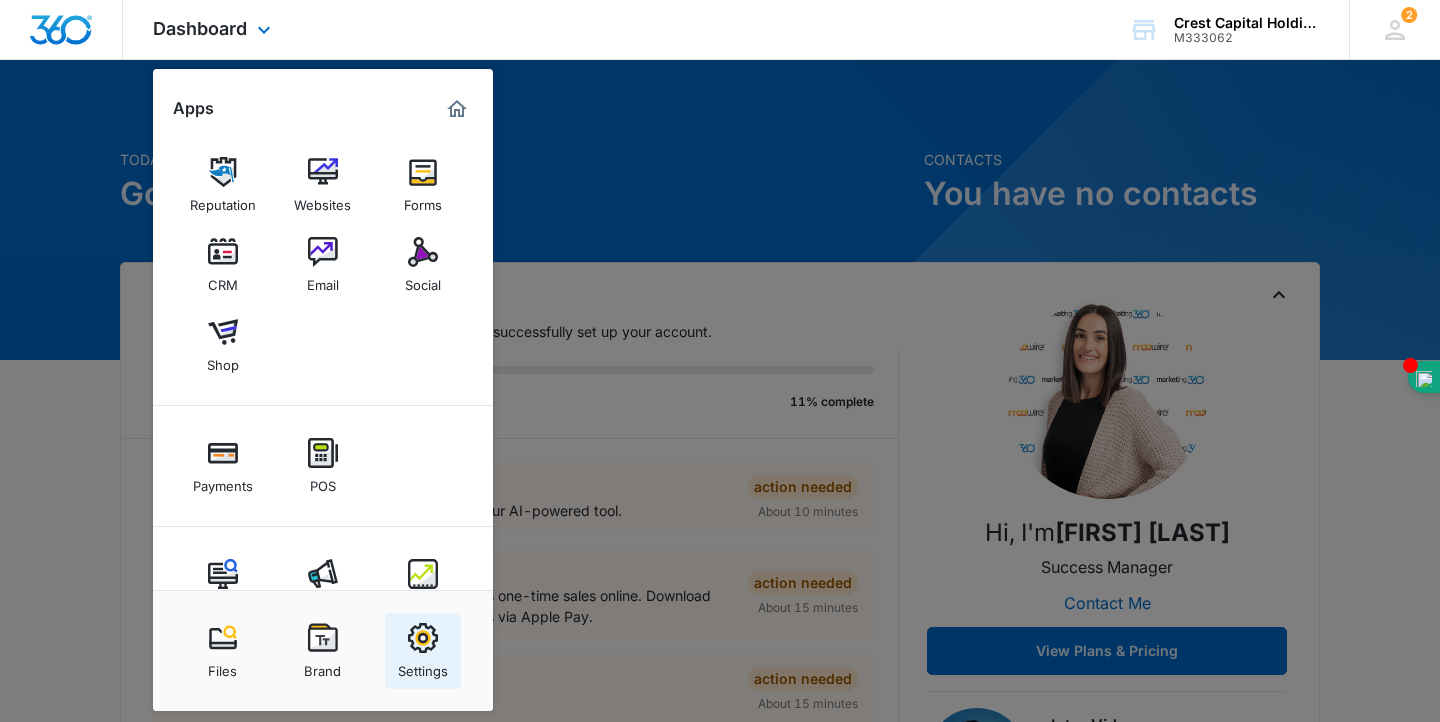 click at bounding box center (423, 638) 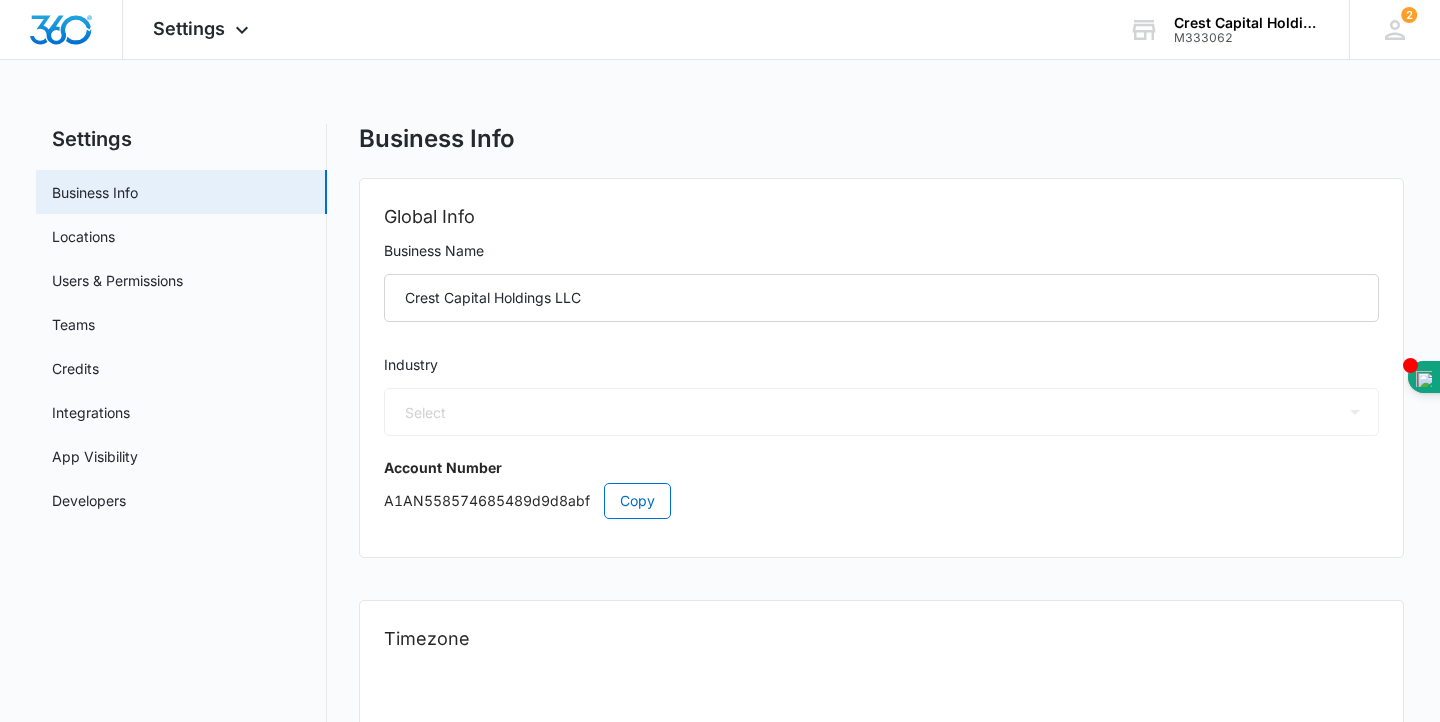 select on "US" 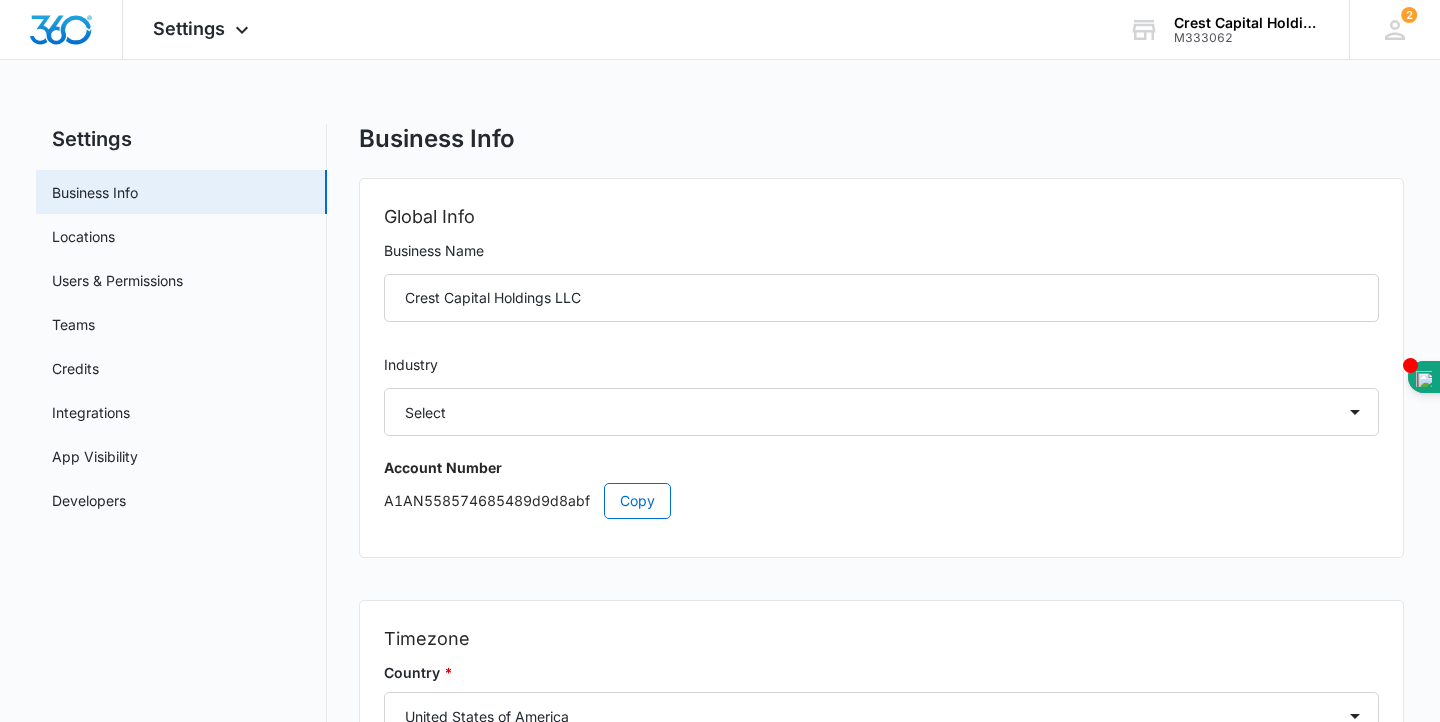 select on "11" 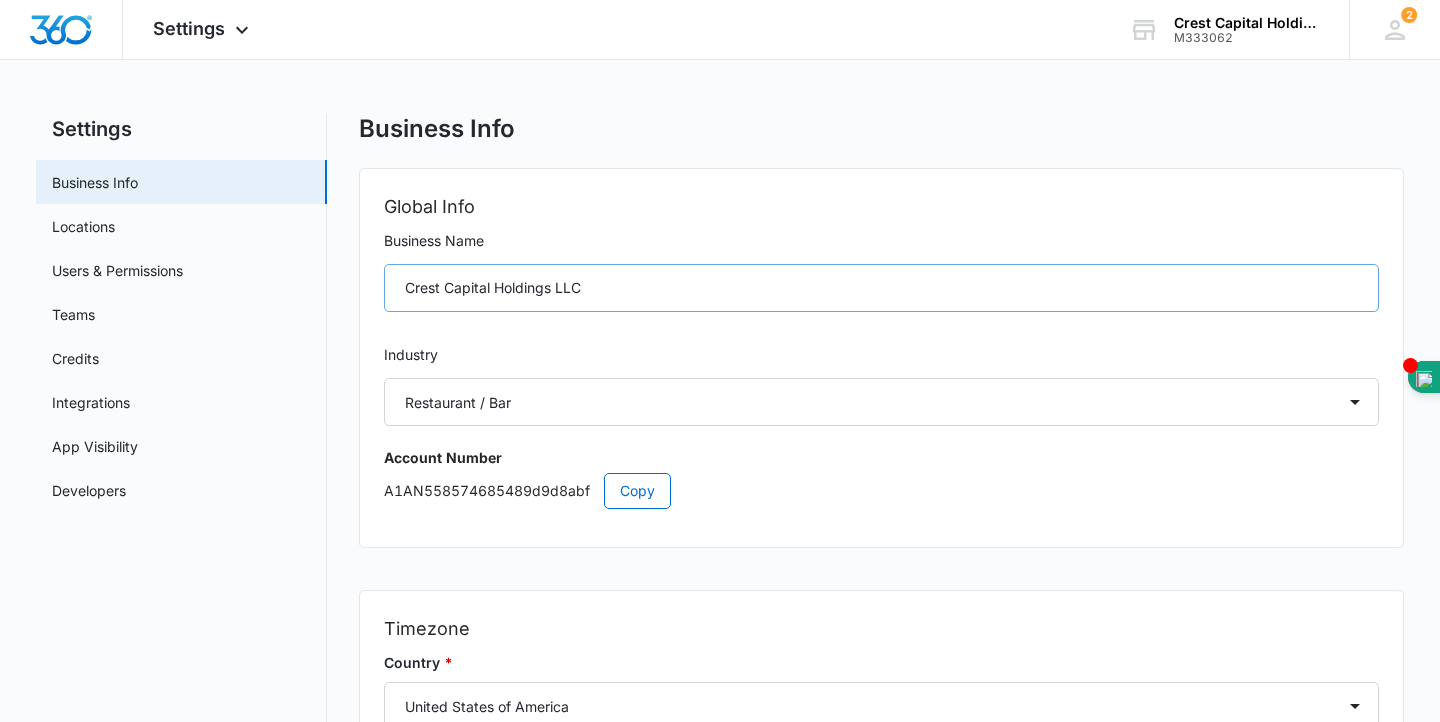 scroll, scrollTop: 3, scrollLeft: 0, axis: vertical 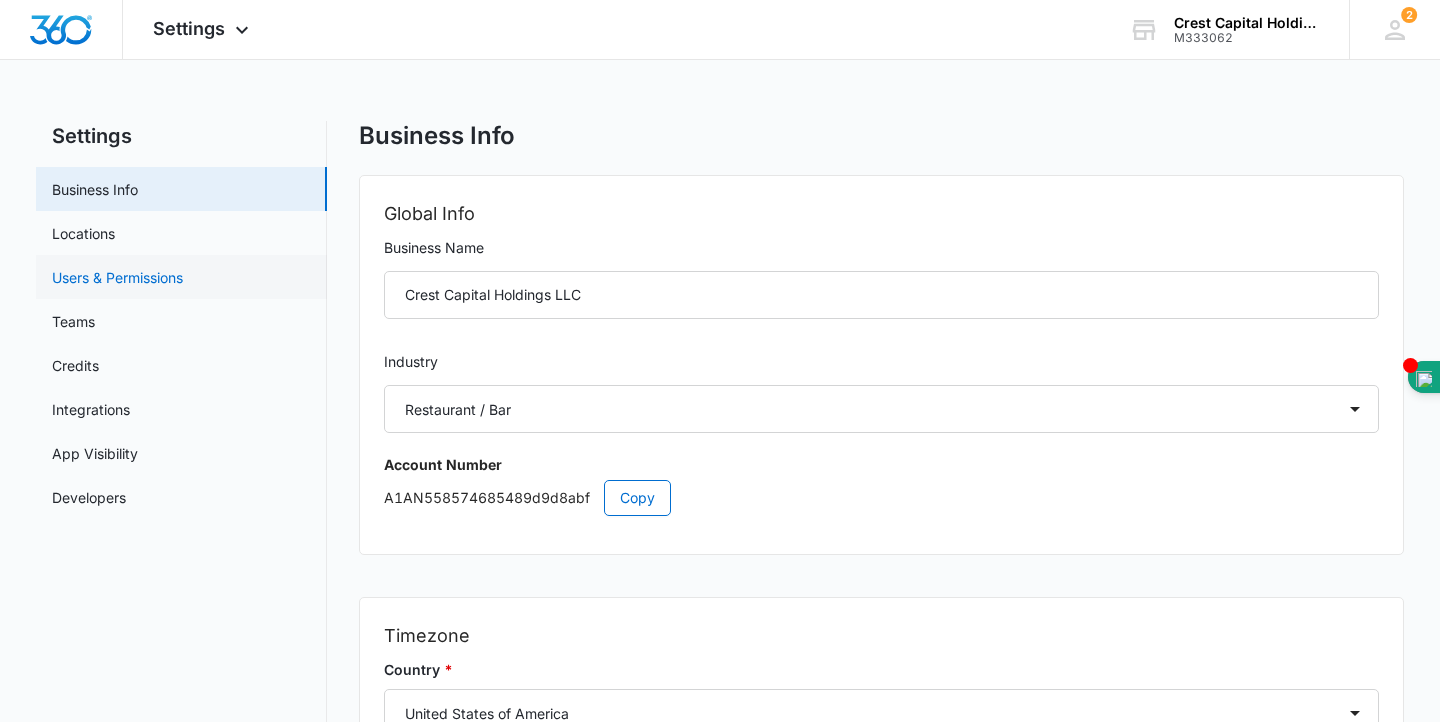 click on "Users & Permissions" at bounding box center (117, 277) 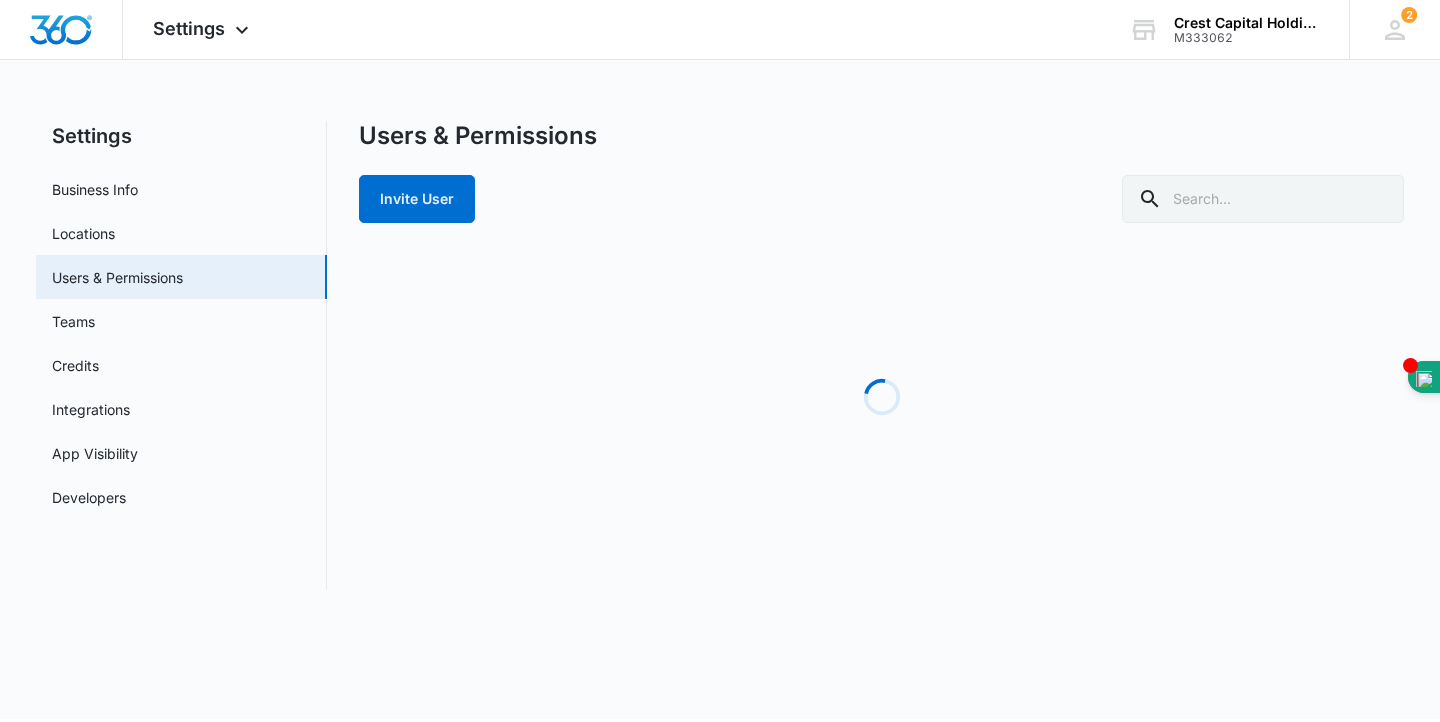 scroll, scrollTop: 0, scrollLeft: 0, axis: both 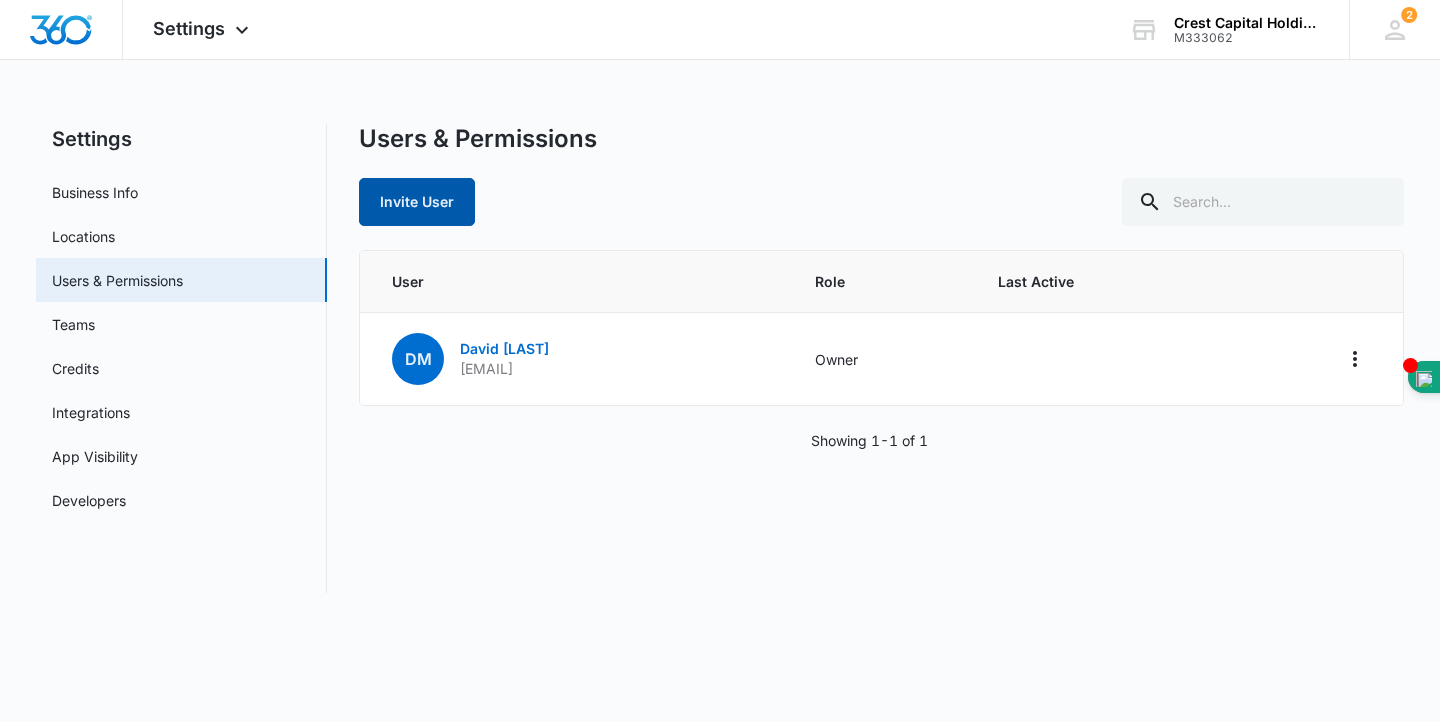 click on "Invite User" at bounding box center (417, 202) 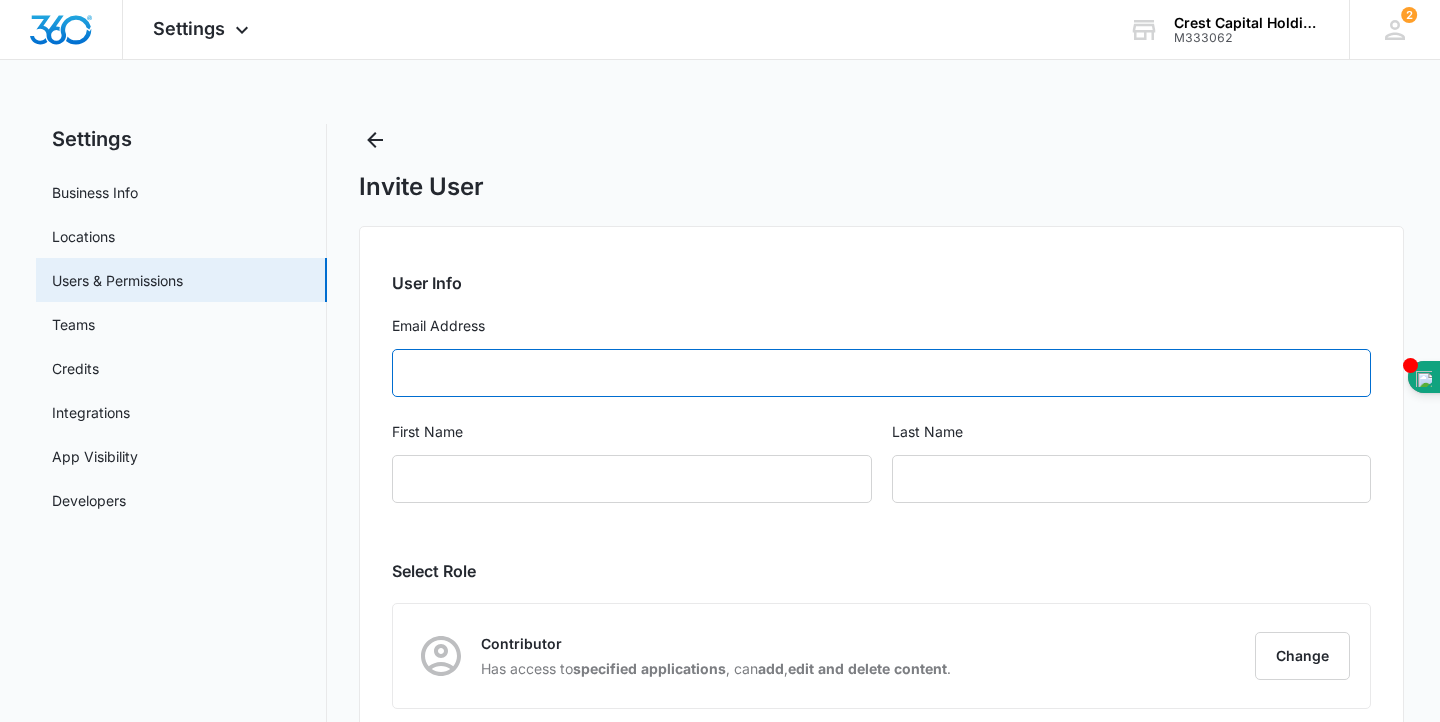 click on "Email Address" at bounding box center (881, 373) 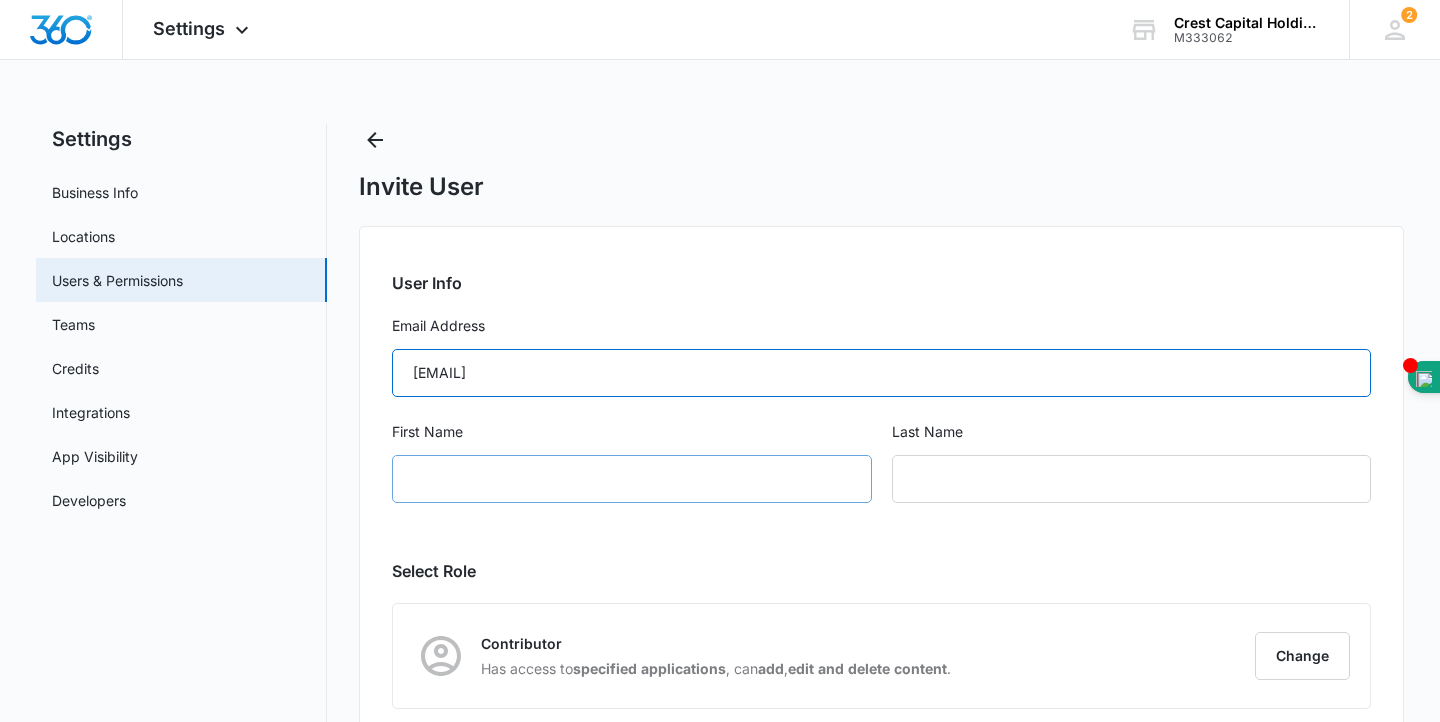 type on "izzytonllc@yahoo.com" 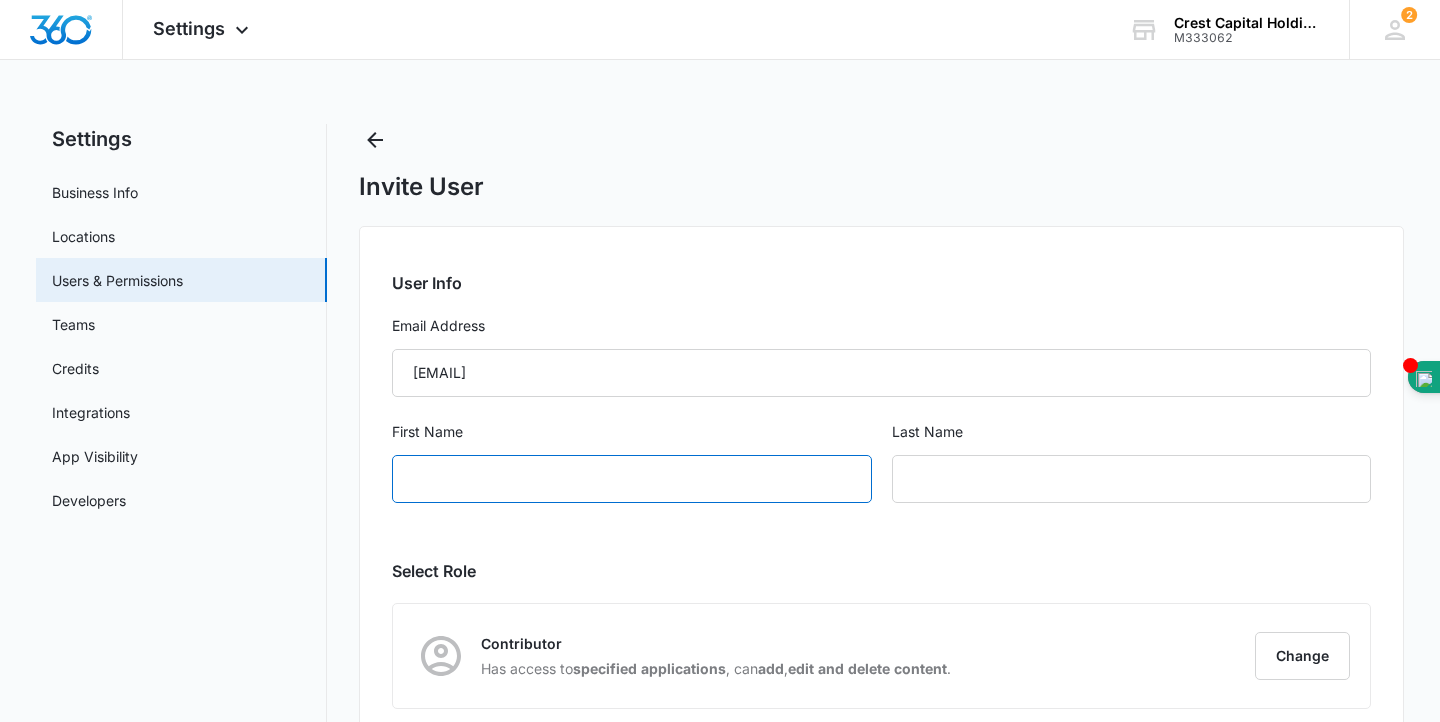 click on "First Name" at bounding box center (632, 479) 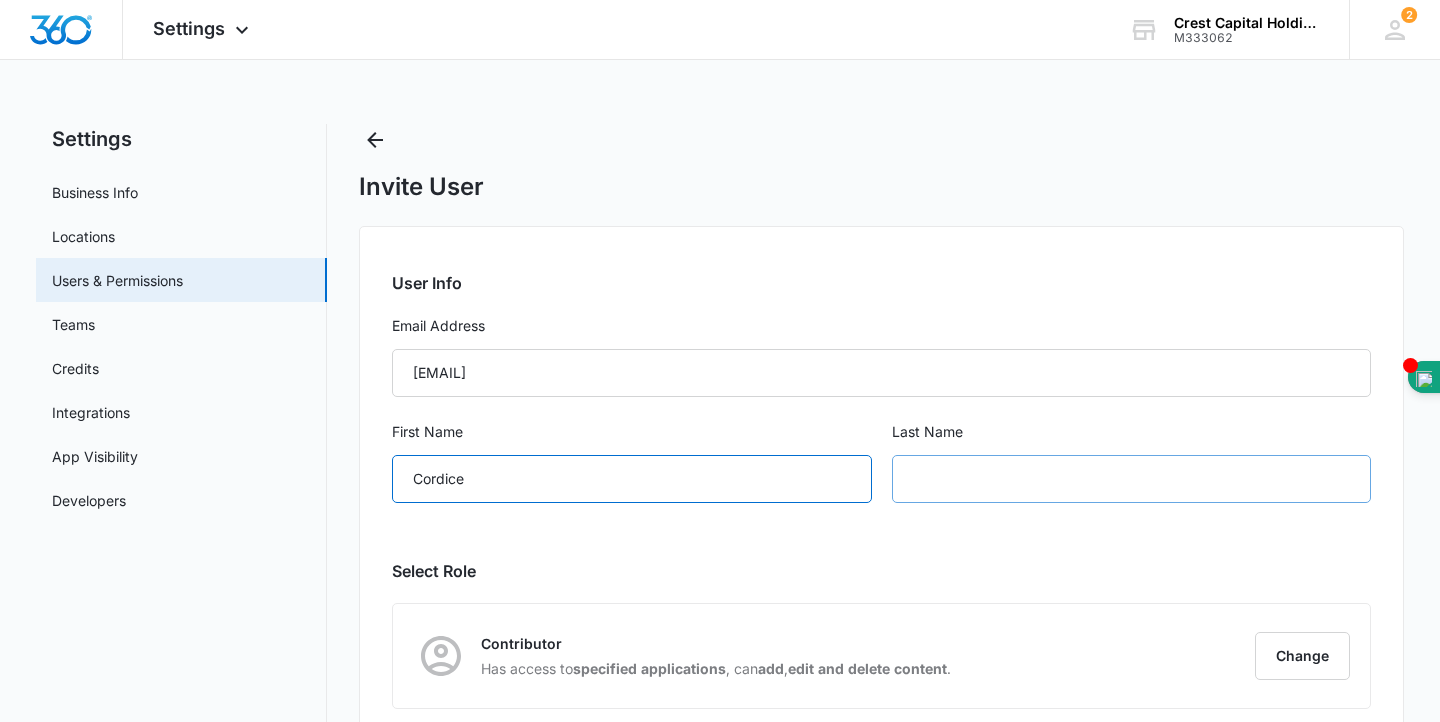 type on "Cordice" 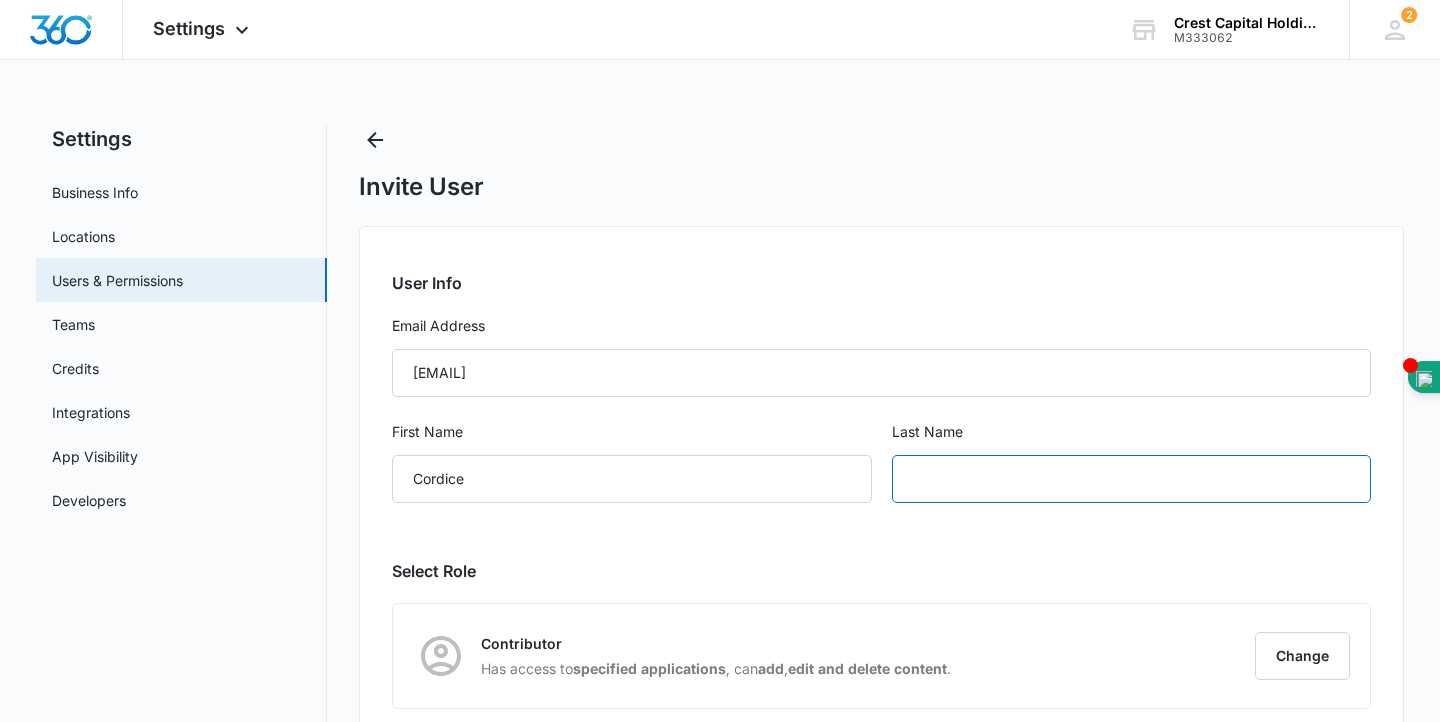 click at bounding box center [1132, 479] 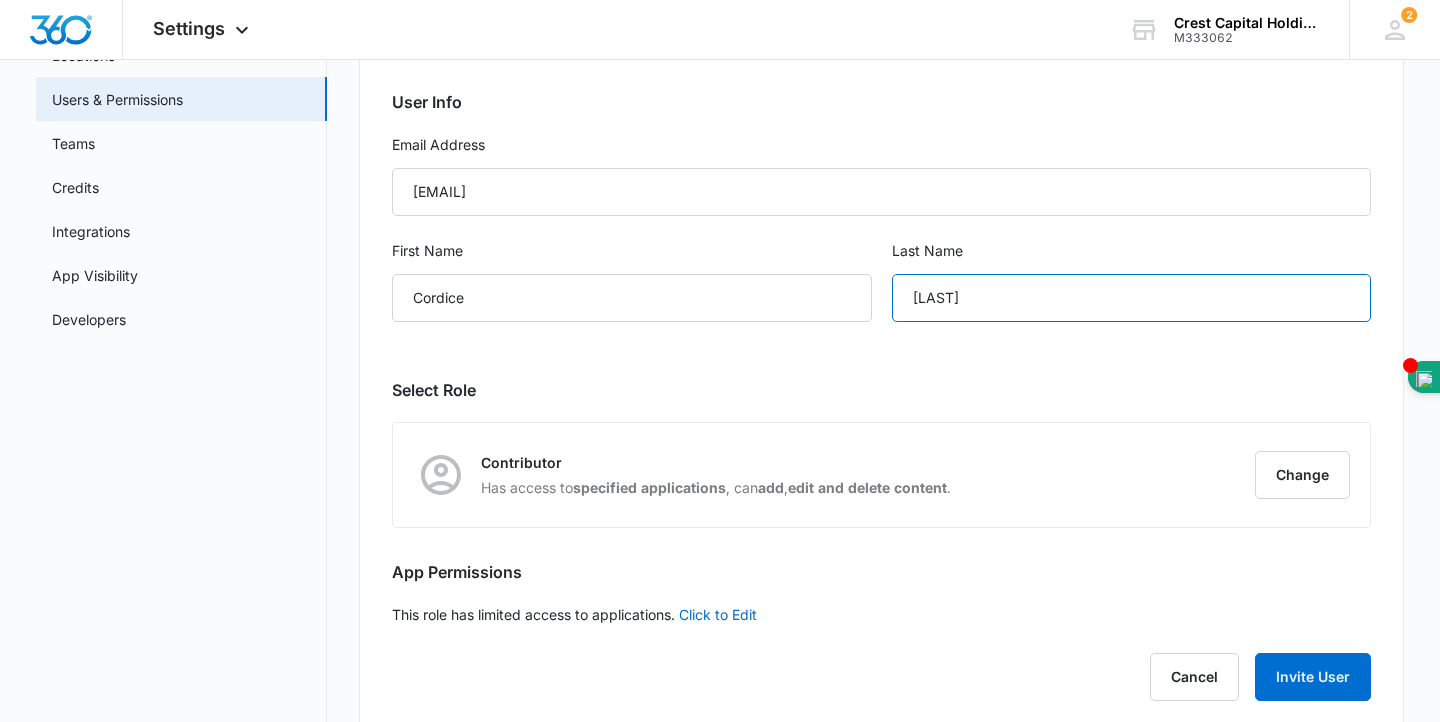scroll, scrollTop: 217, scrollLeft: 0, axis: vertical 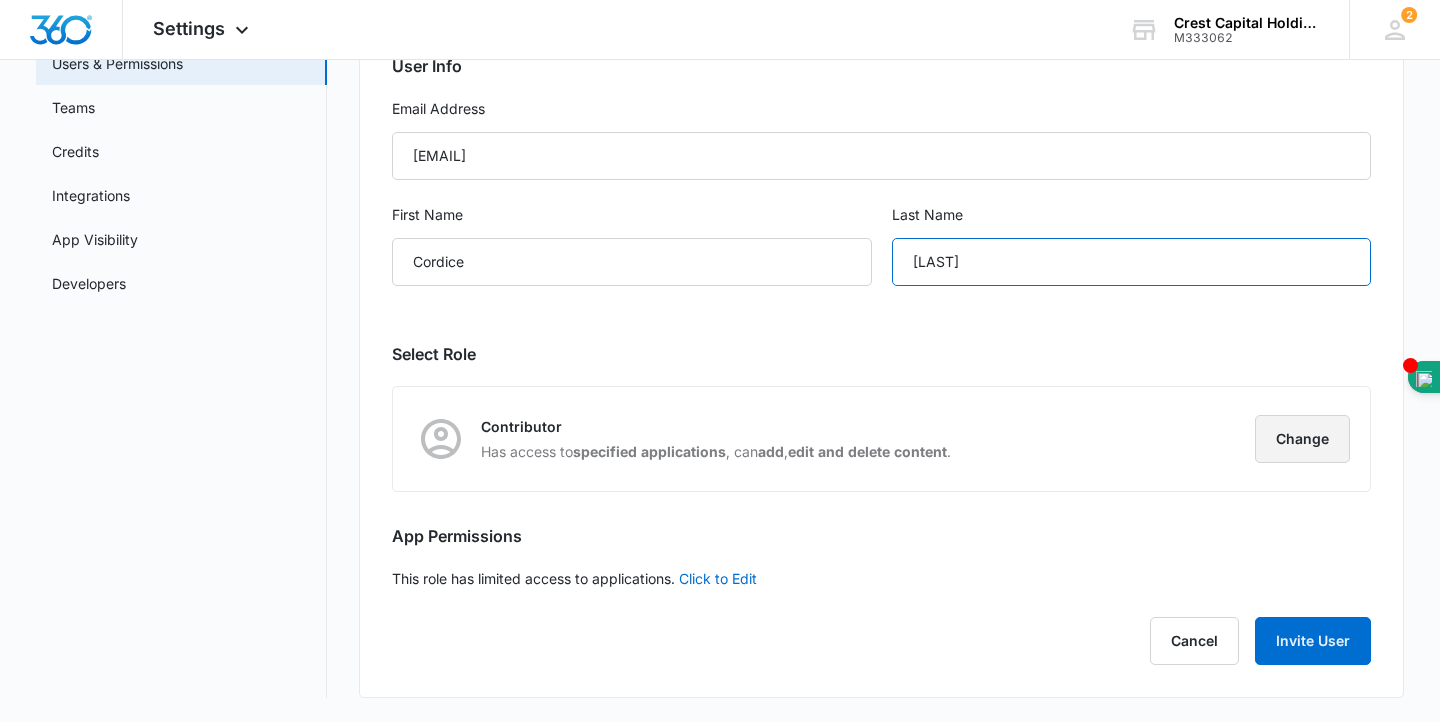 type on "Morris" 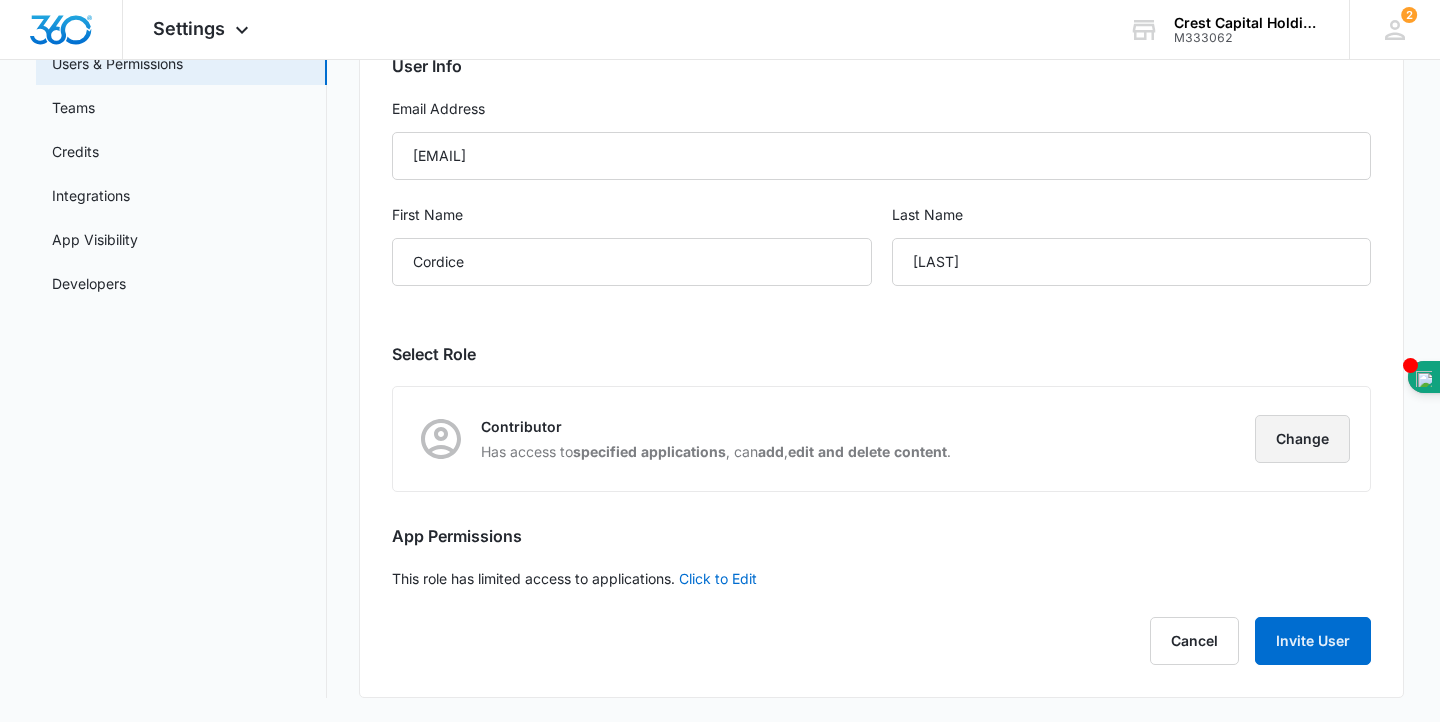 click on "Change" at bounding box center [1302, 439] 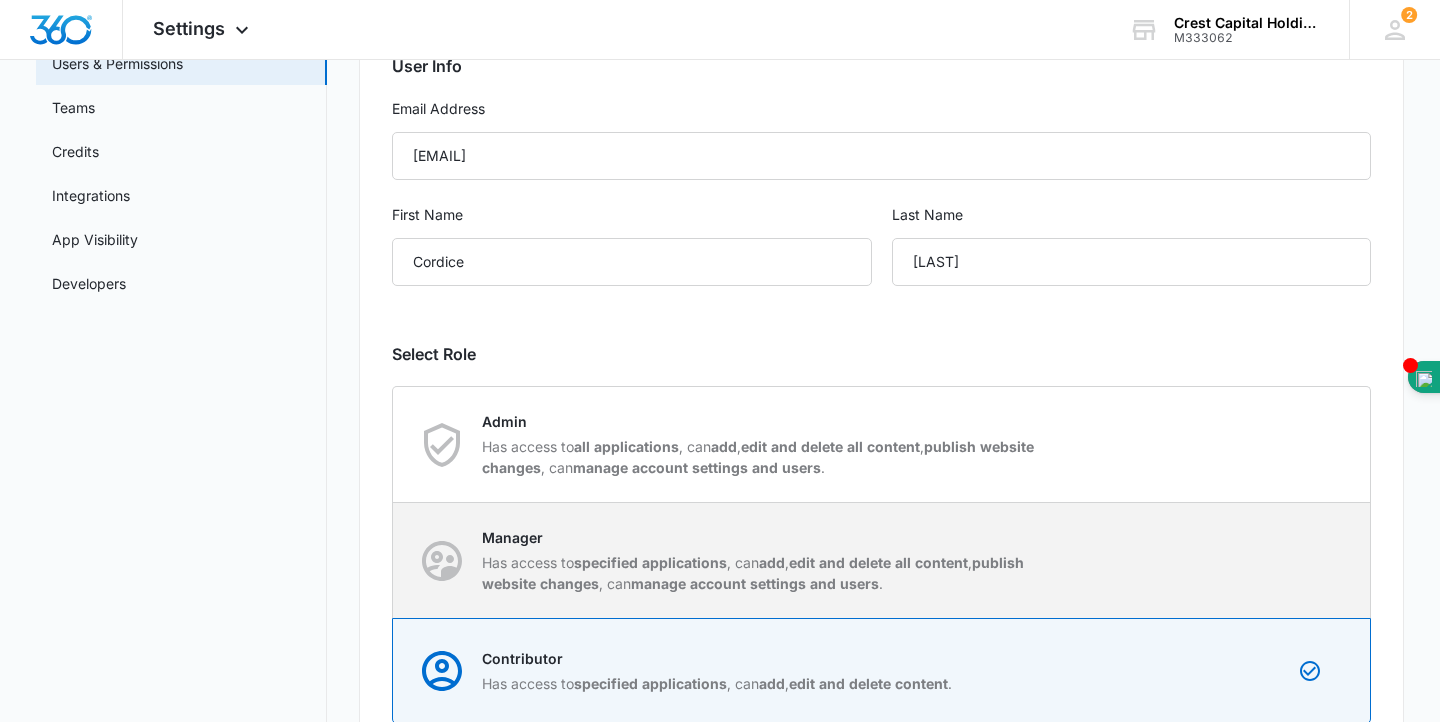 click on "Manager" at bounding box center [763, 537] 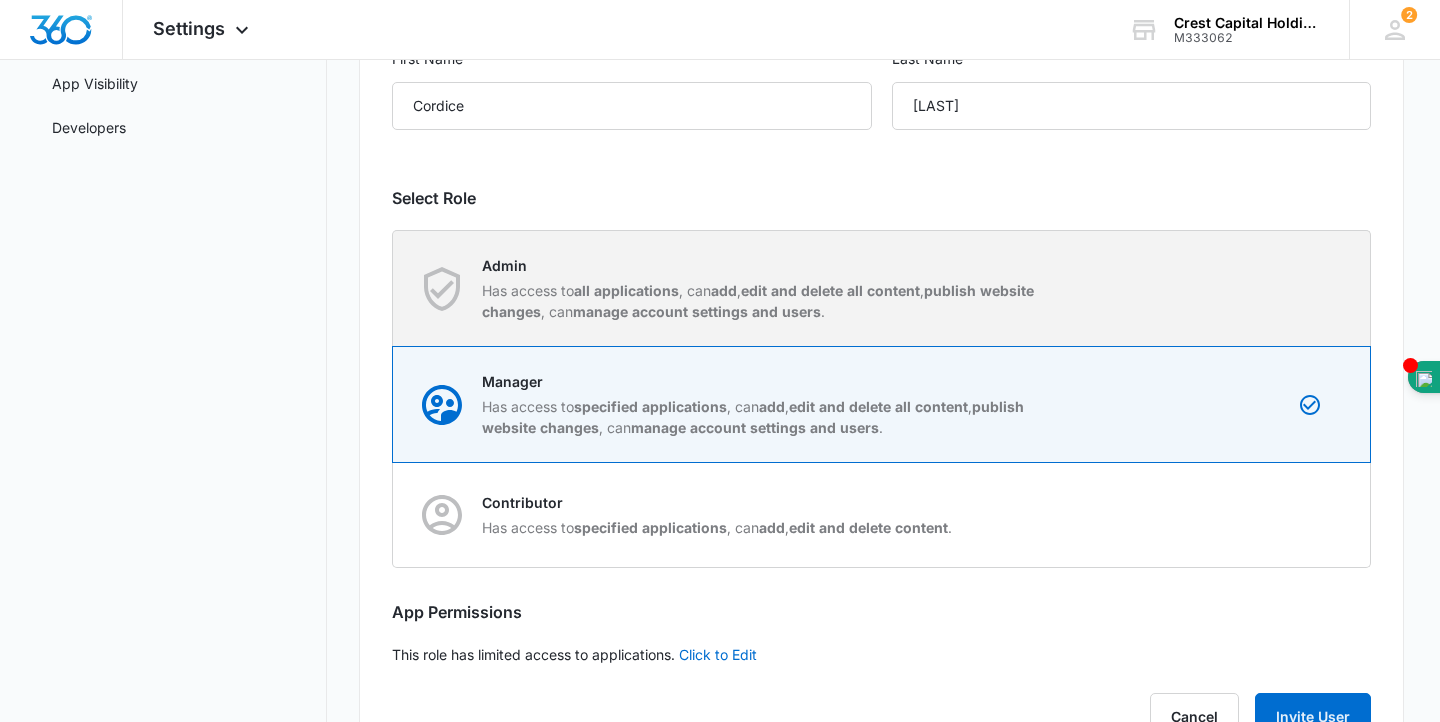 scroll, scrollTop: 449, scrollLeft: 0, axis: vertical 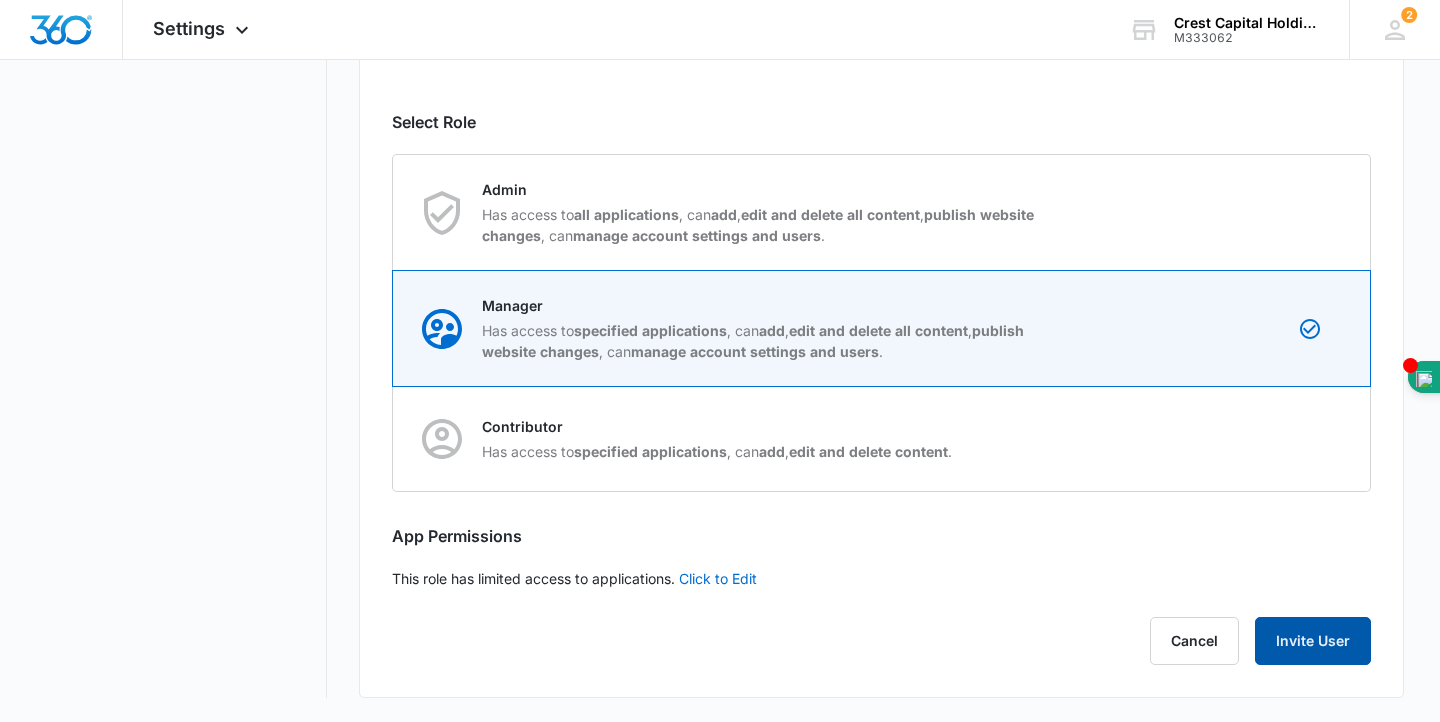 click on "Invite User" at bounding box center (1313, 641) 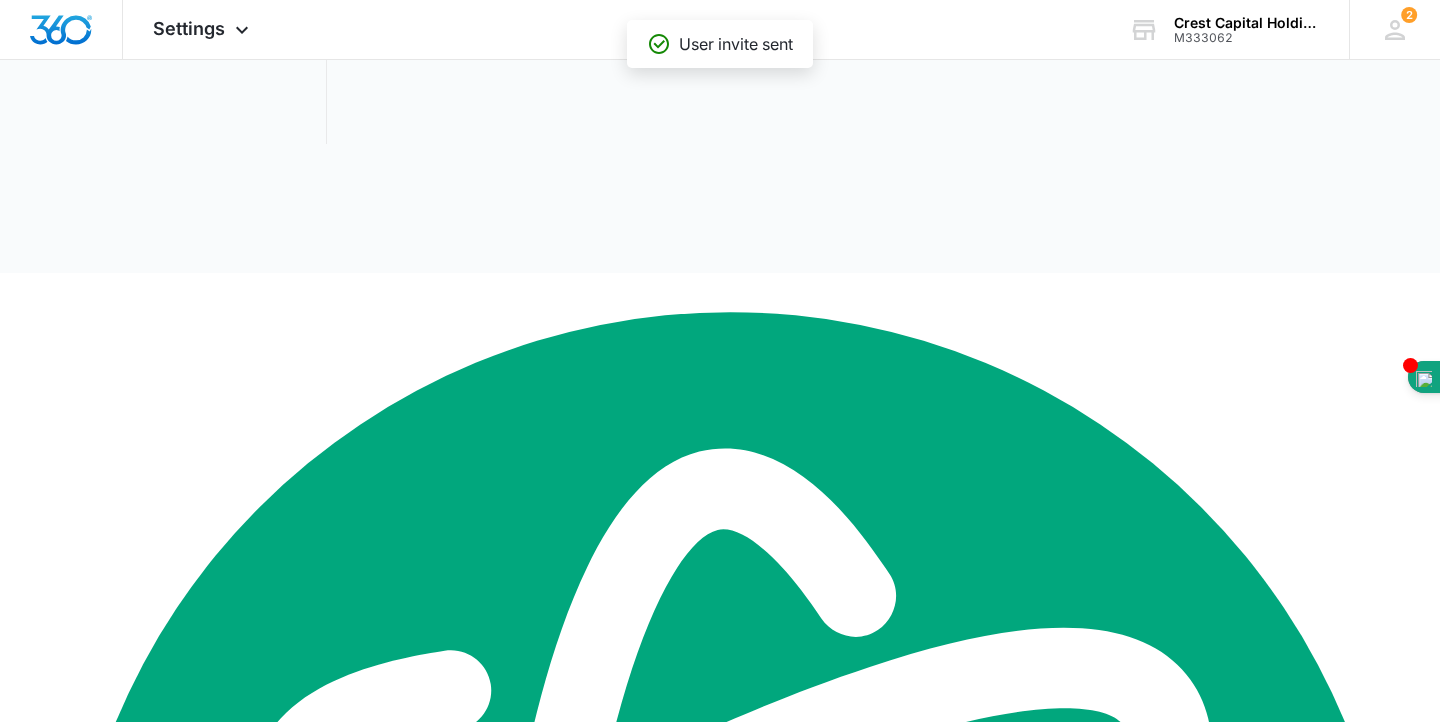 scroll, scrollTop: 0, scrollLeft: 0, axis: both 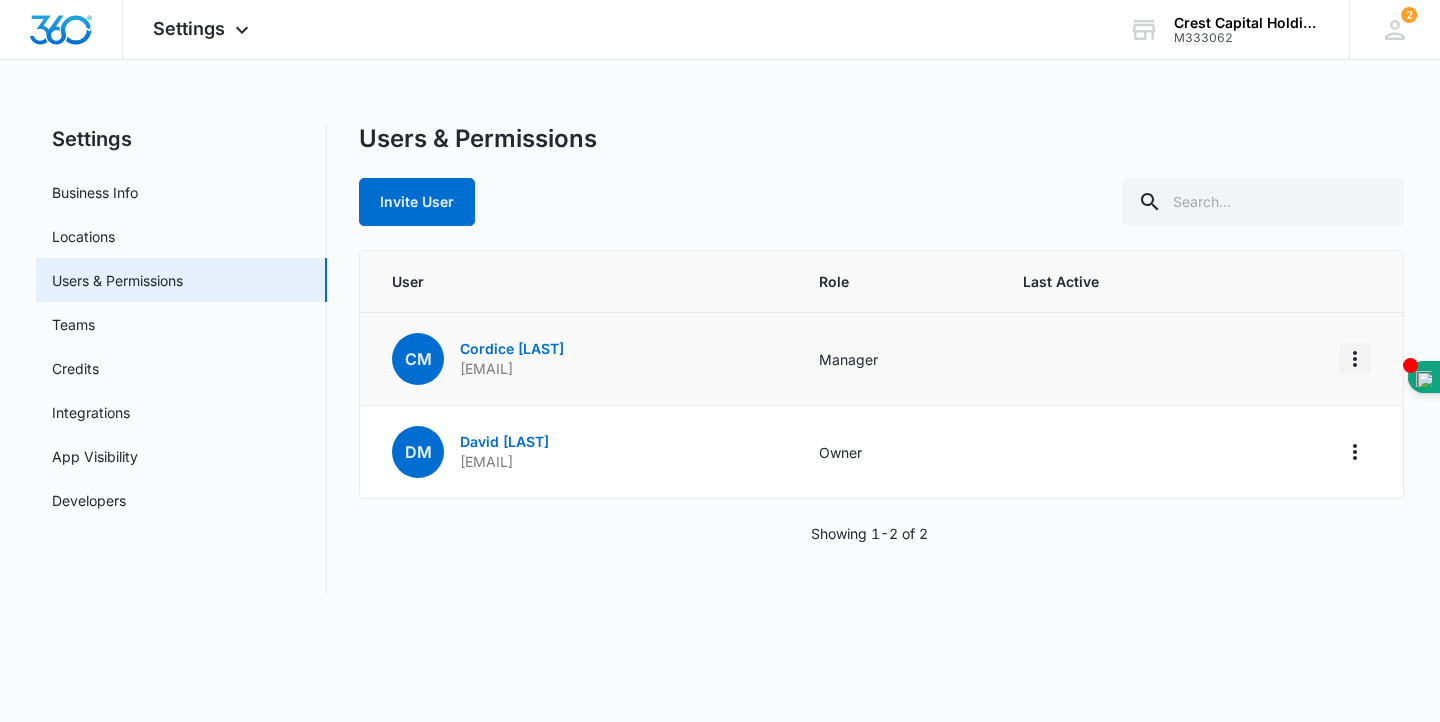 click 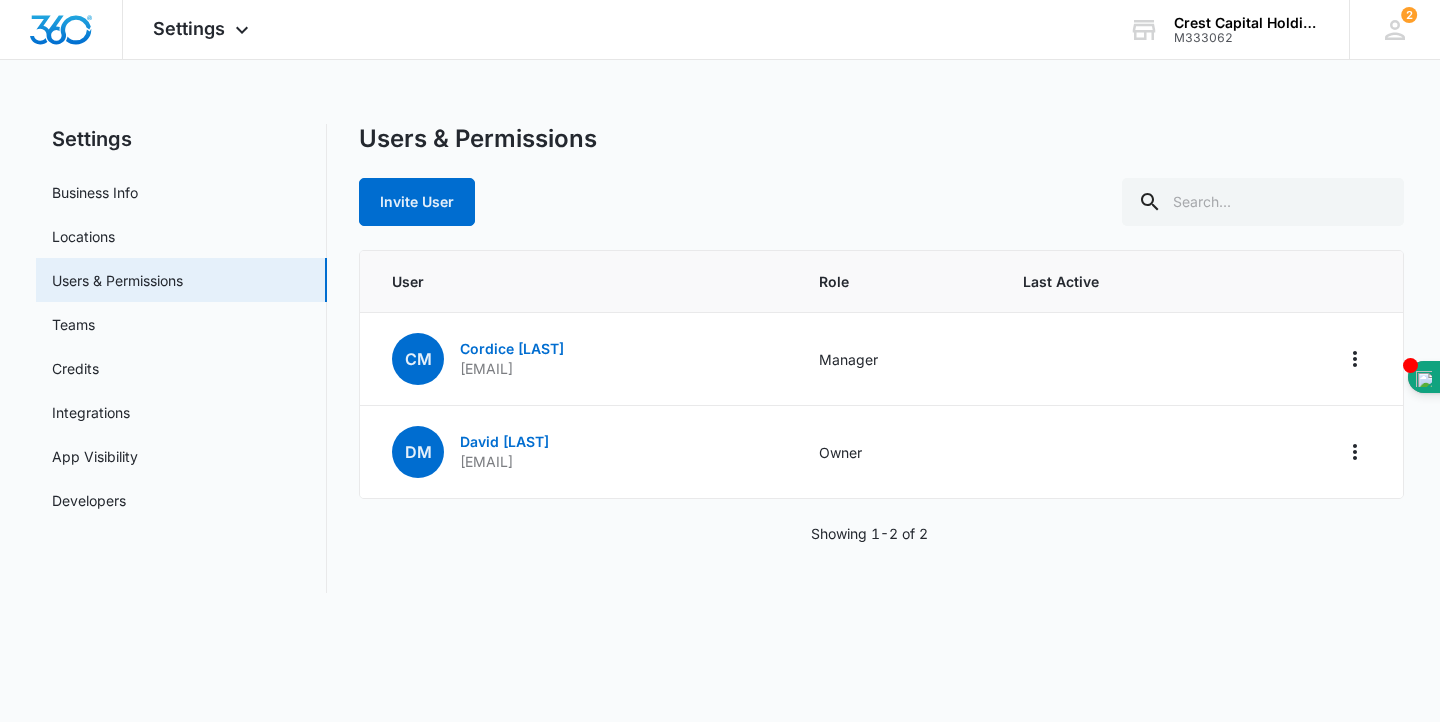 click on "Users & Permissions" at bounding box center (881, 139) 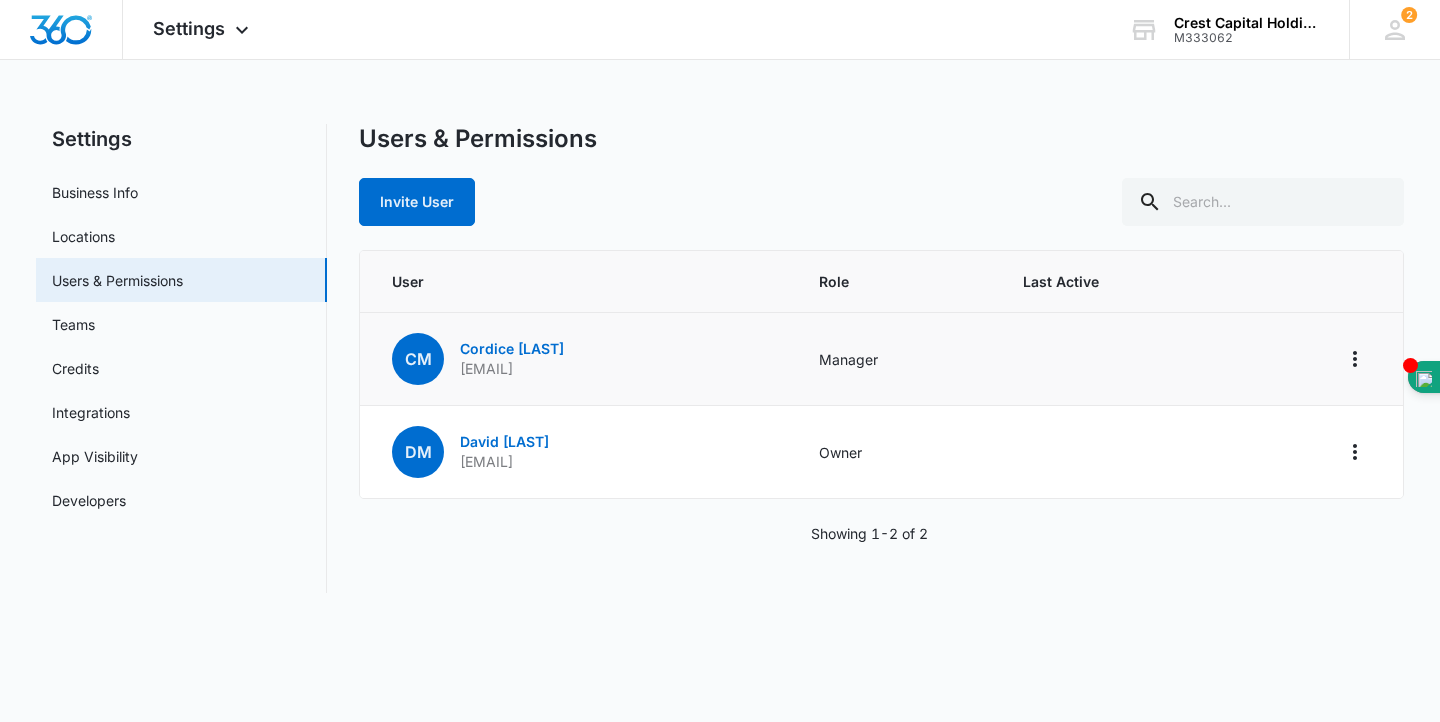 click on "Manager" at bounding box center [897, 359] 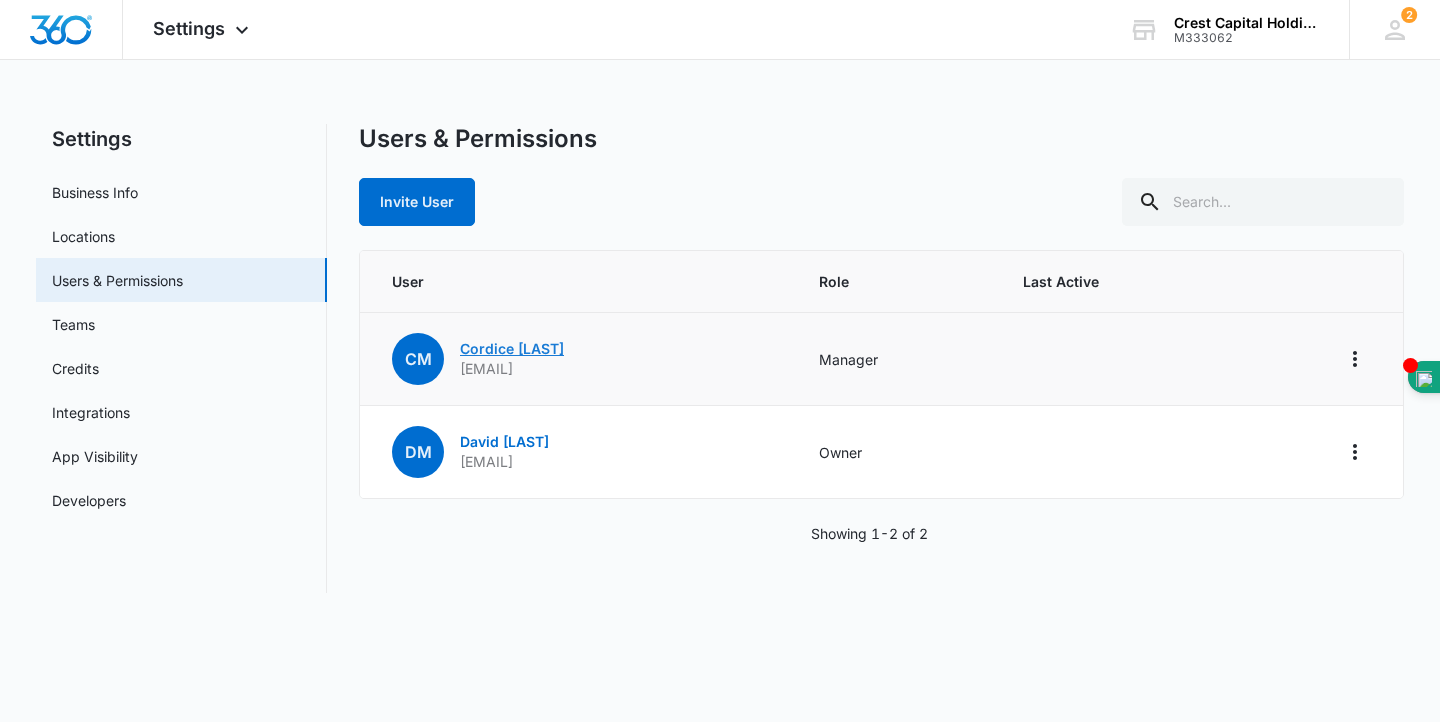 click on "Cordice   Morris" at bounding box center (512, 348) 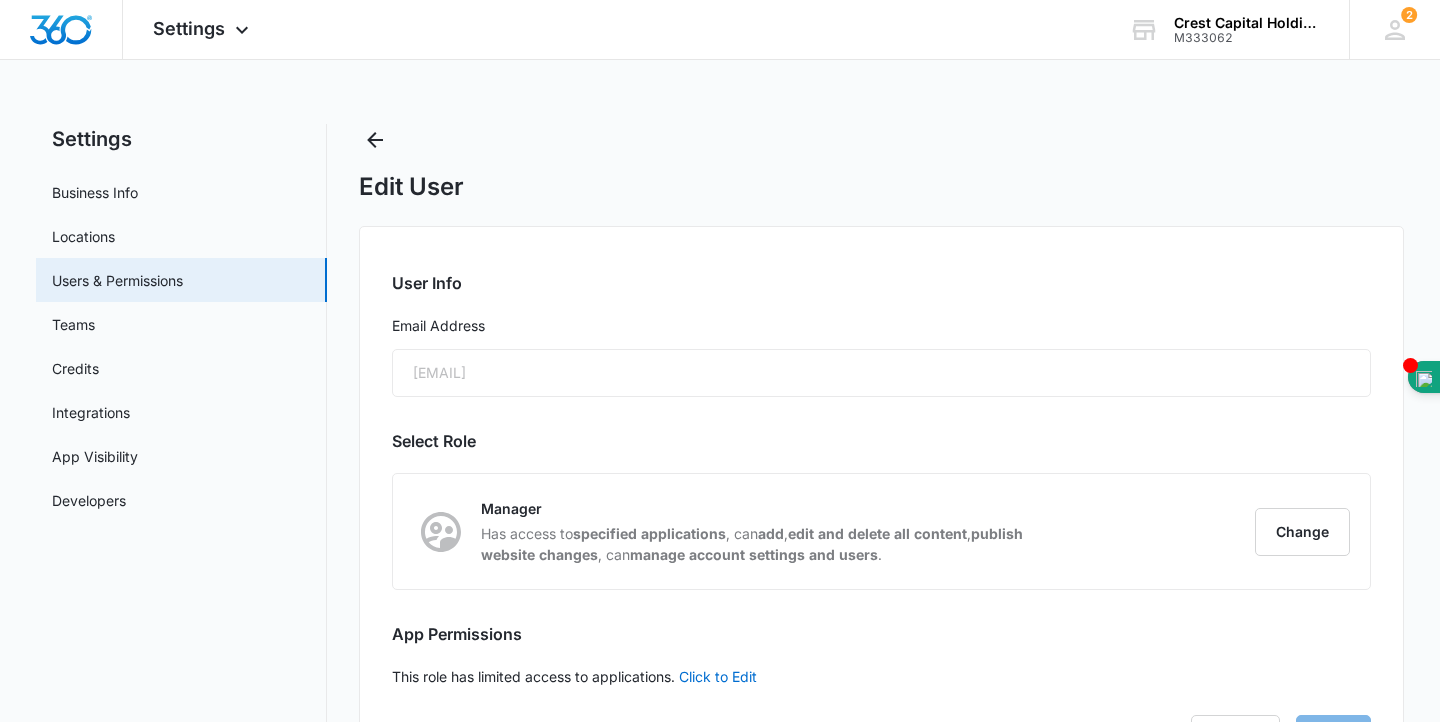 radio on "true" 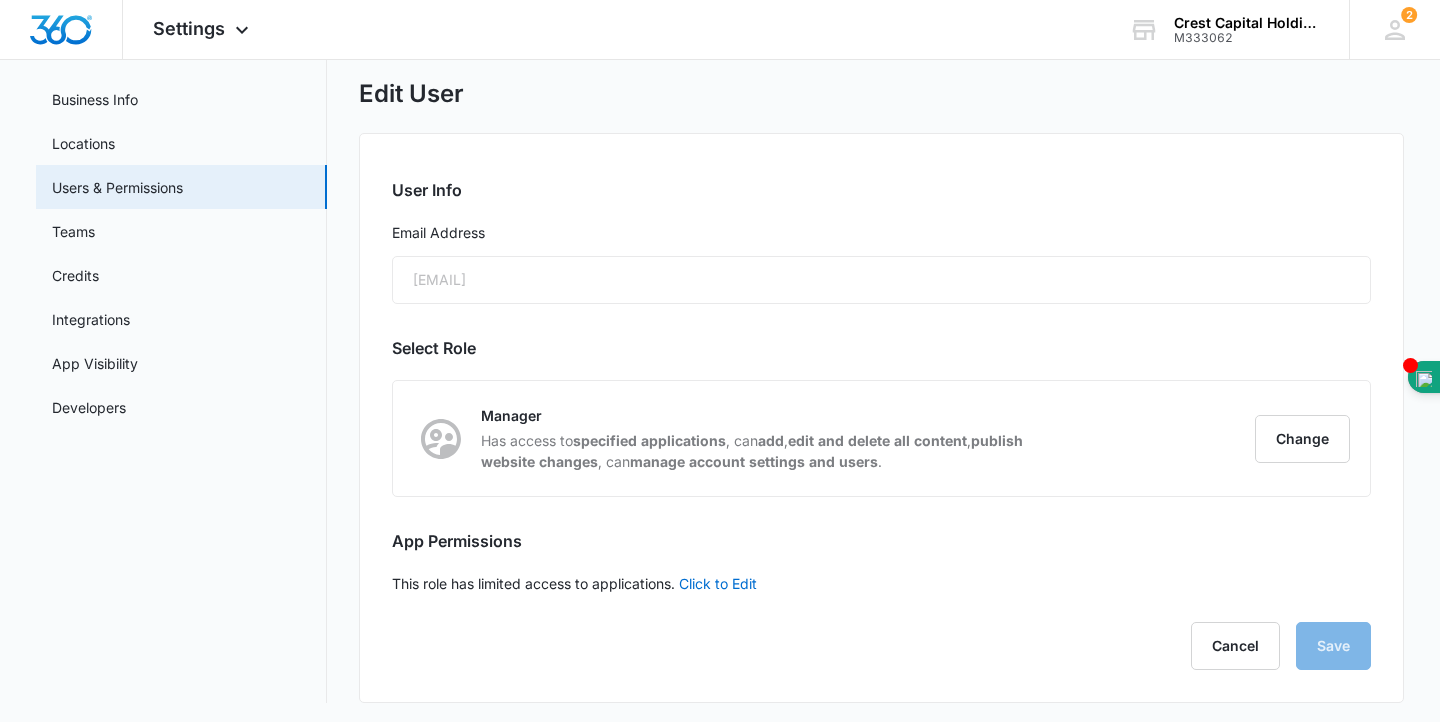 scroll, scrollTop: 98, scrollLeft: 0, axis: vertical 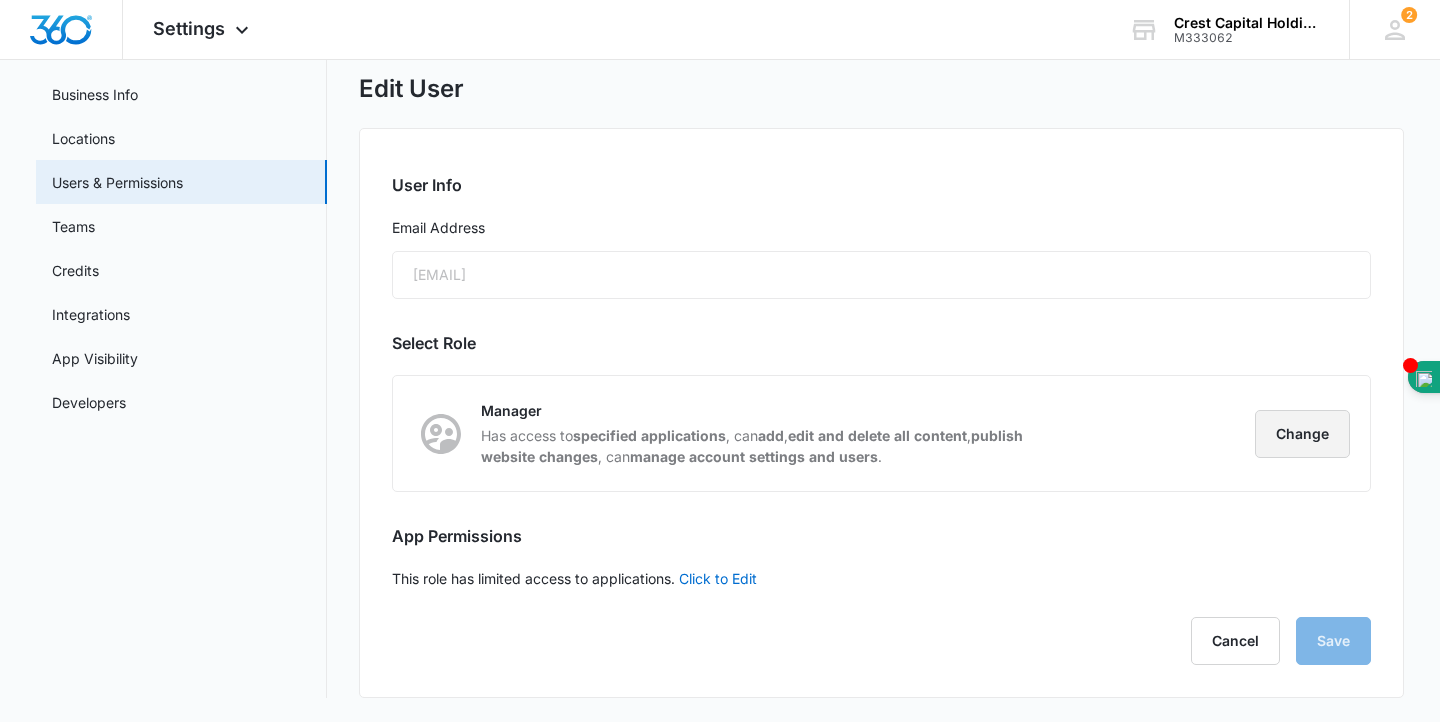 click on "Change" at bounding box center (1302, 434) 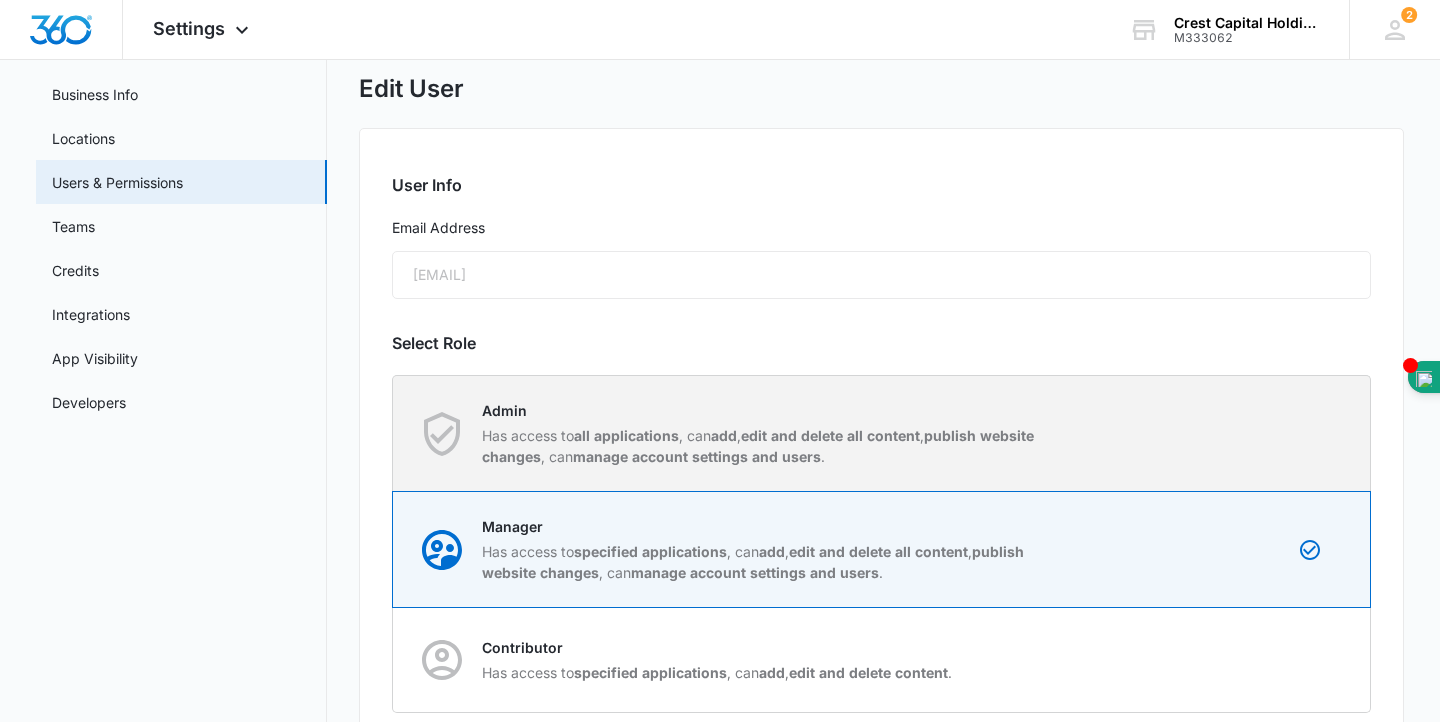 click on "Has access to  all applications , can  add ,  edit and delete all content ,  publish website changes , can  manage account settings and users ." at bounding box center [763, 446] 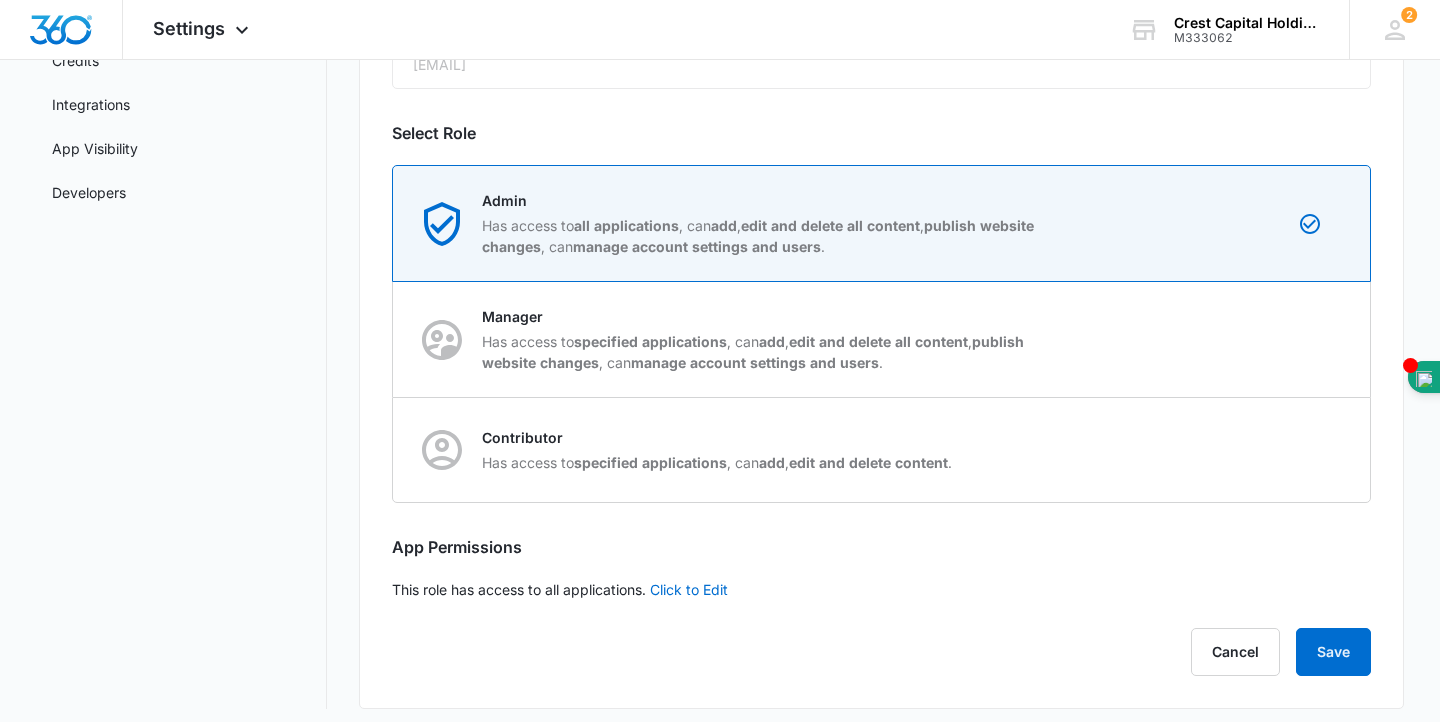scroll, scrollTop: 319, scrollLeft: 0, axis: vertical 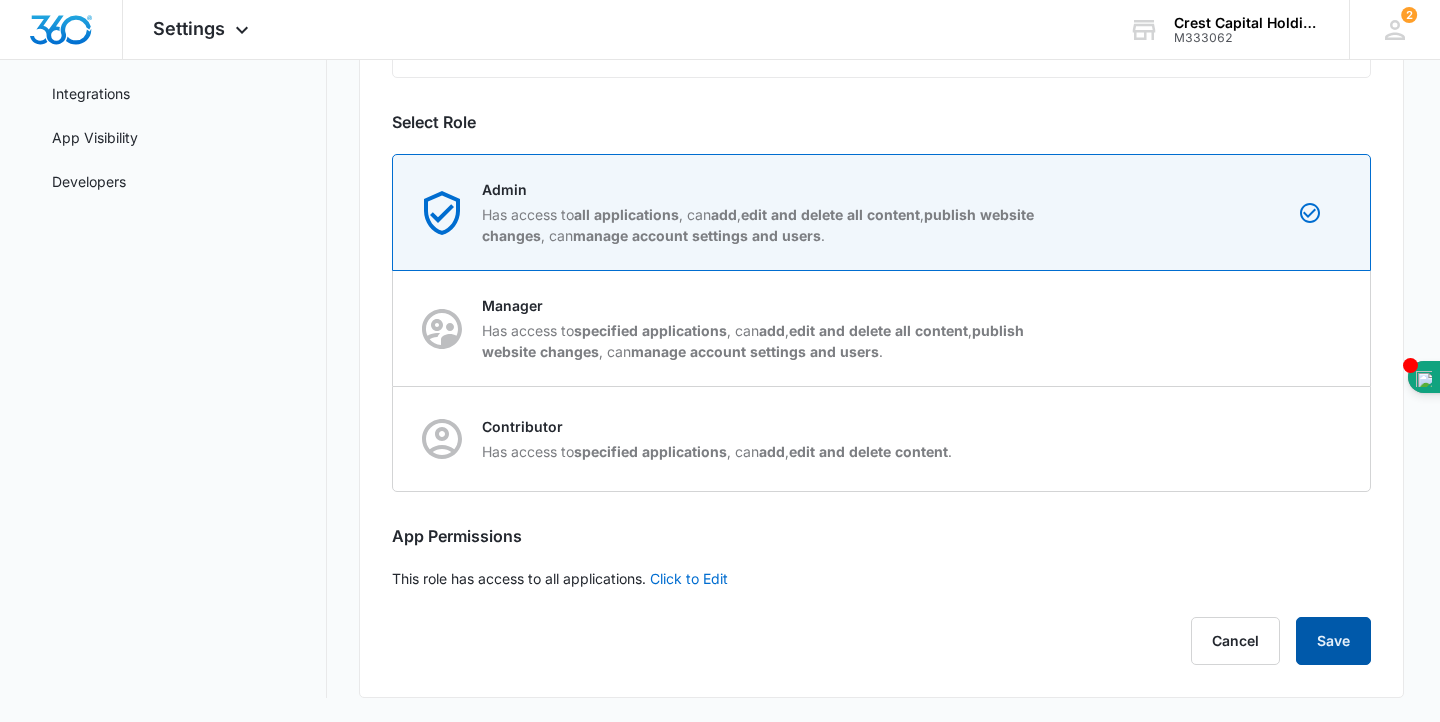click on "Save" at bounding box center (1333, 641) 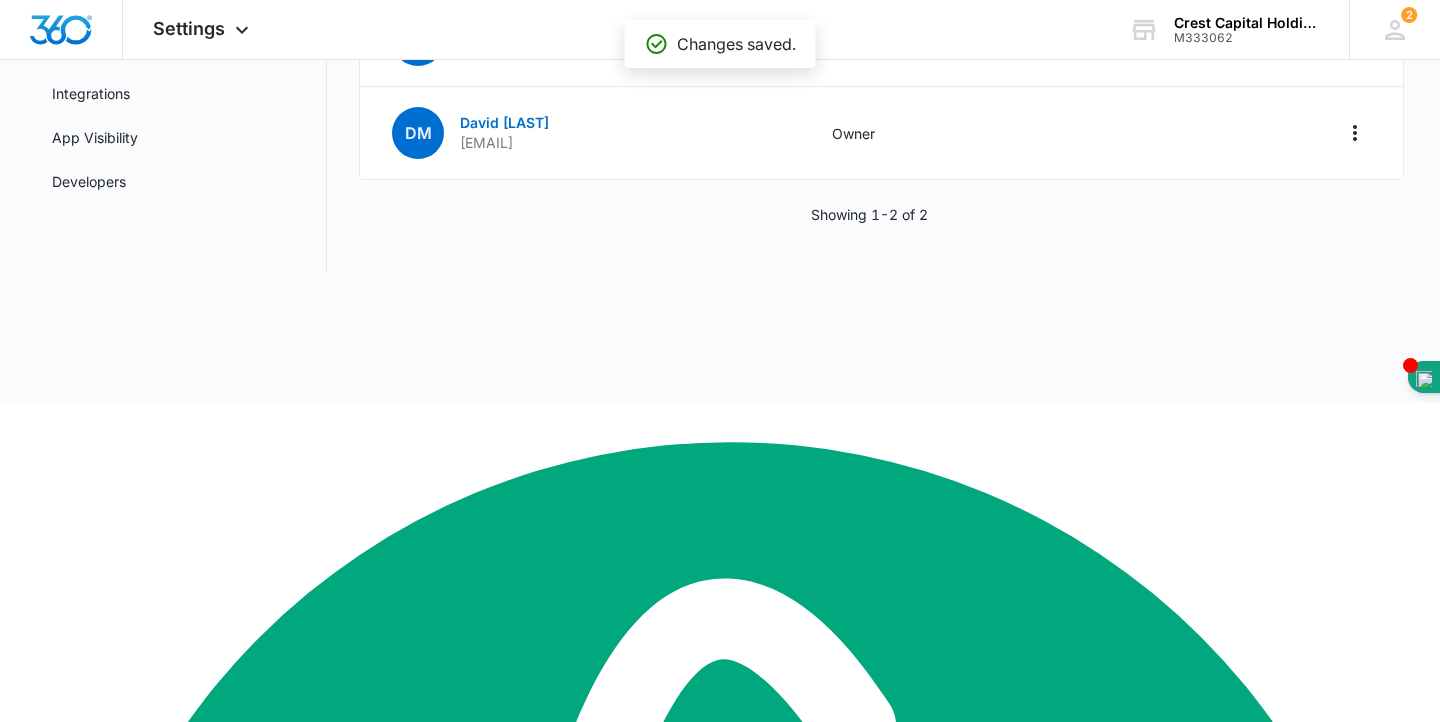scroll, scrollTop: 0, scrollLeft: 0, axis: both 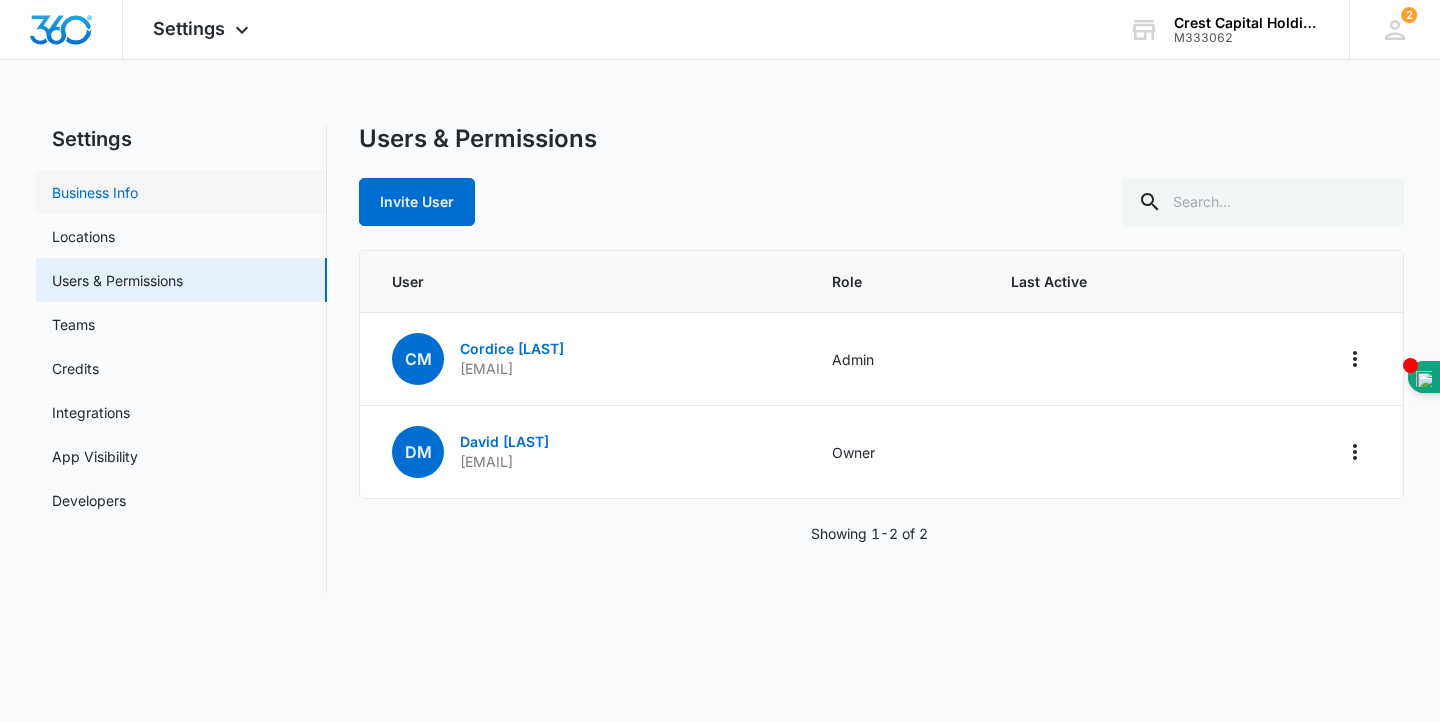 click on "Business Info" at bounding box center [95, 192] 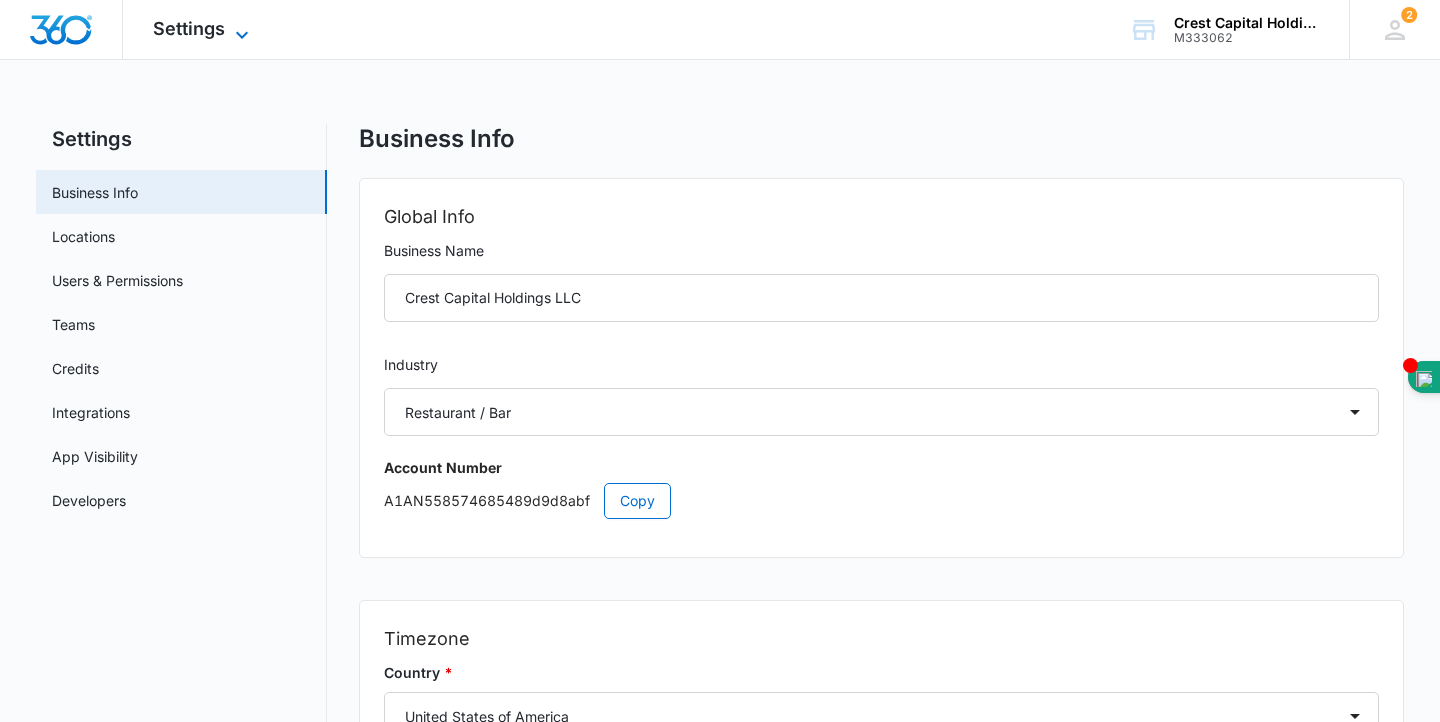 click 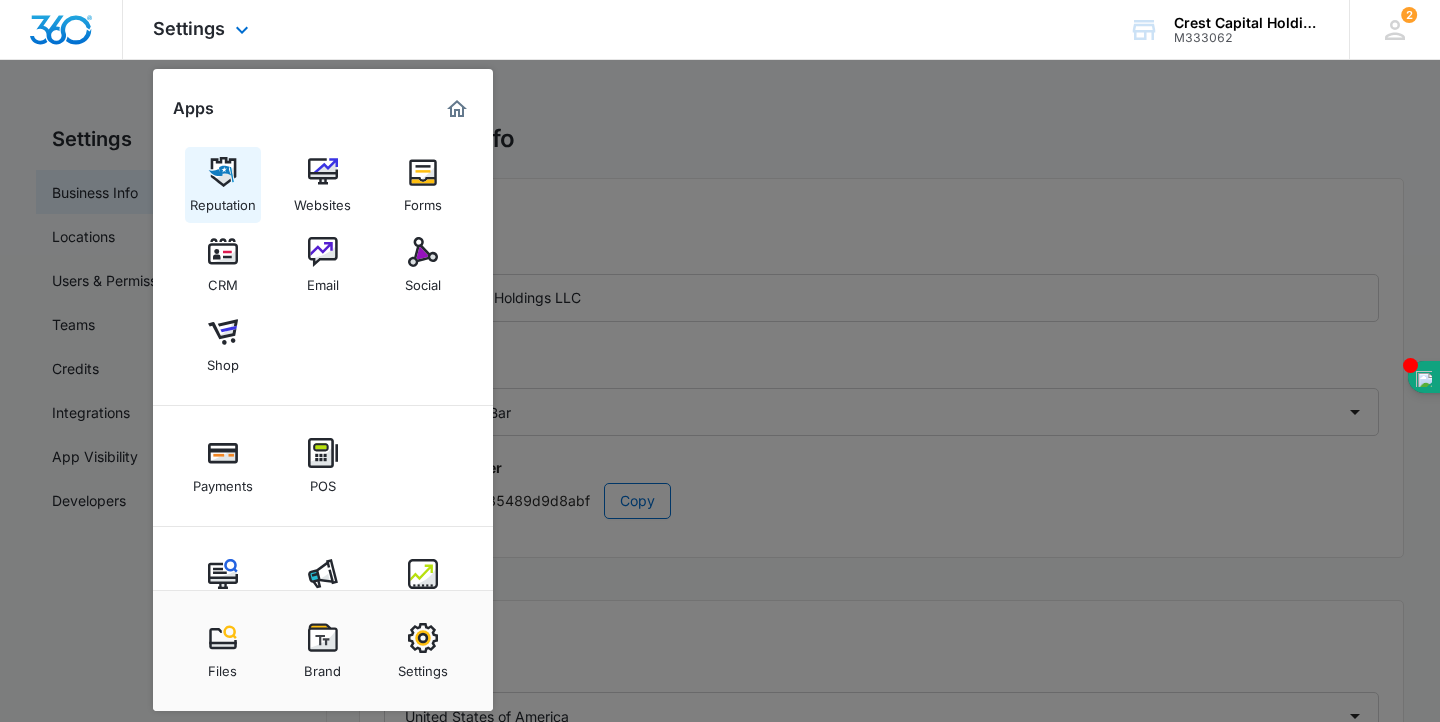 click on "Reputation" at bounding box center (223, 200) 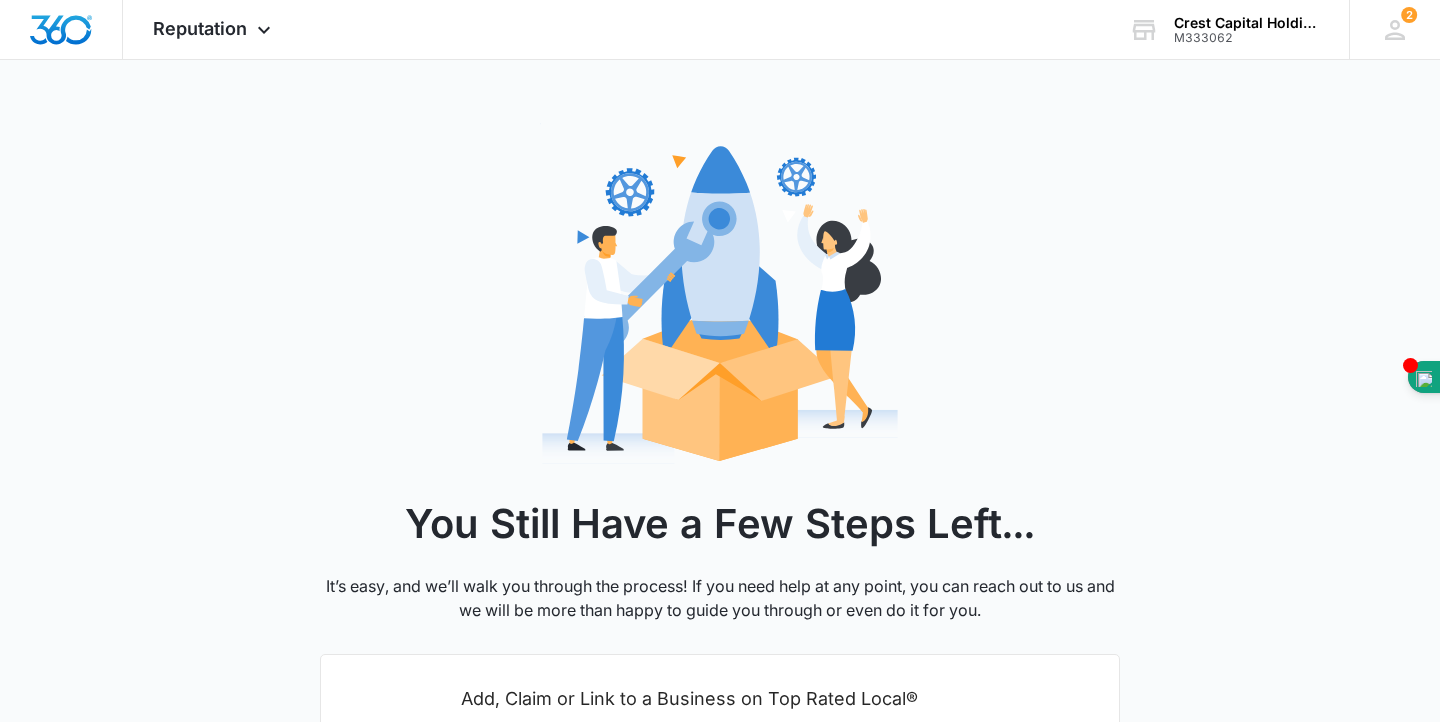 scroll, scrollTop: 0, scrollLeft: 0, axis: both 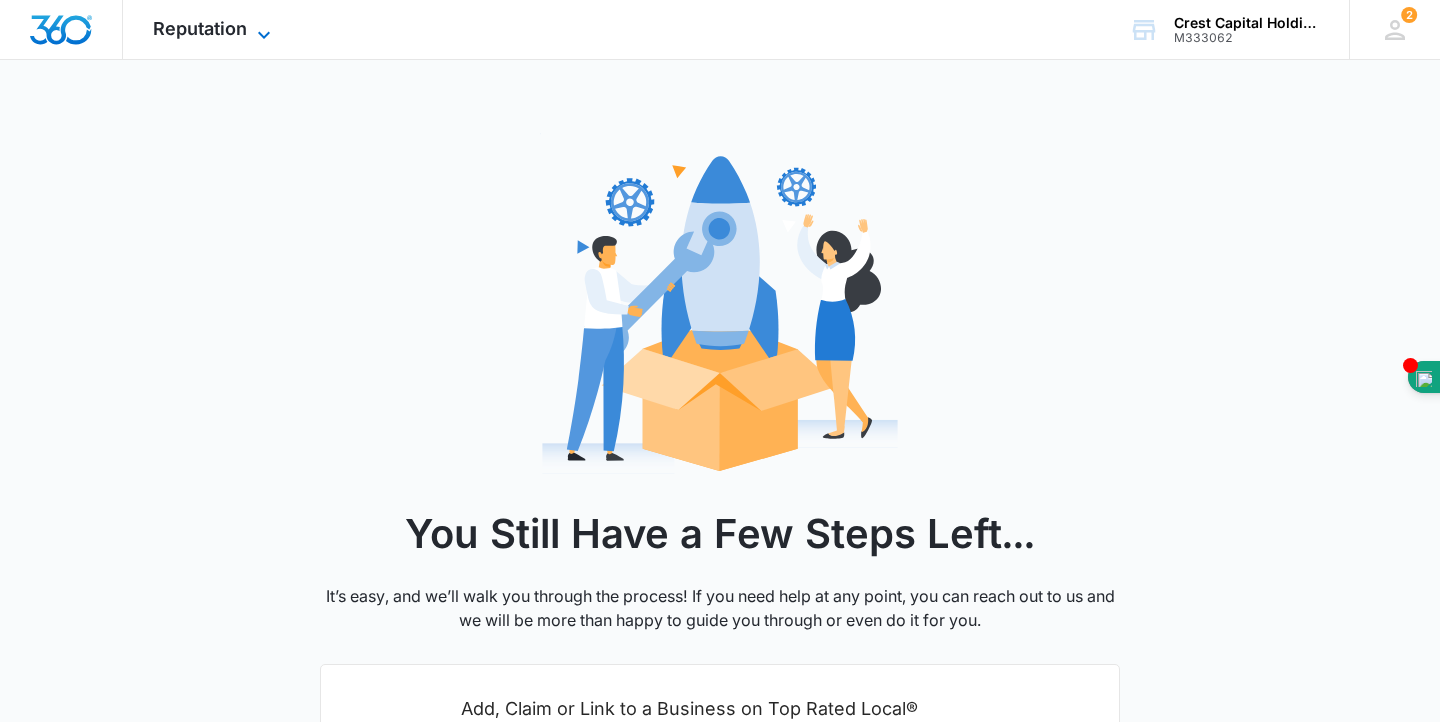 click 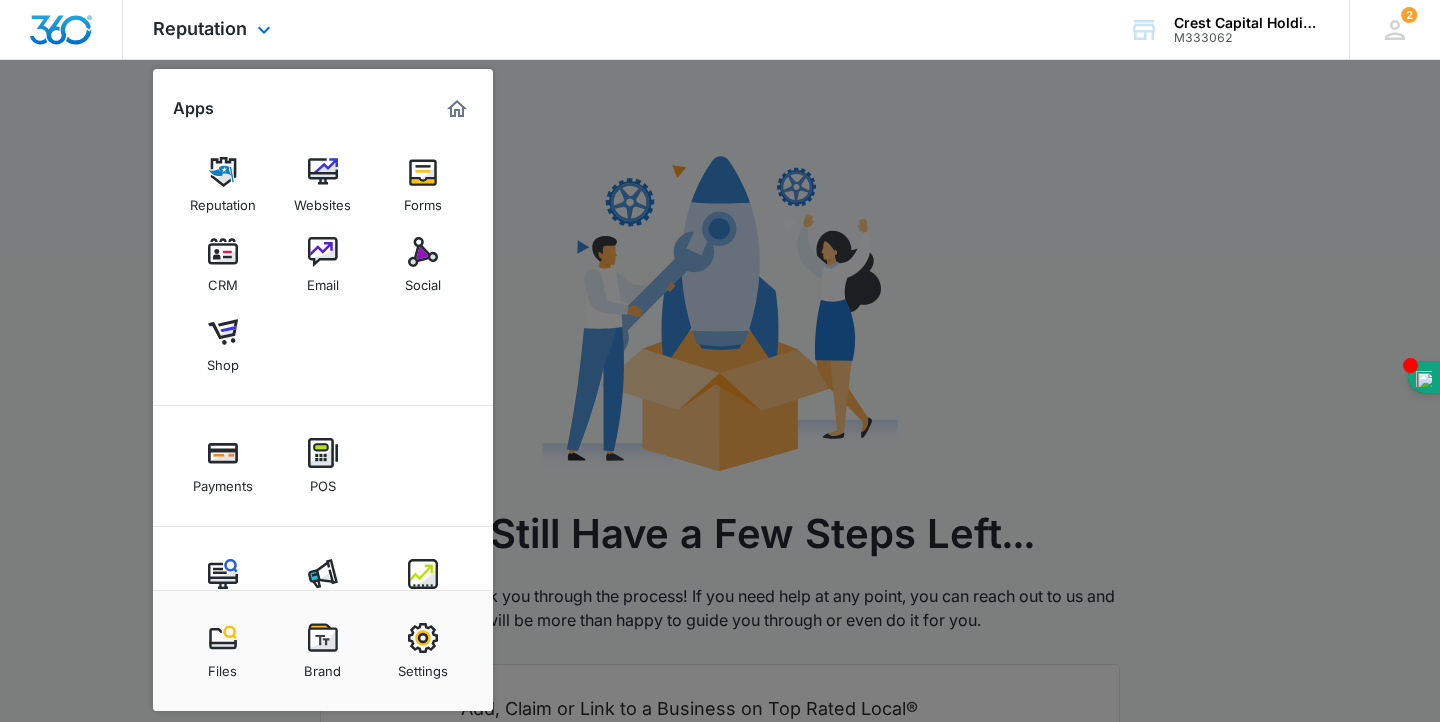 scroll, scrollTop: 58, scrollLeft: 0, axis: vertical 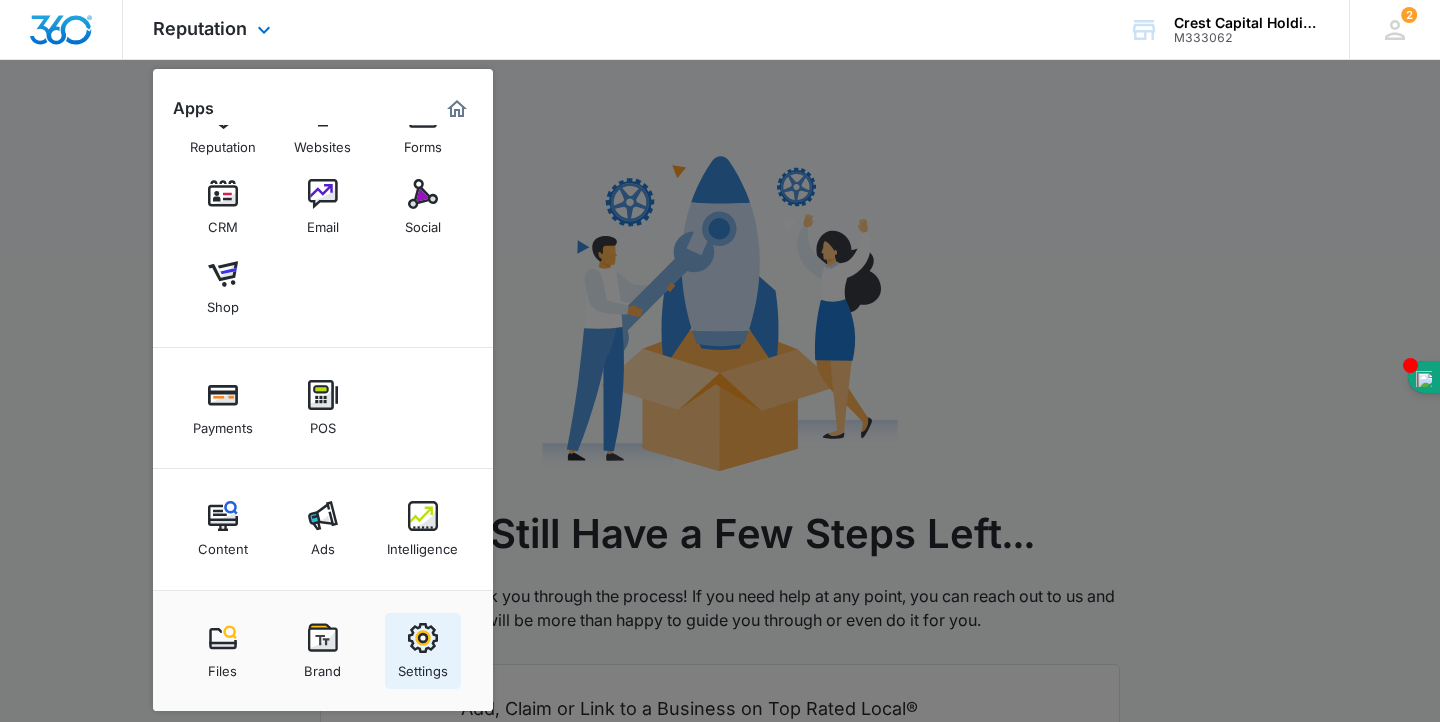 click on "Settings" at bounding box center (423, 666) 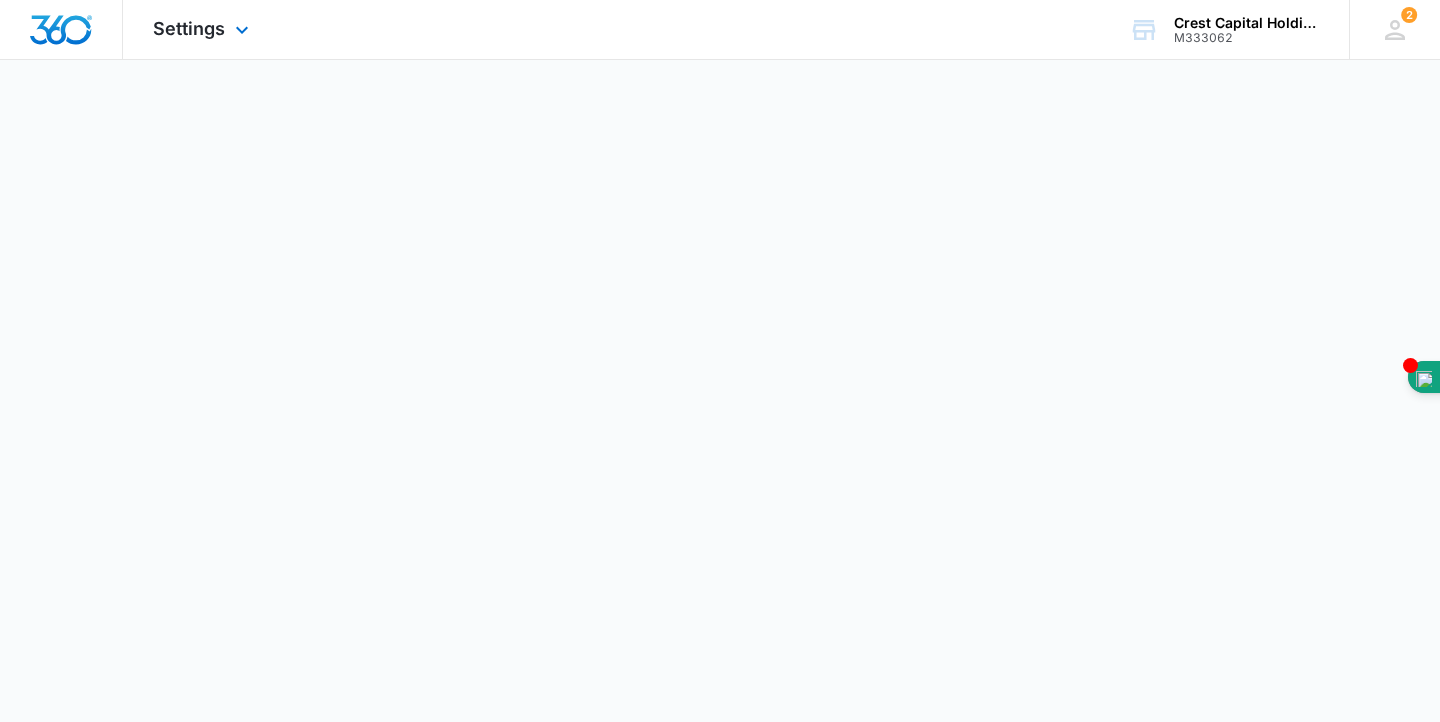 select on "11" 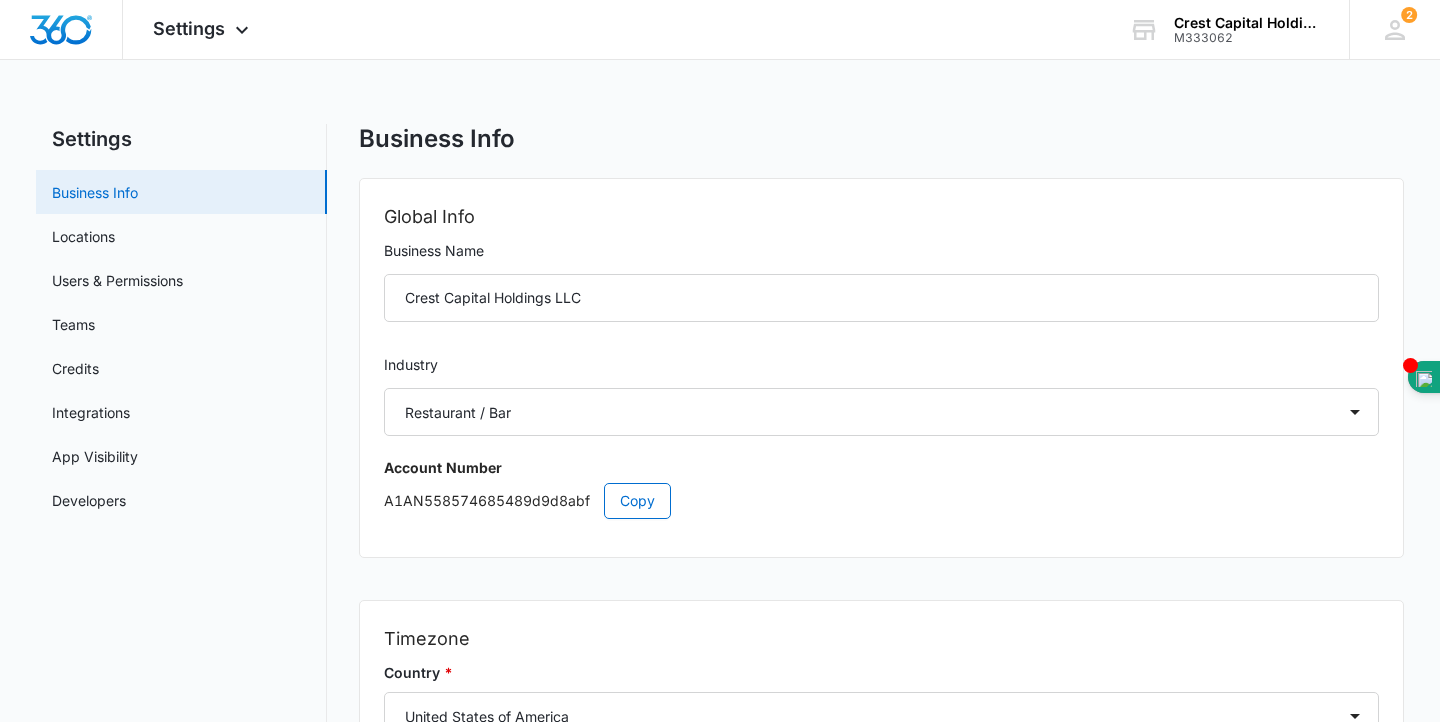 click on "Business Info" at bounding box center (95, 192) 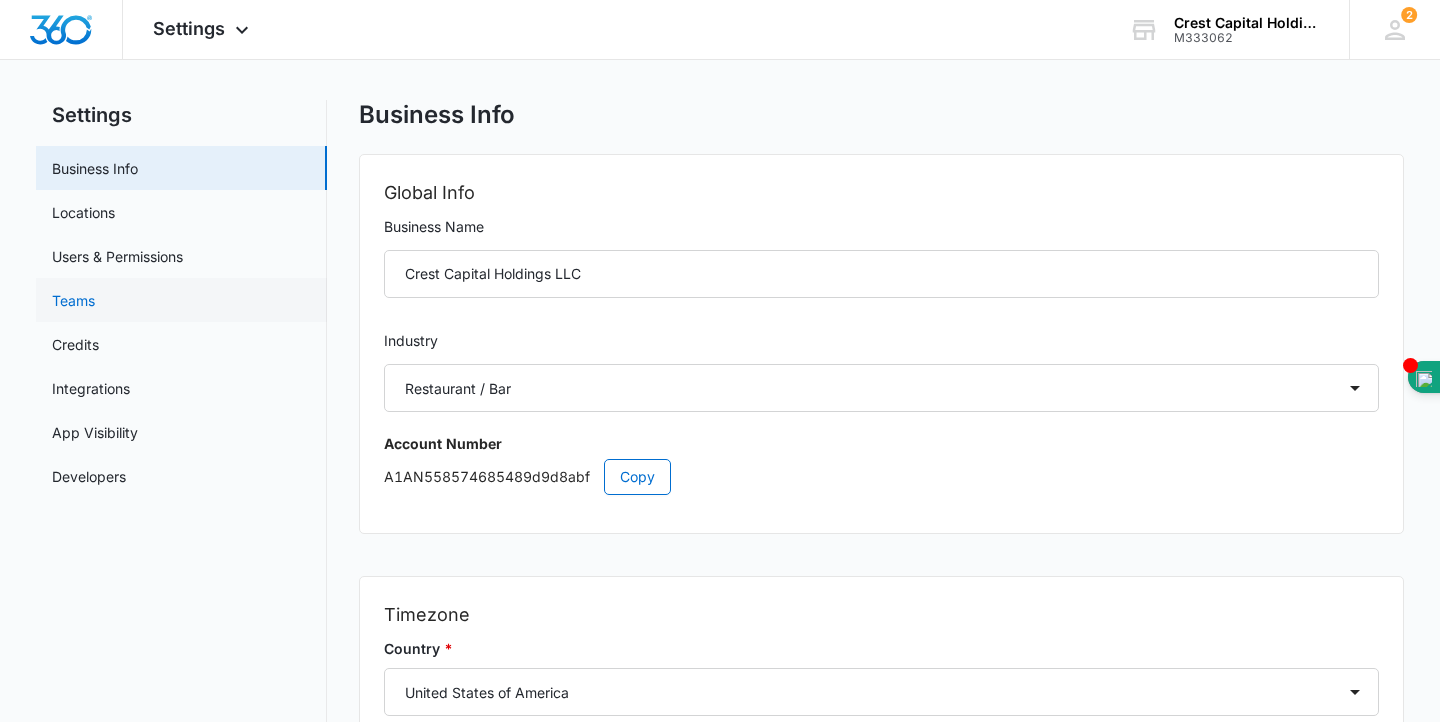 scroll, scrollTop: 0, scrollLeft: 0, axis: both 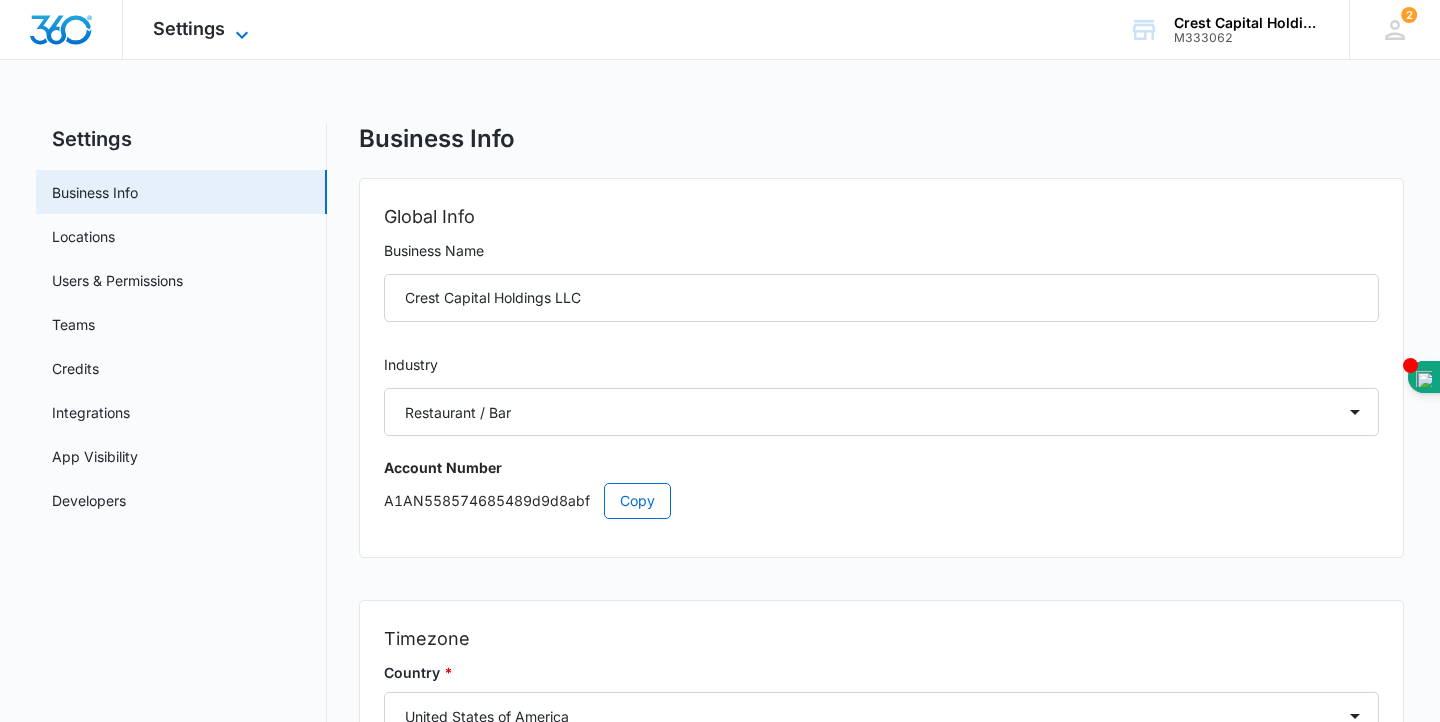 click 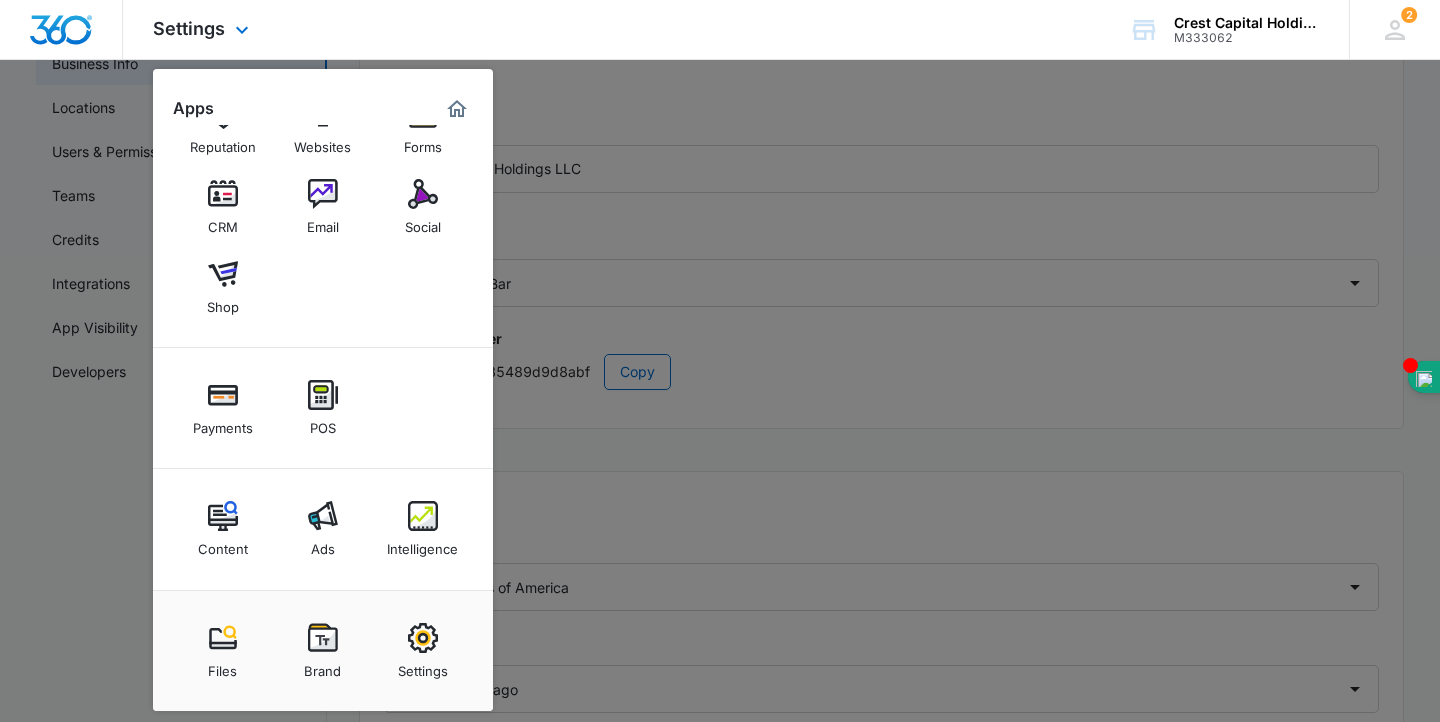 scroll, scrollTop: 138, scrollLeft: 0, axis: vertical 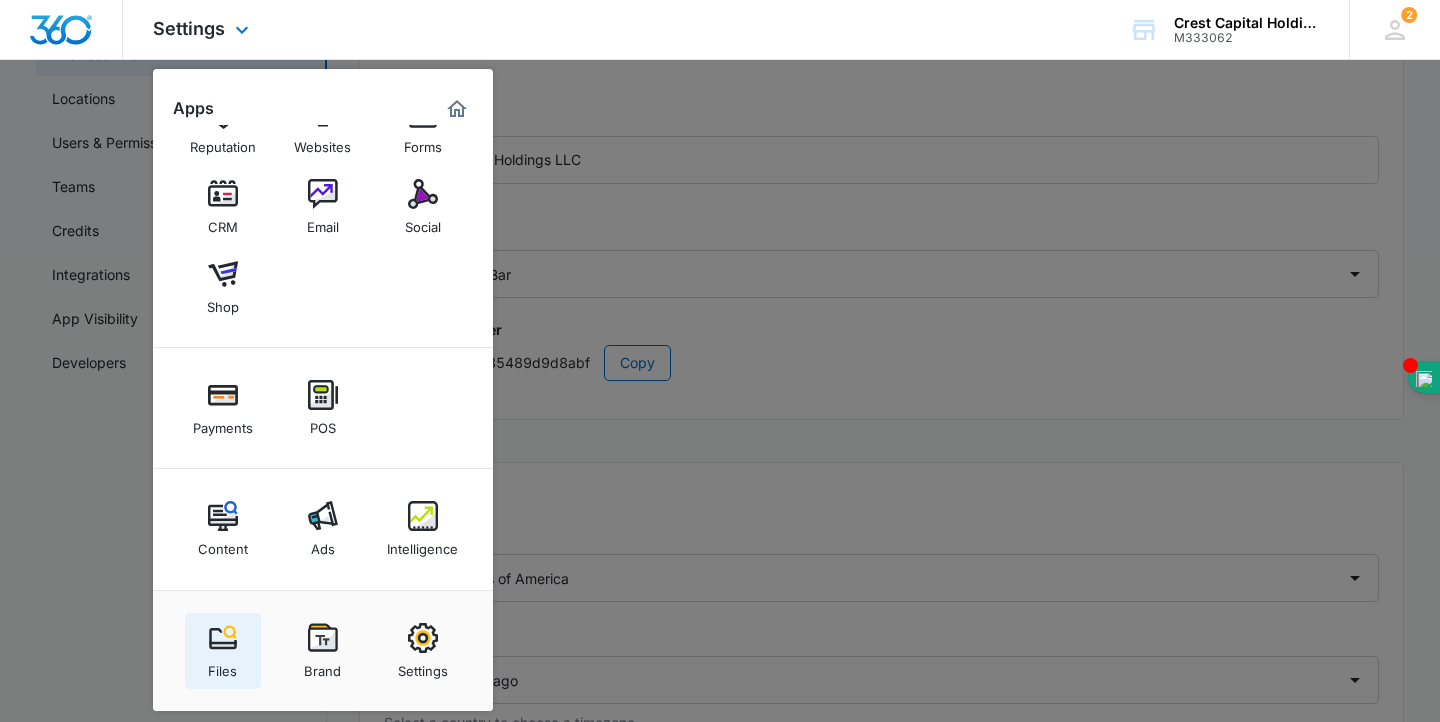 click at bounding box center (223, 638) 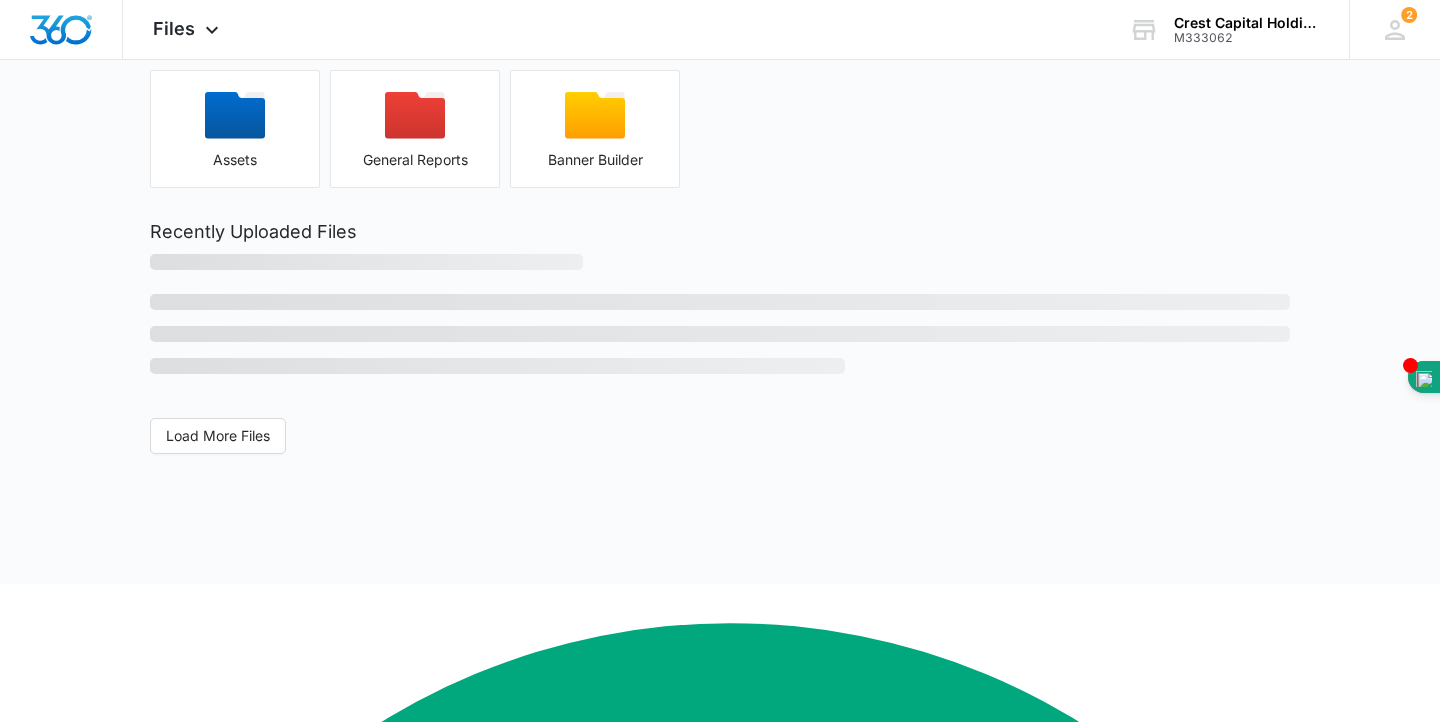 scroll, scrollTop: 0, scrollLeft: 0, axis: both 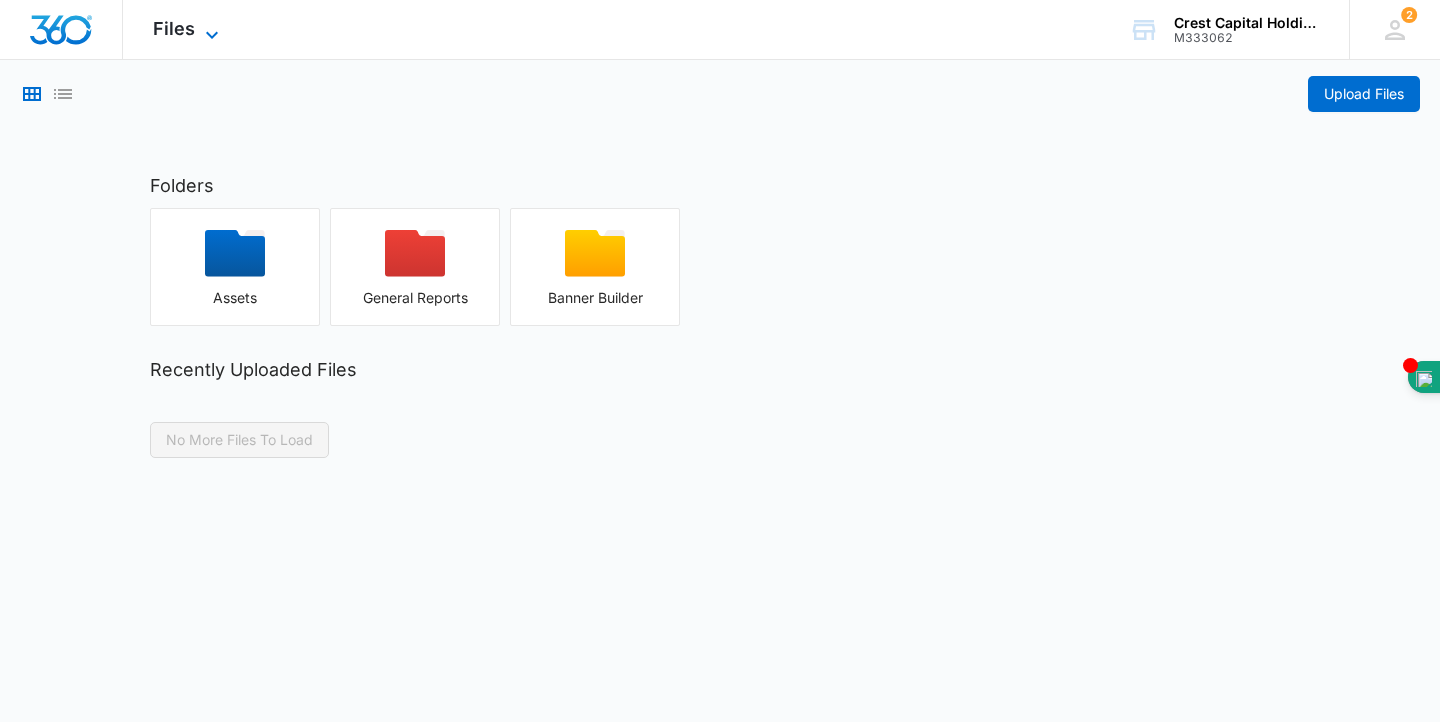 click 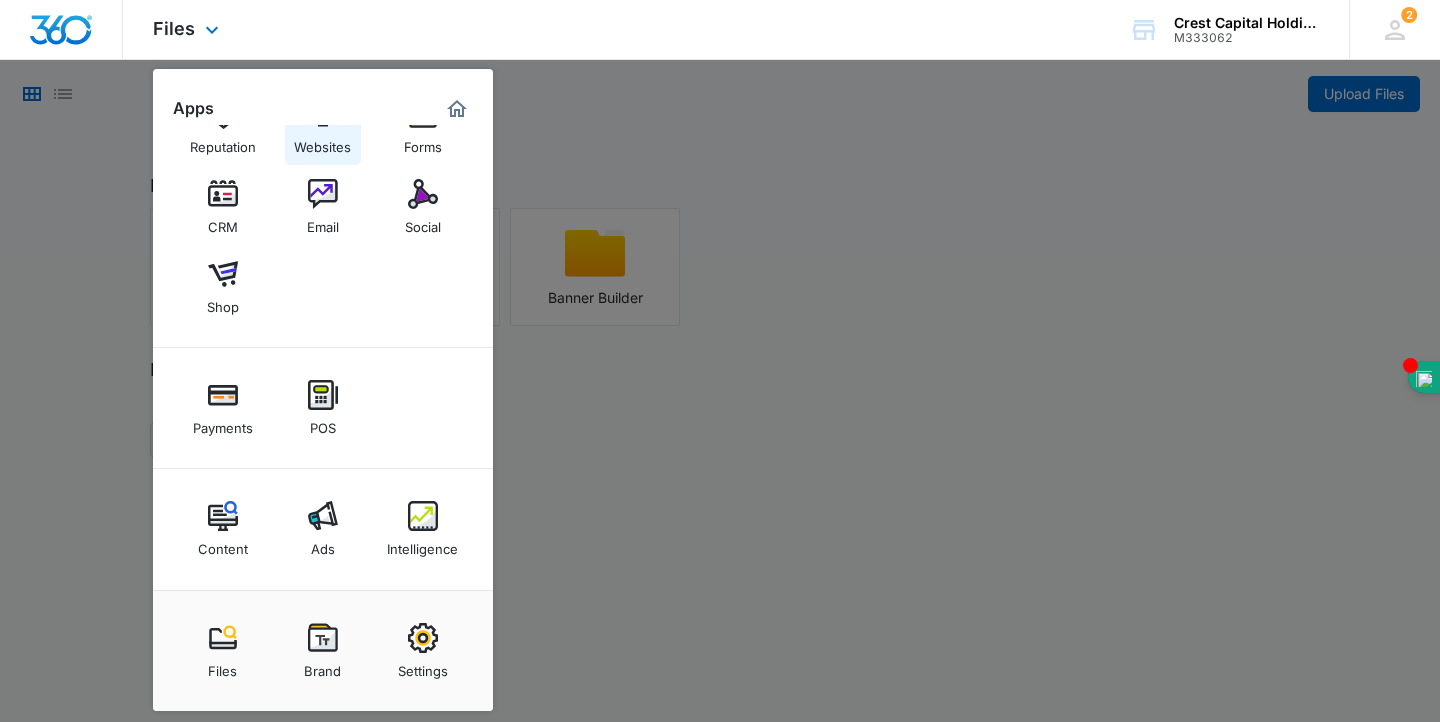 scroll, scrollTop: 0, scrollLeft: 0, axis: both 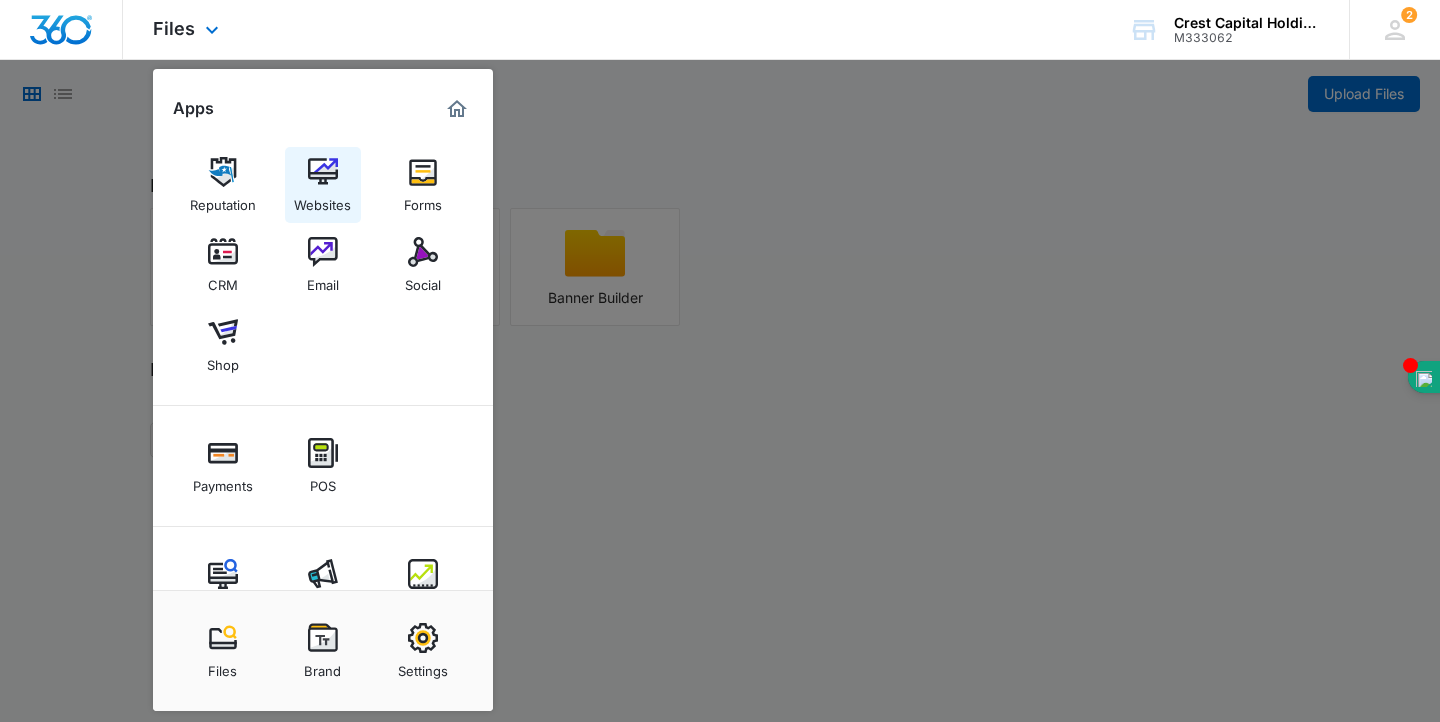 click at bounding box center (323, 172) 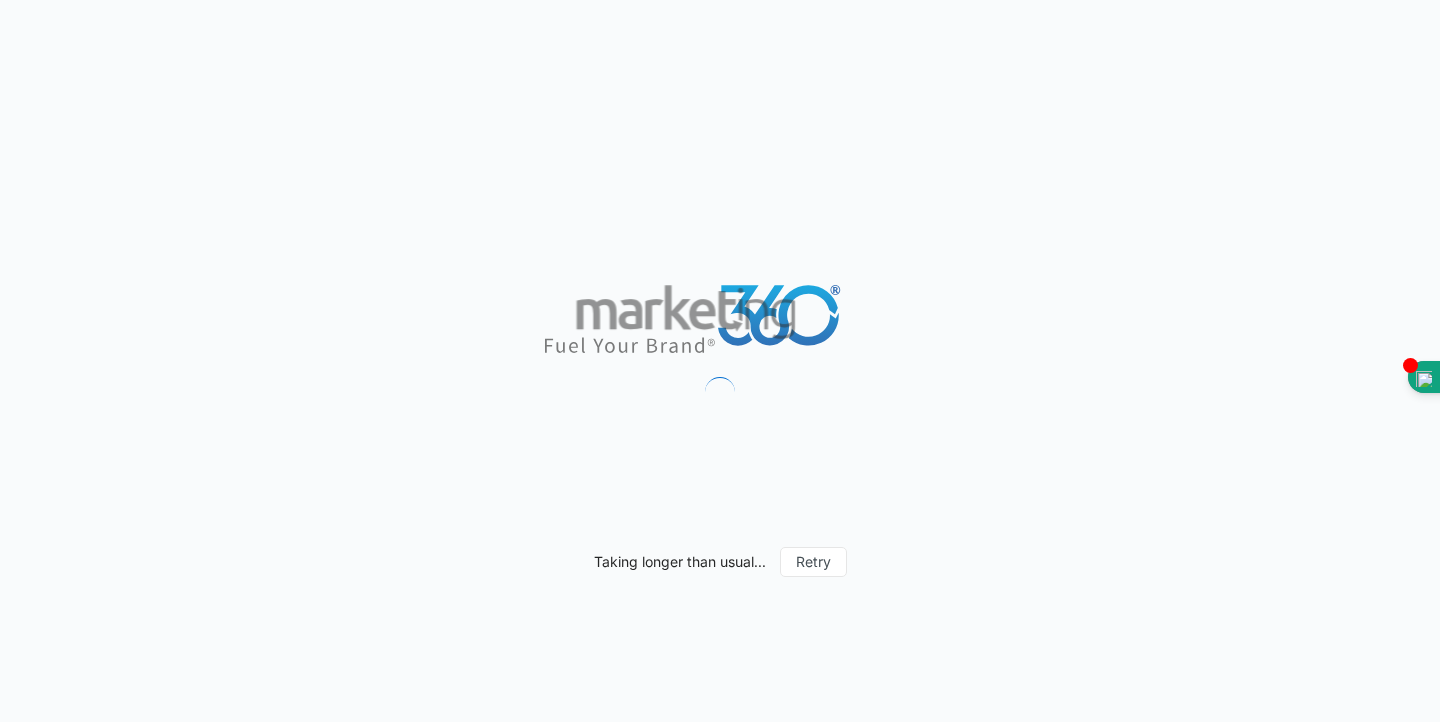 scroll, scrollTop: 0, scrollLeft: 0, axis: both 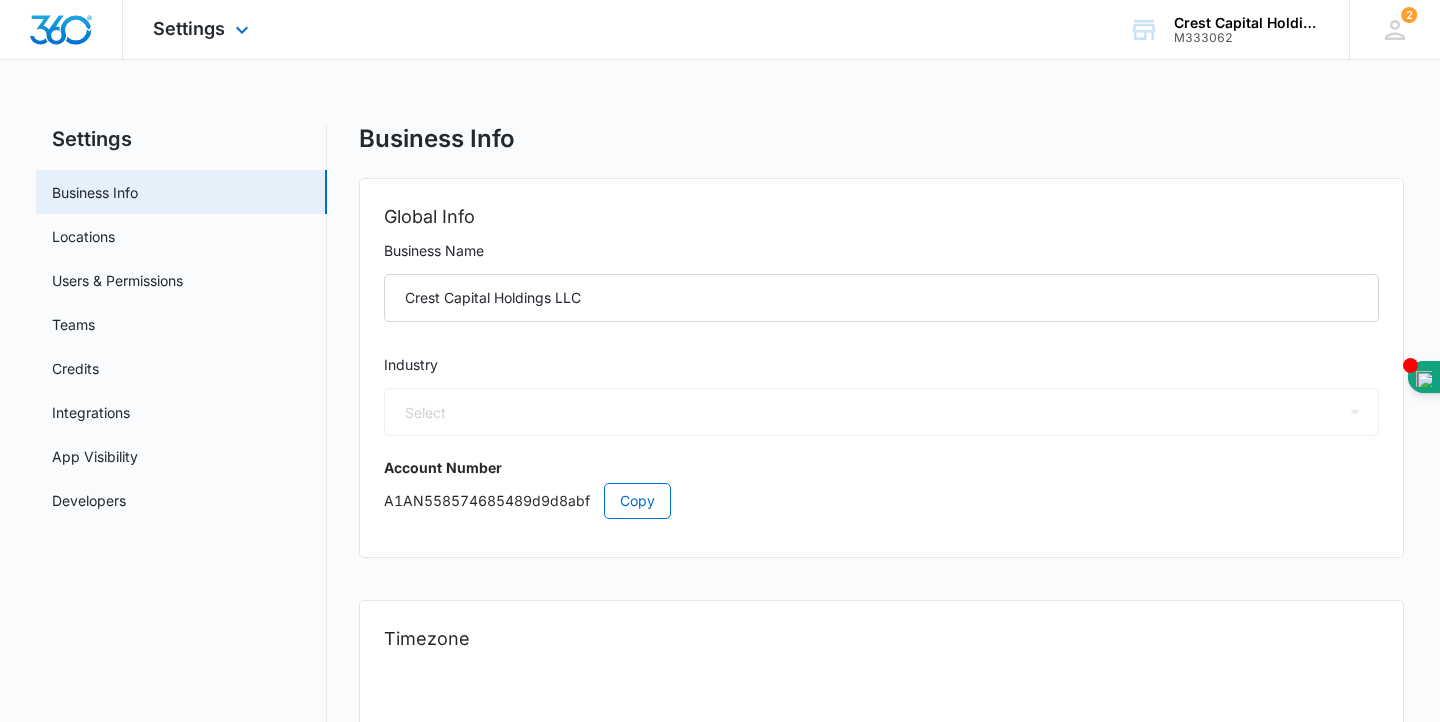 select on "US" 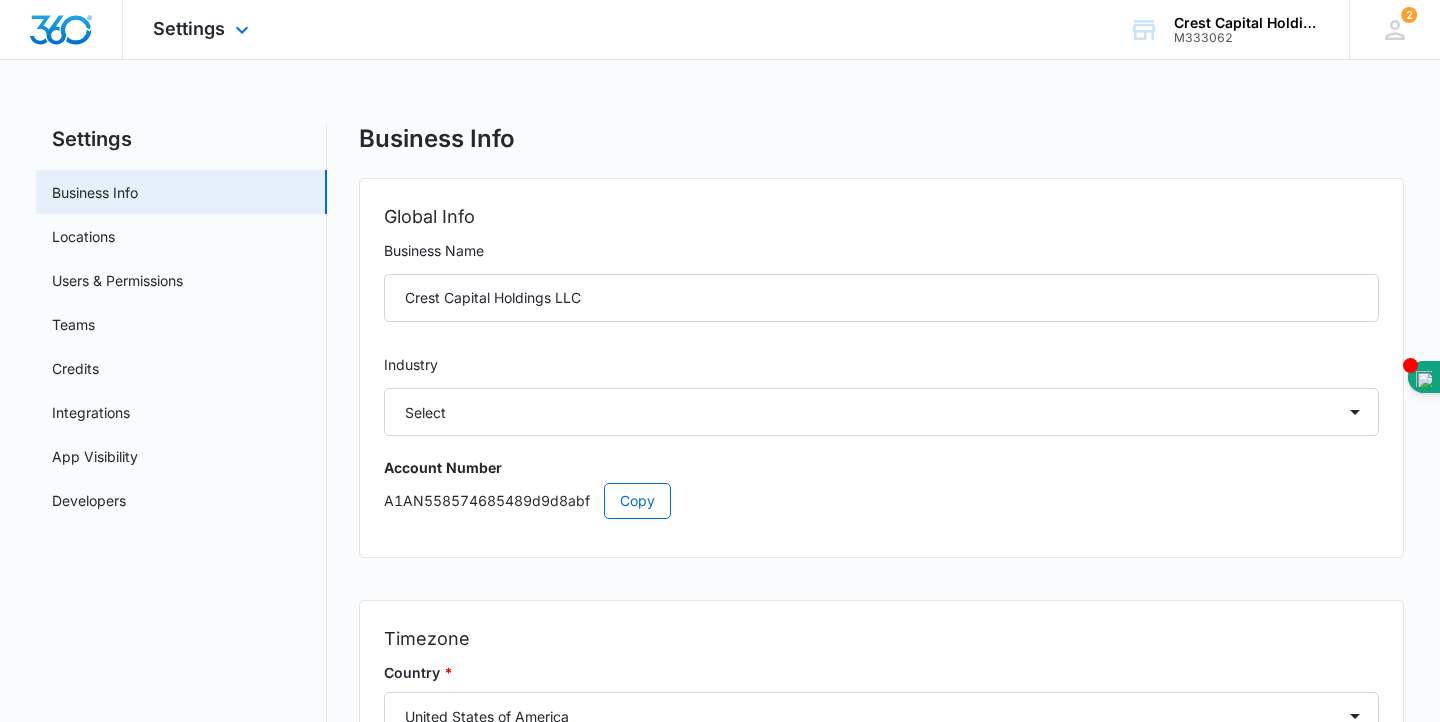 select on "11" 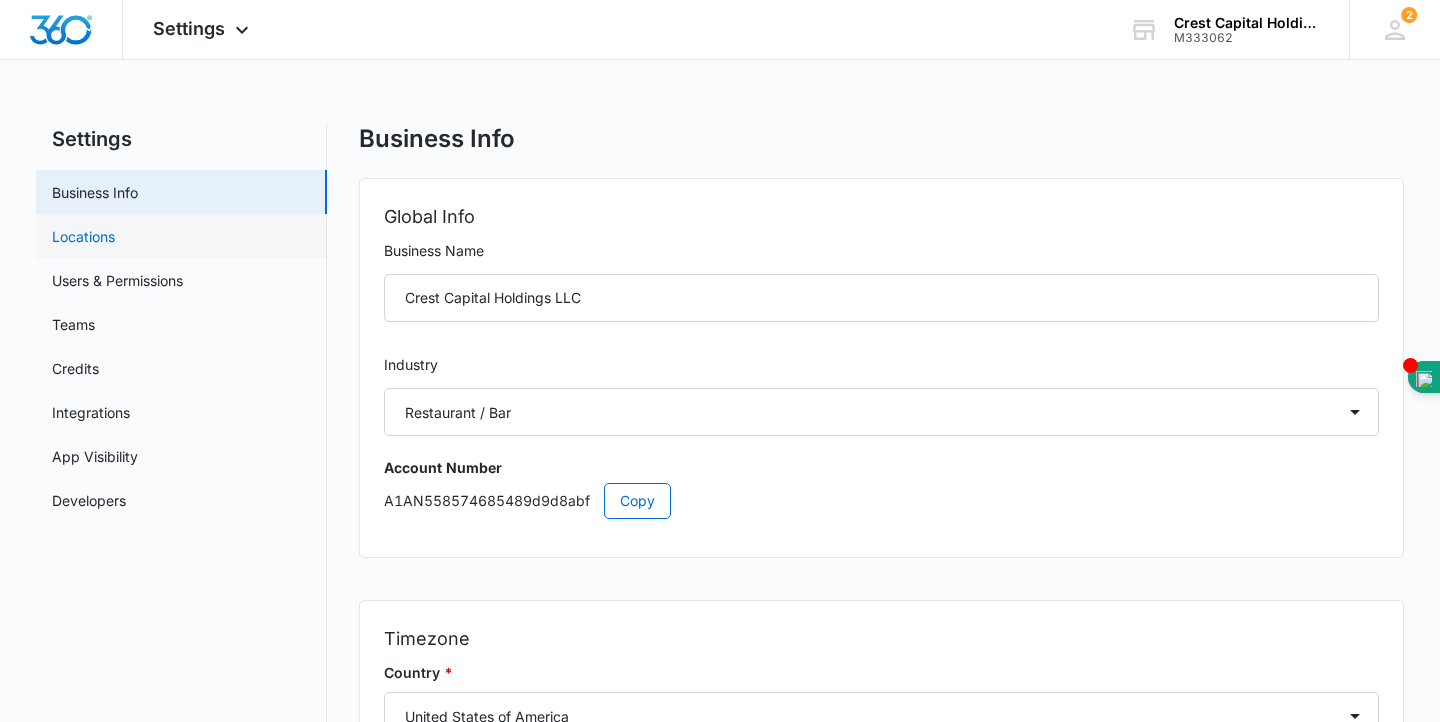 click on "Locations" at bounding box center (83, 236) 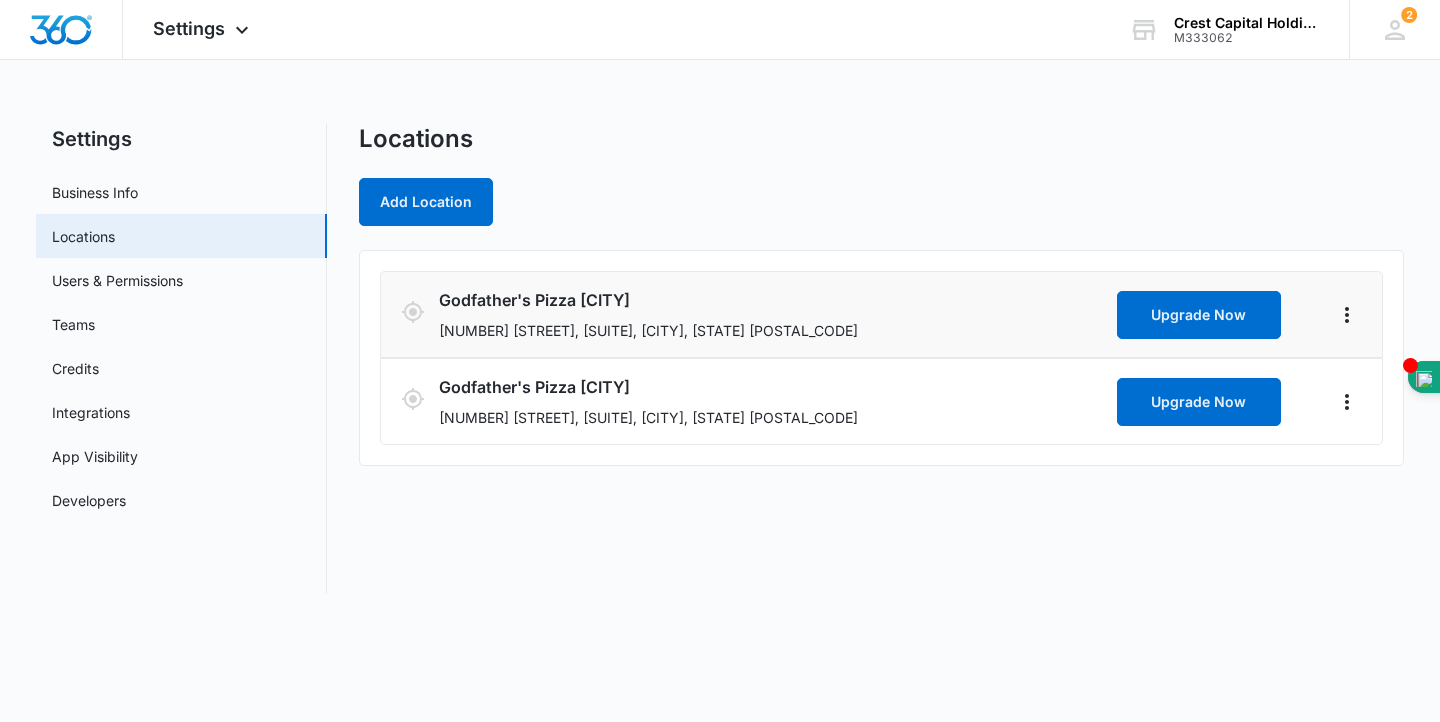 click on "Godfather's Pizza [CITY]" at bounding box center (774, 300) 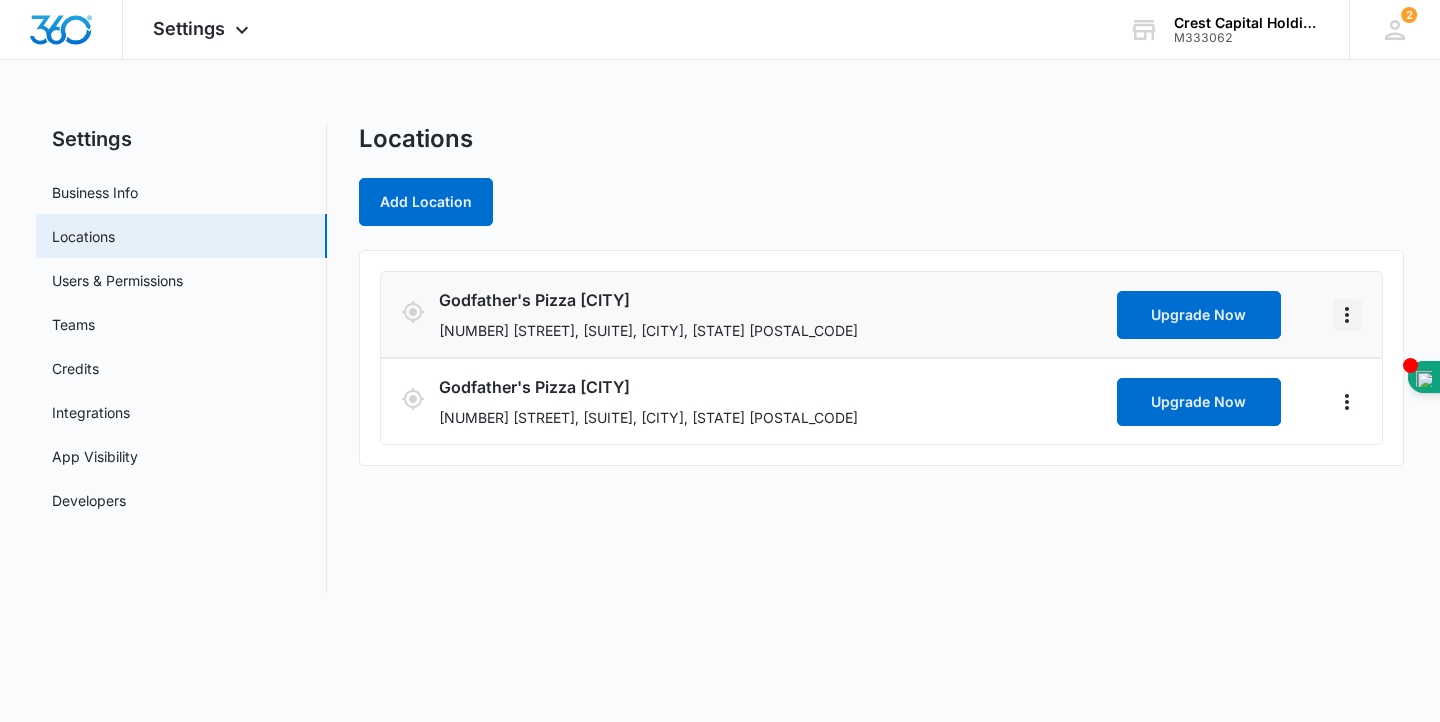 click 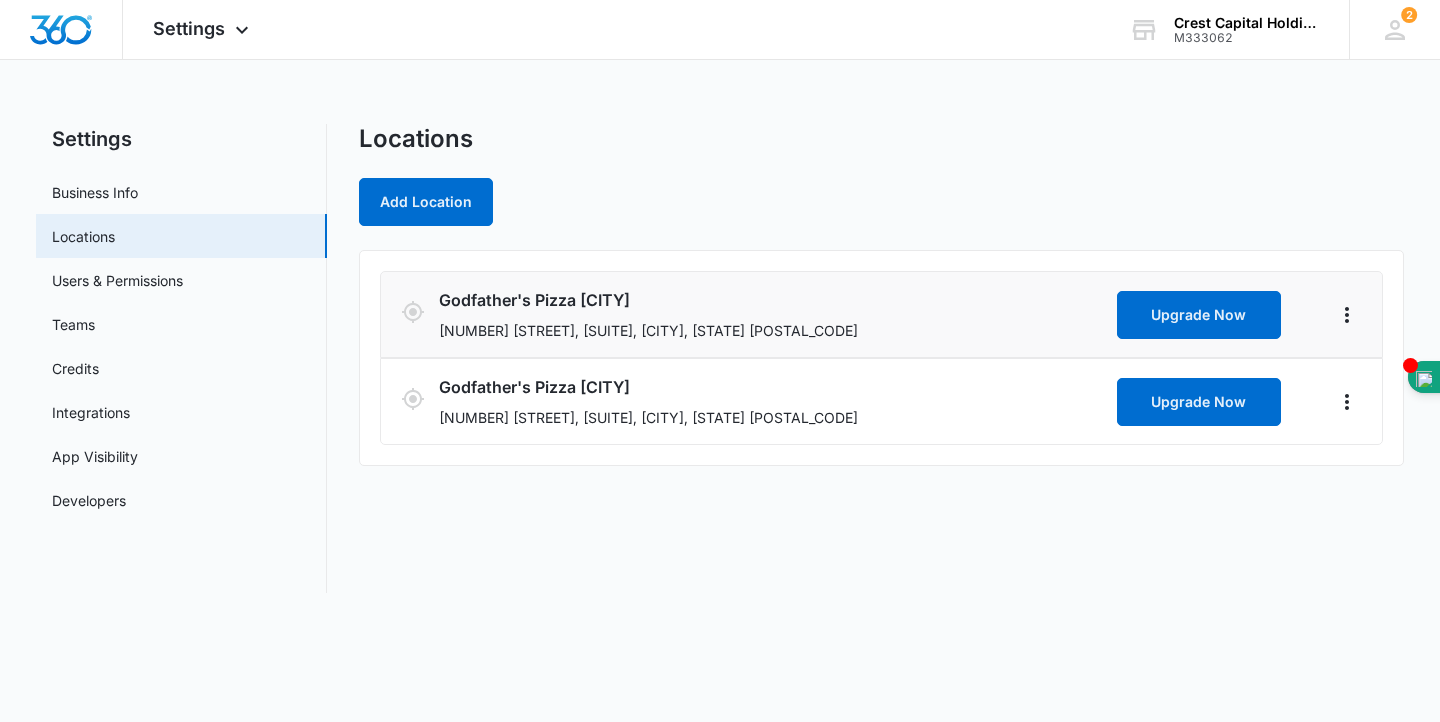 click on "Godfather's Pizza Aubrey" at bounding box center [774, 300] 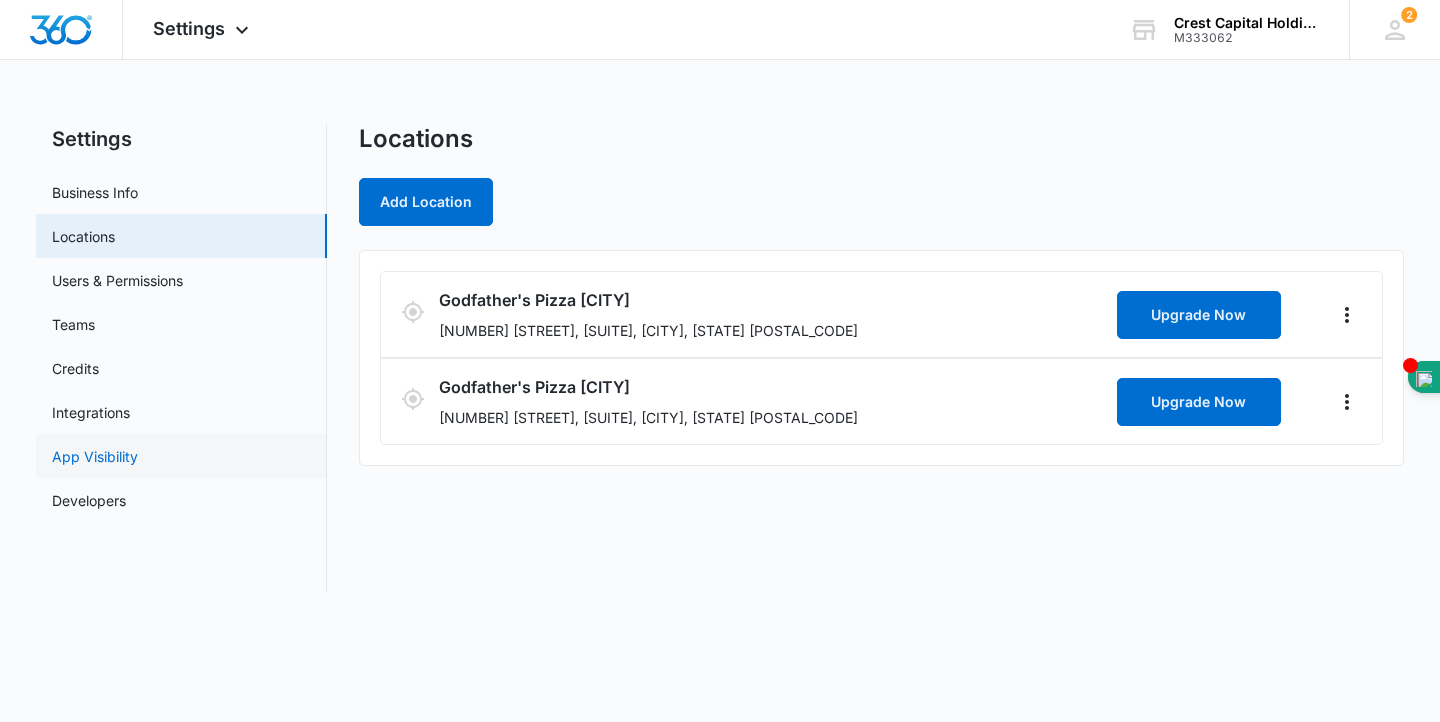 click on "App Visibility" at bounding box center (95, 456) 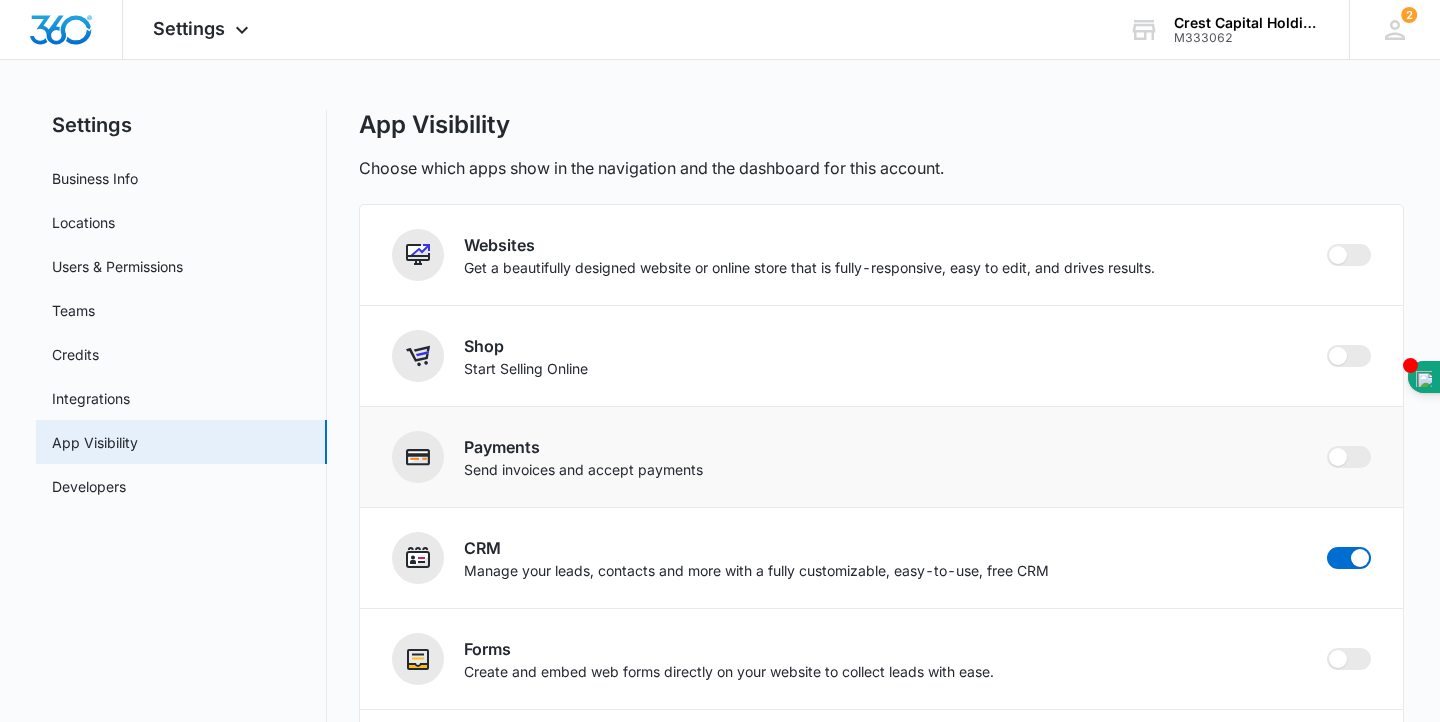 scroll, scrollTop: 0, scrollLeft: 0, axis: both 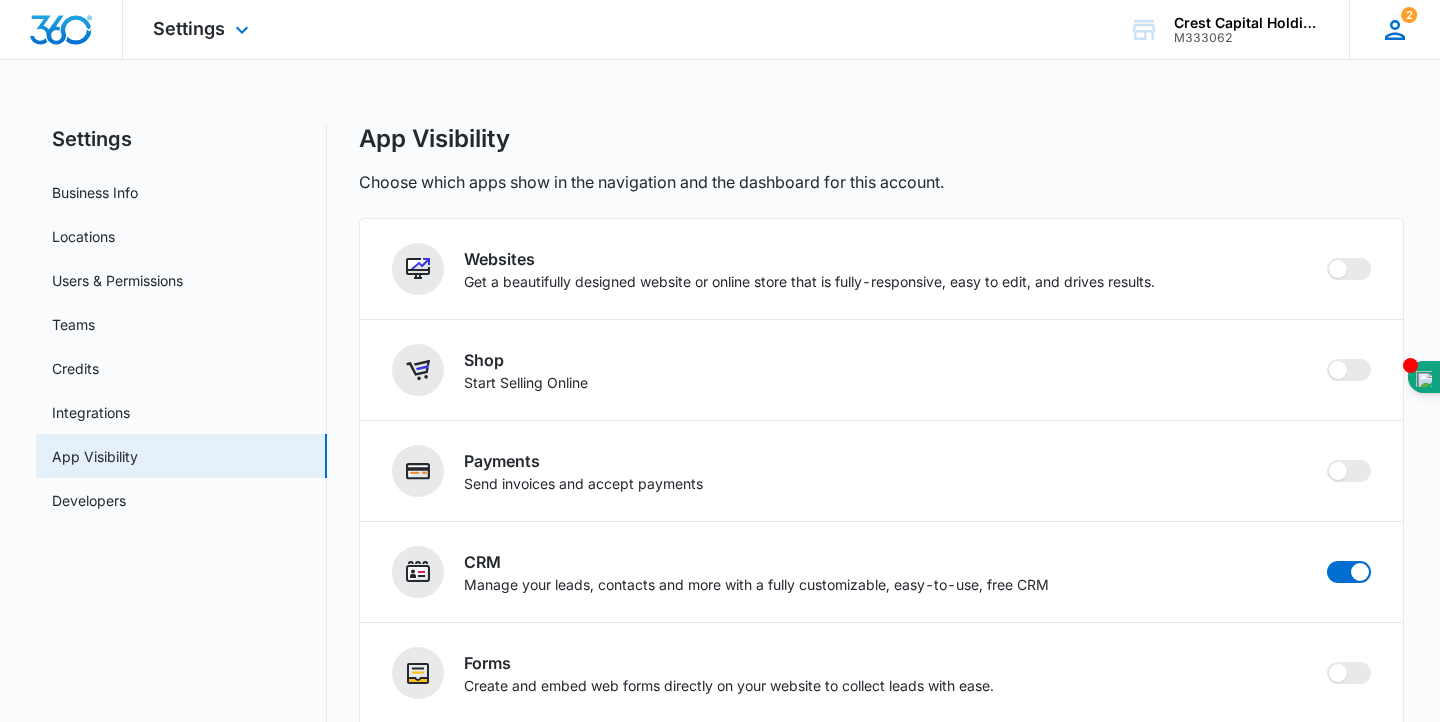 click 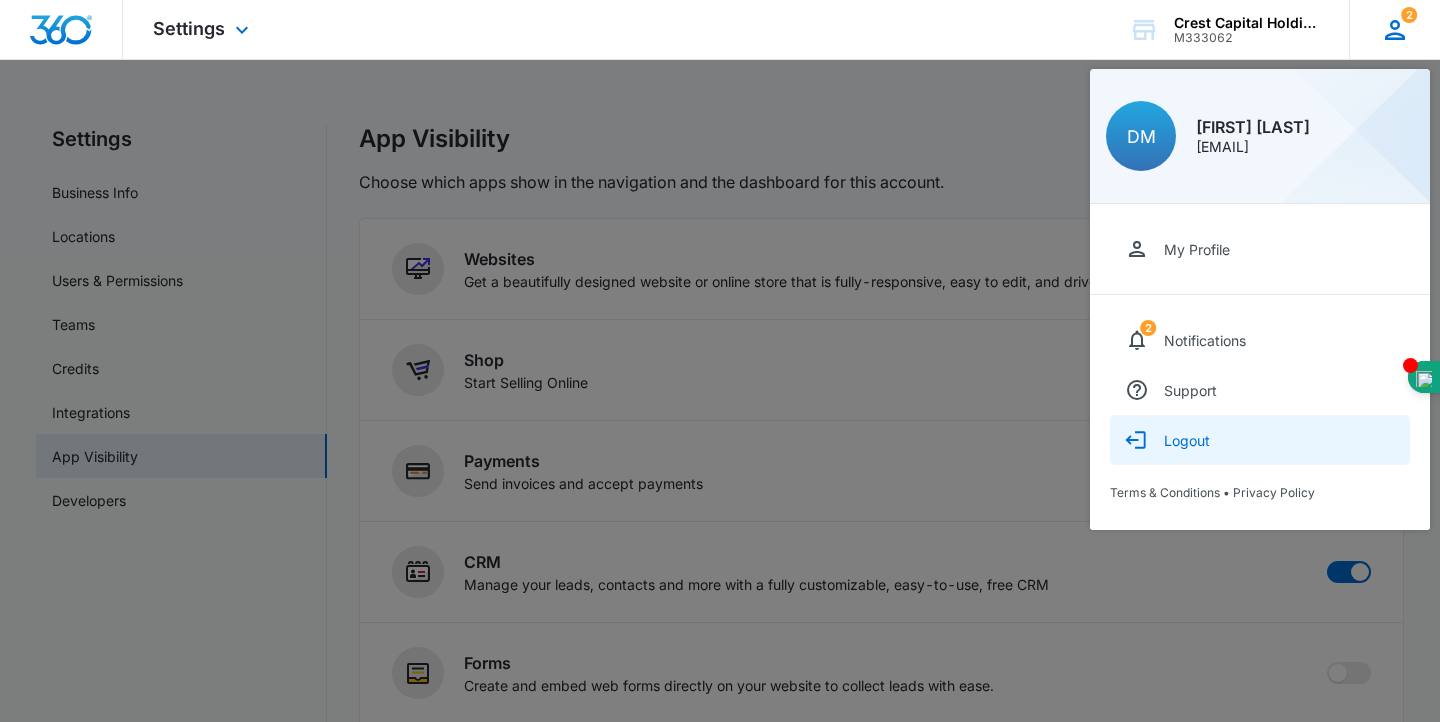 click on "Logout" at bounding box center [1187, 440] 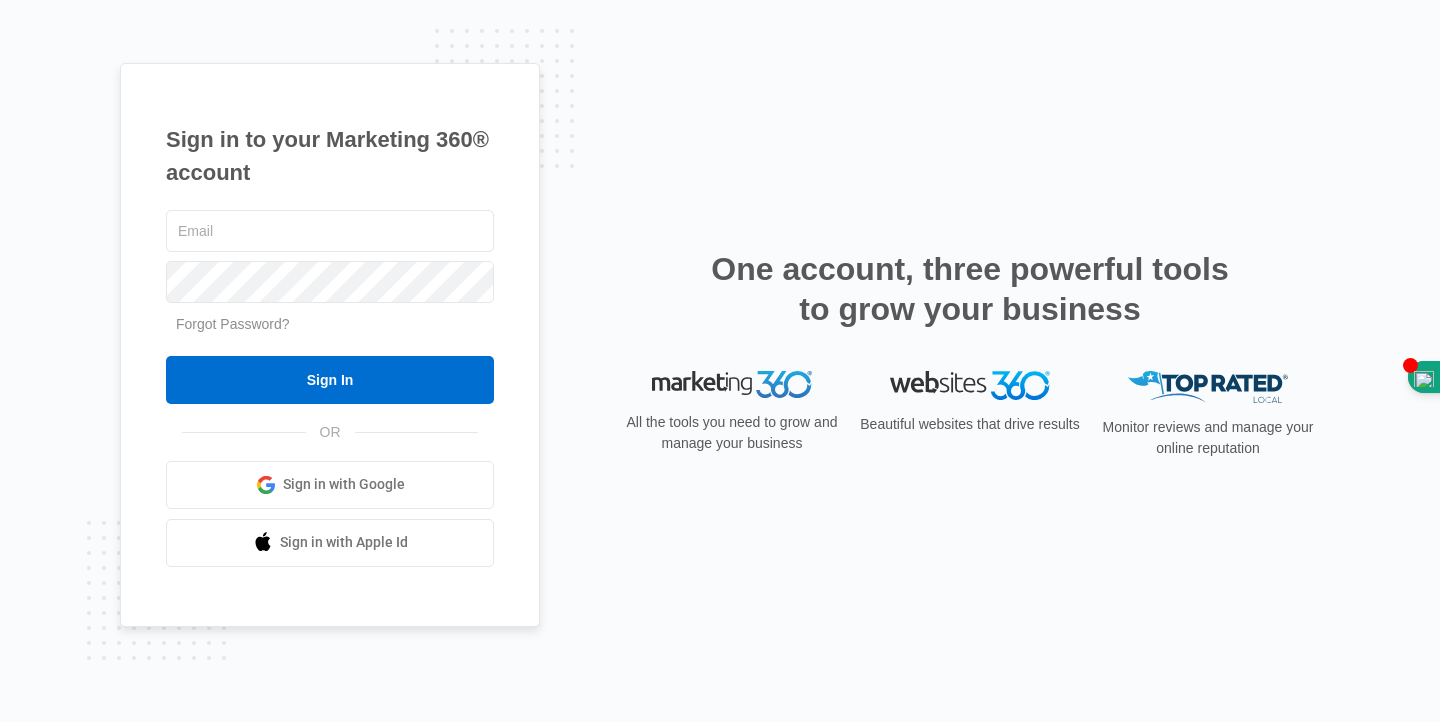 scroll, scrollTop: 0, scrollLeft: 0, axis: both 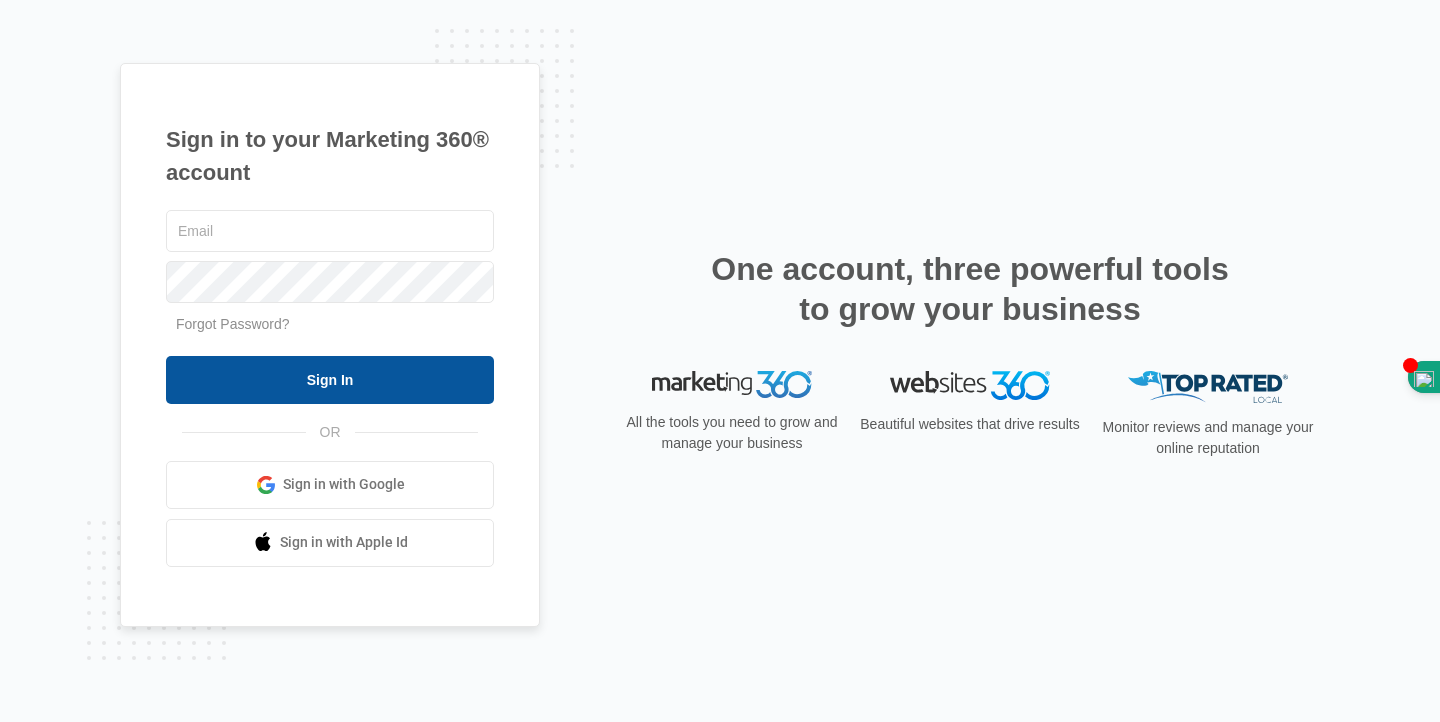 click on "Sign In" at bounding box center (330, 380) 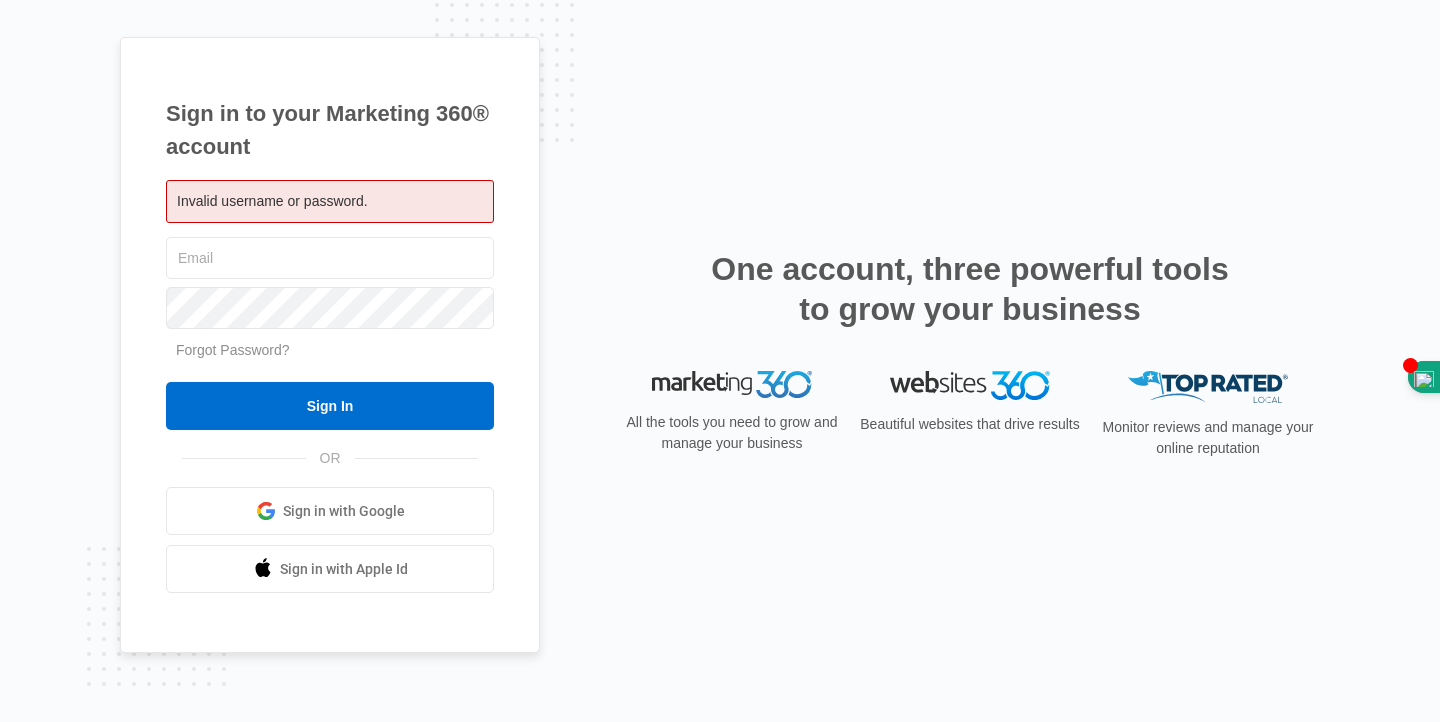 scroll, scrollTop: 0, scrollLeft: 0, axis: both 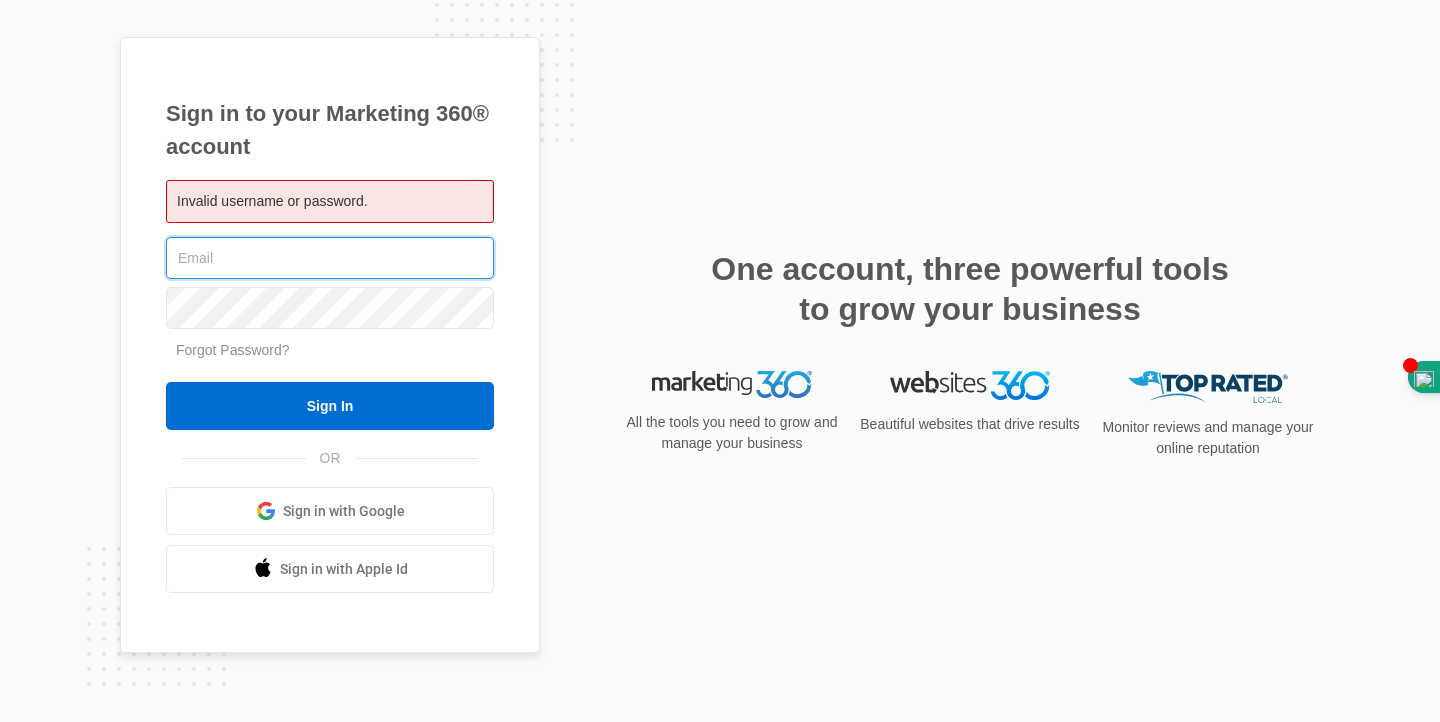 type on "[EMAIL]" 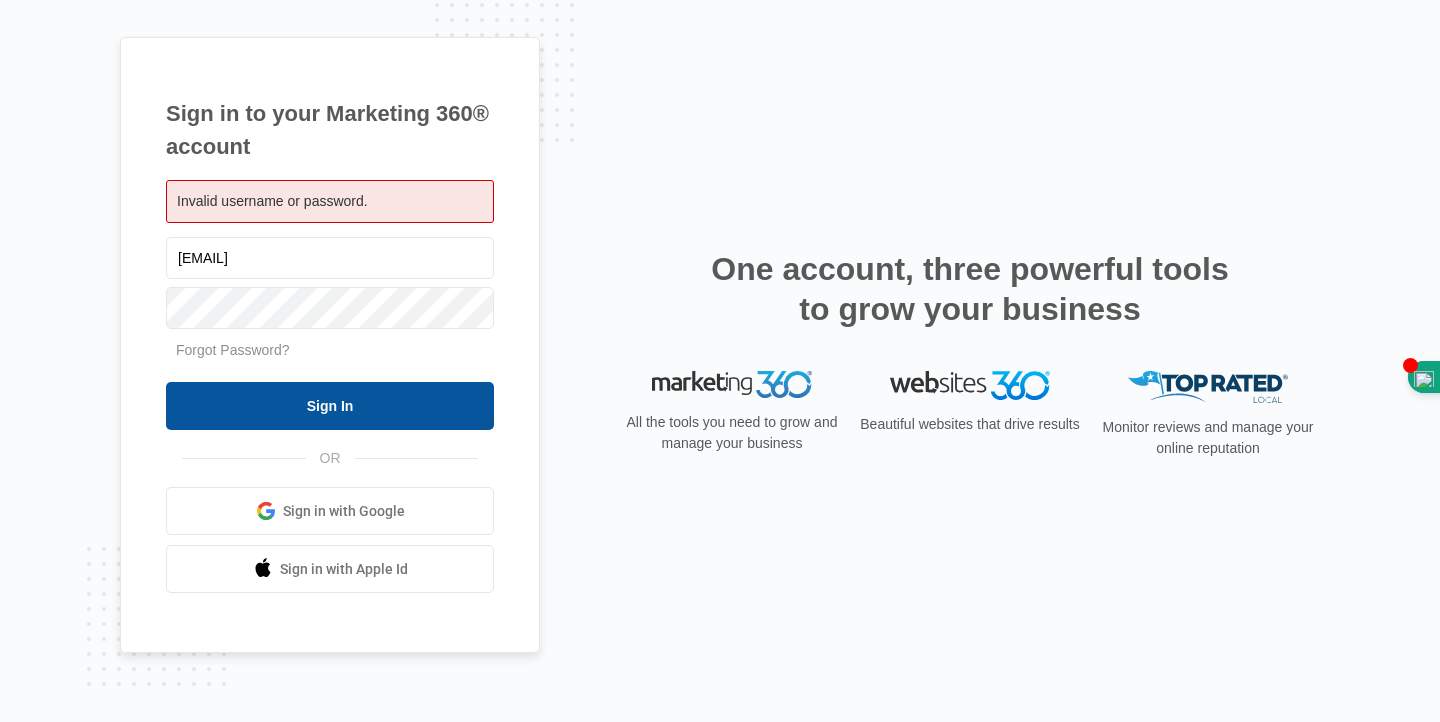 click on "Sign In" at bounding box center [330, 406] 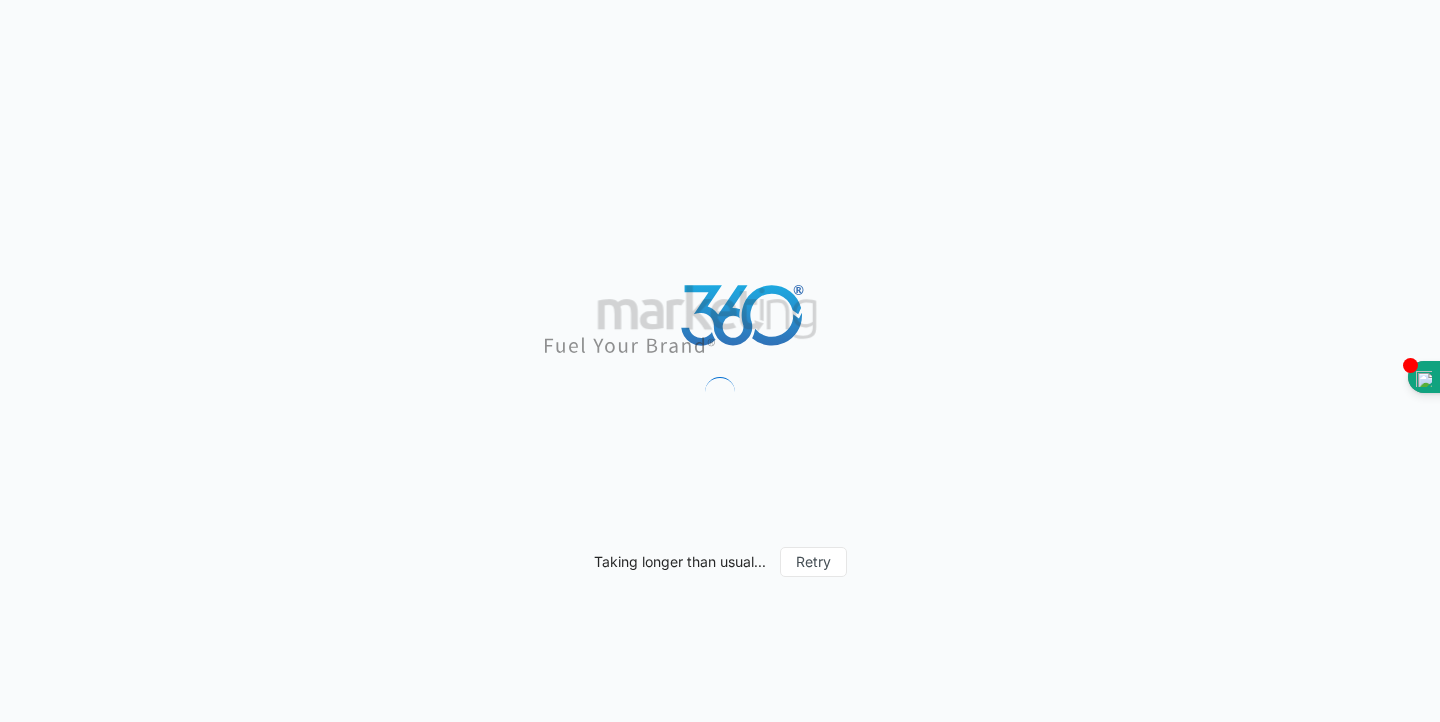 scroll, scrollTop: 0, scrollLeft: 0, axis: both 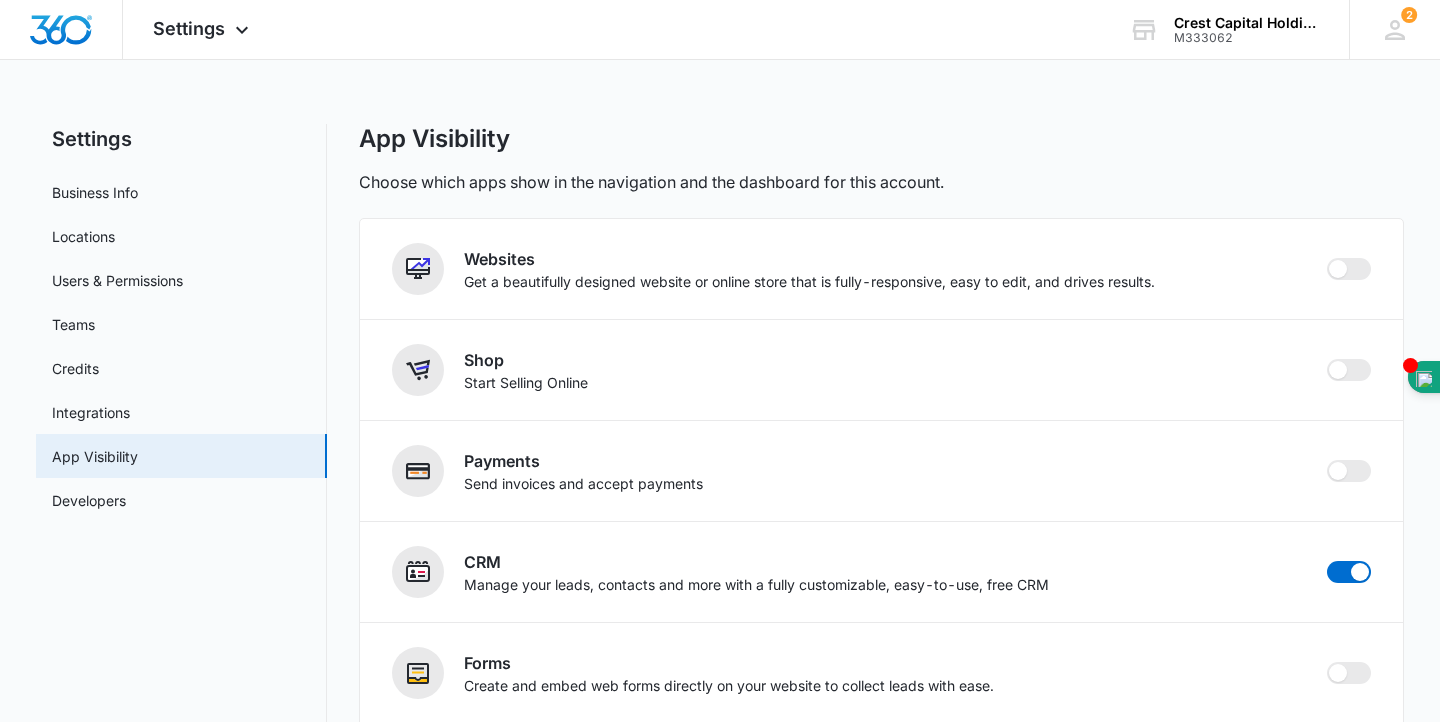 click on "Settings" at bounding box center (181, 139) 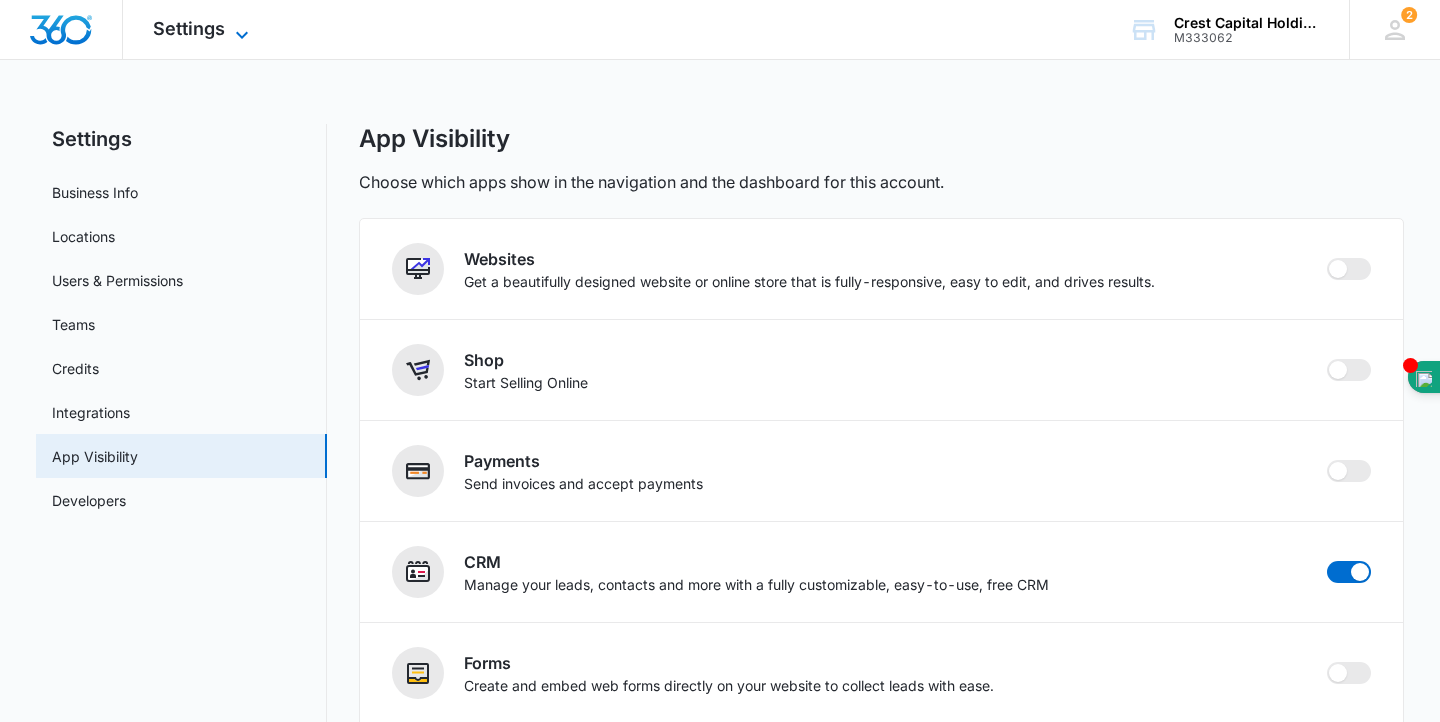 click 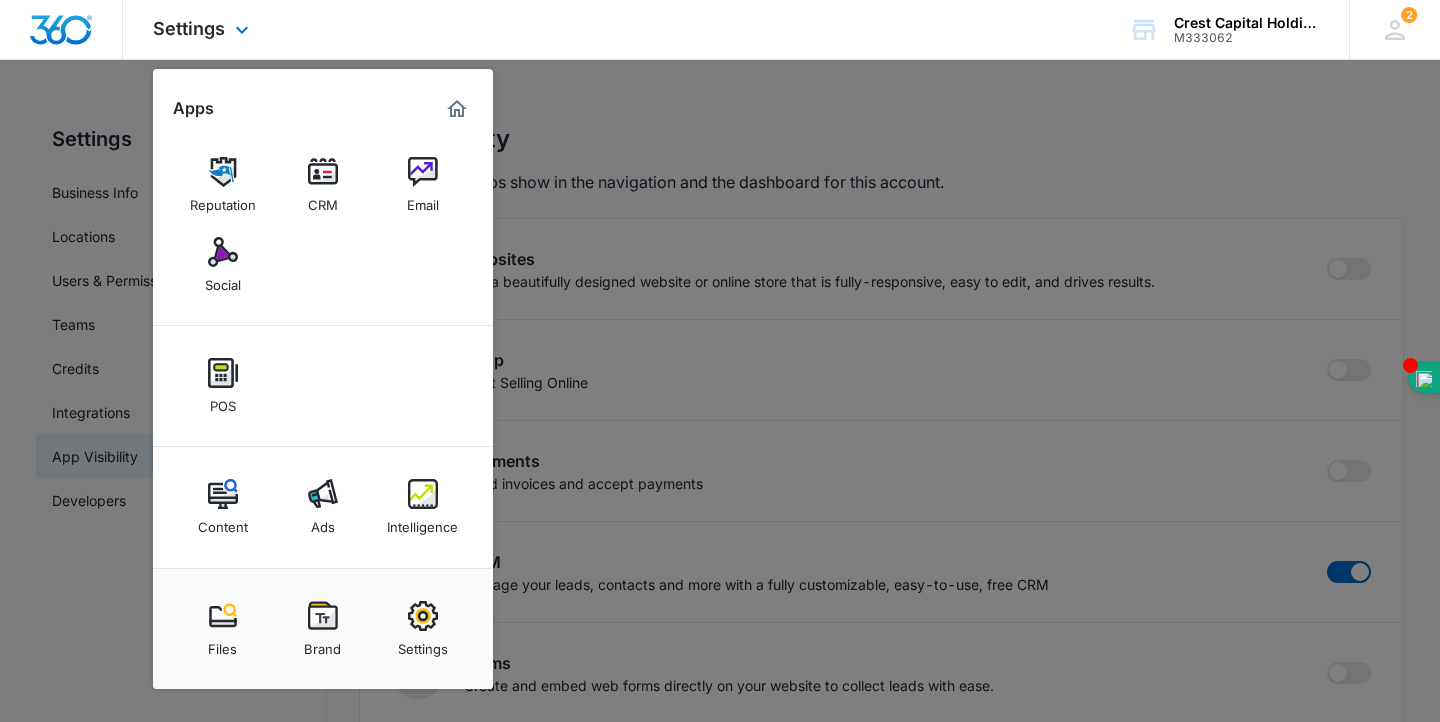 click at bounding box center (457, 109) 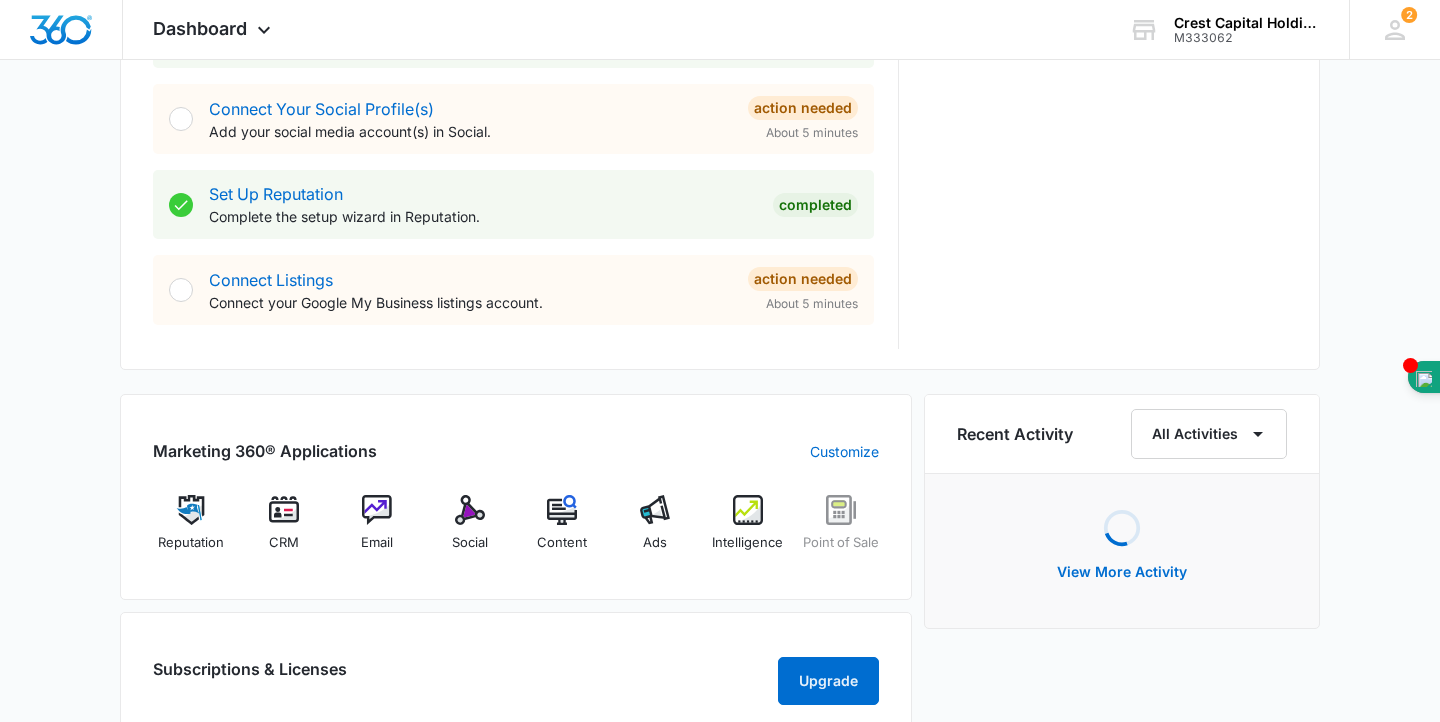 scroll, scrollTop: 950, scrollLeft: 0, axis: vertical 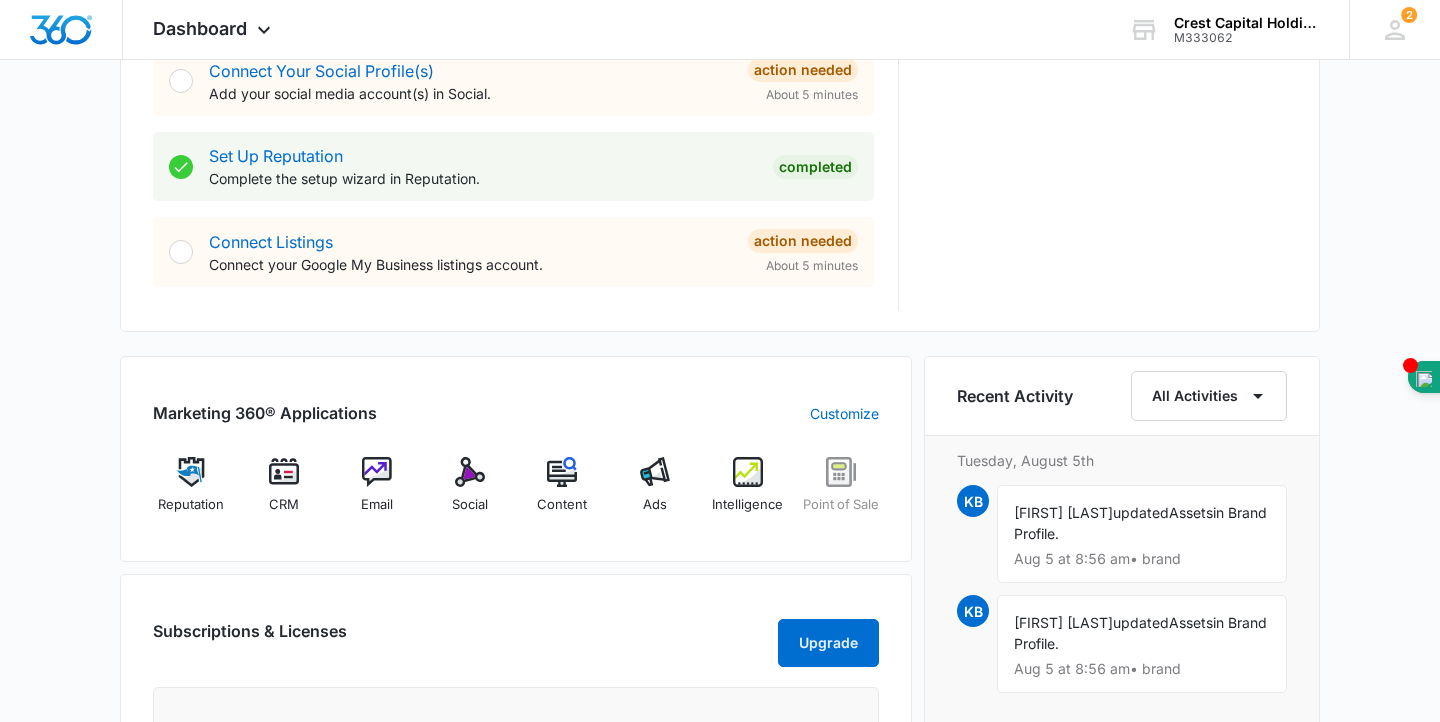 click at bounding box center (181, 252) 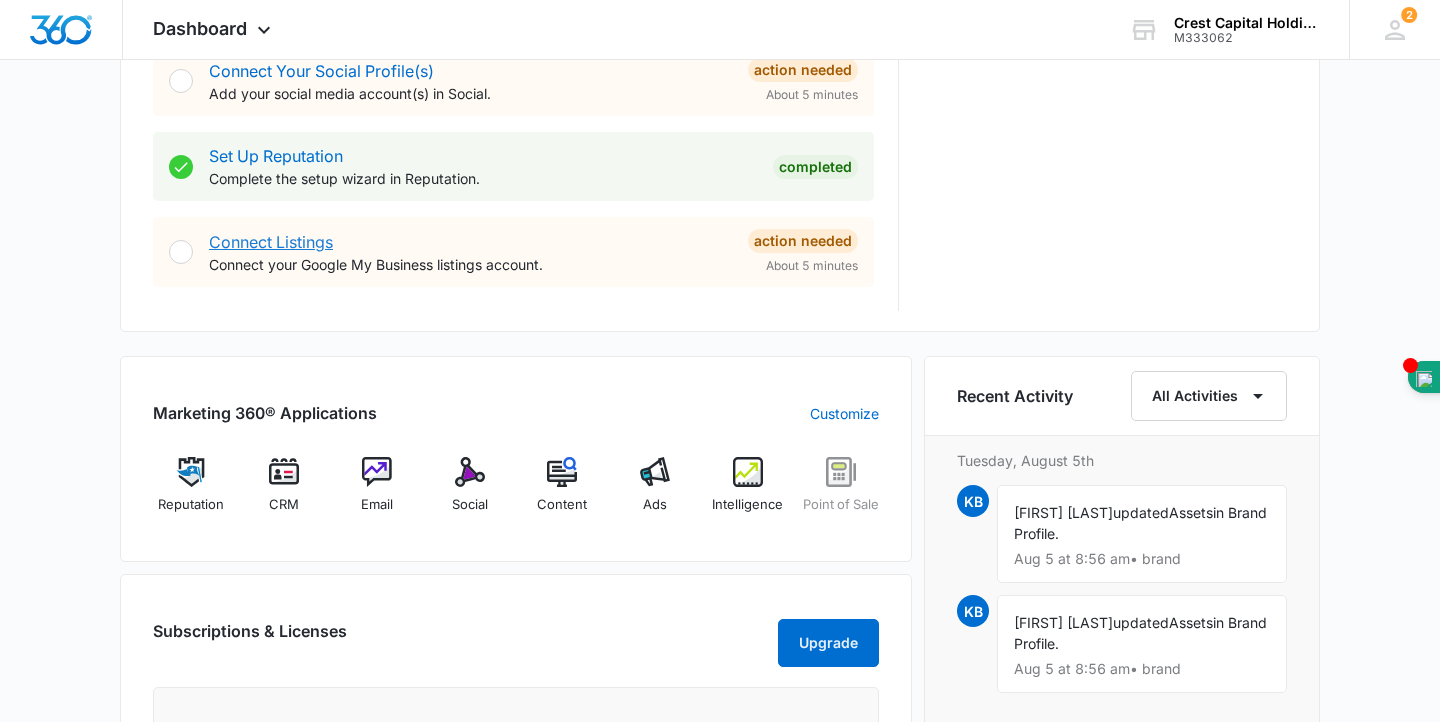click on "Connect Listings" at bounding box center [271, 242] 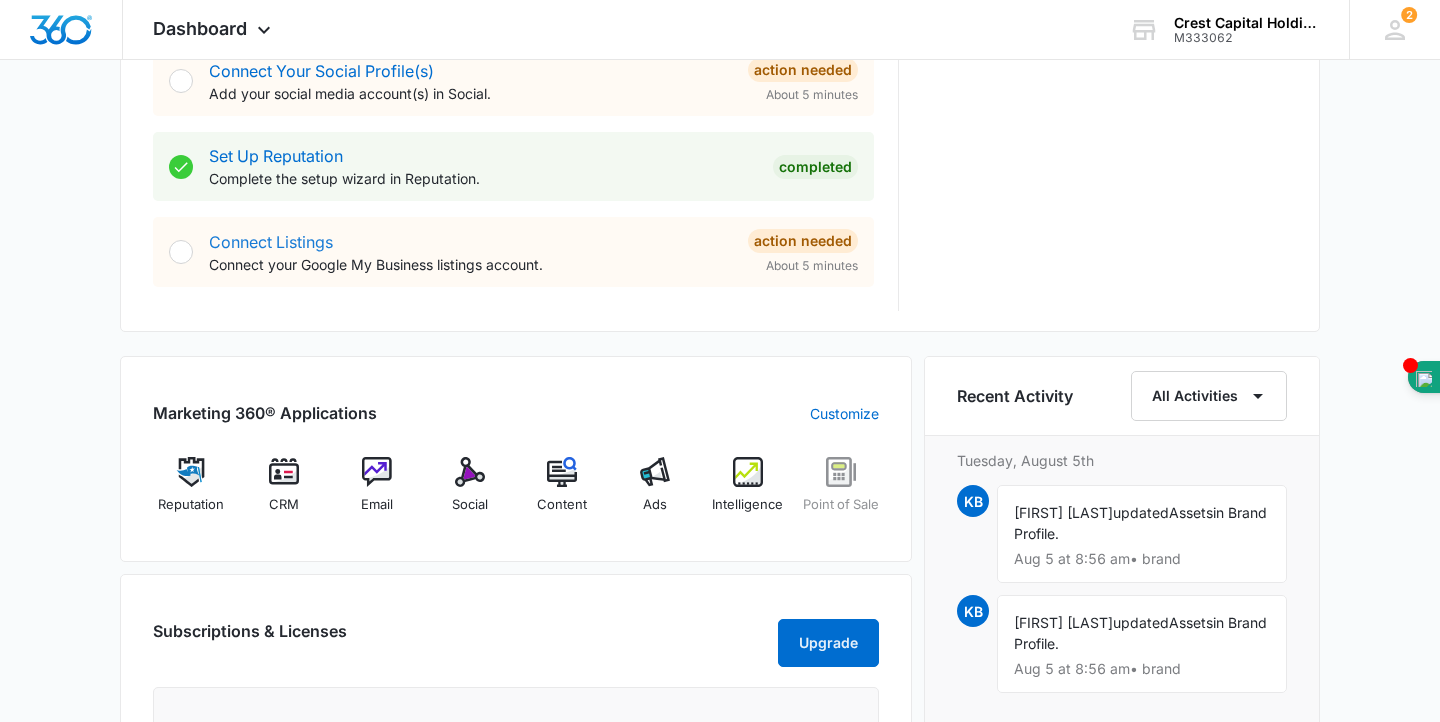 scroll, scrollTop: 0, scrollLeft: 0, axis: both 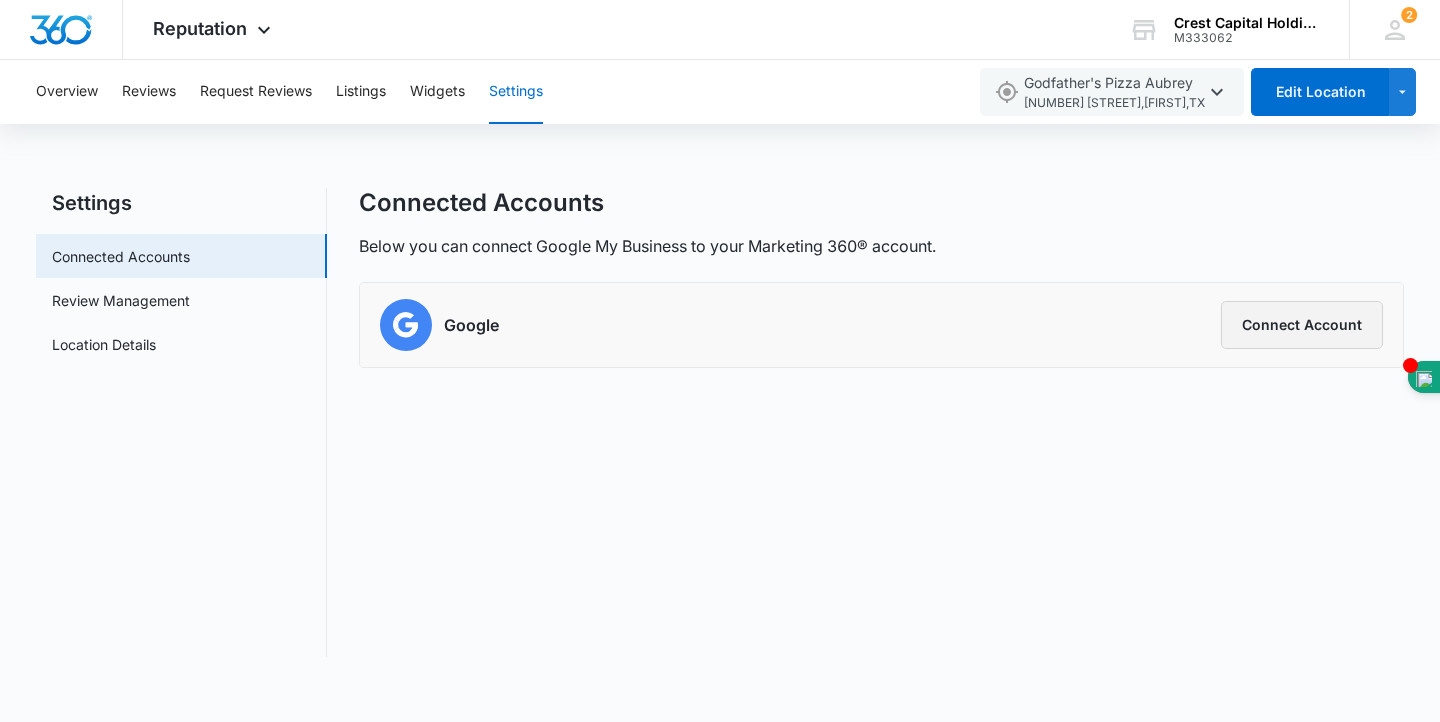 click on "Connect Account" at bounding box center [1302, 325] 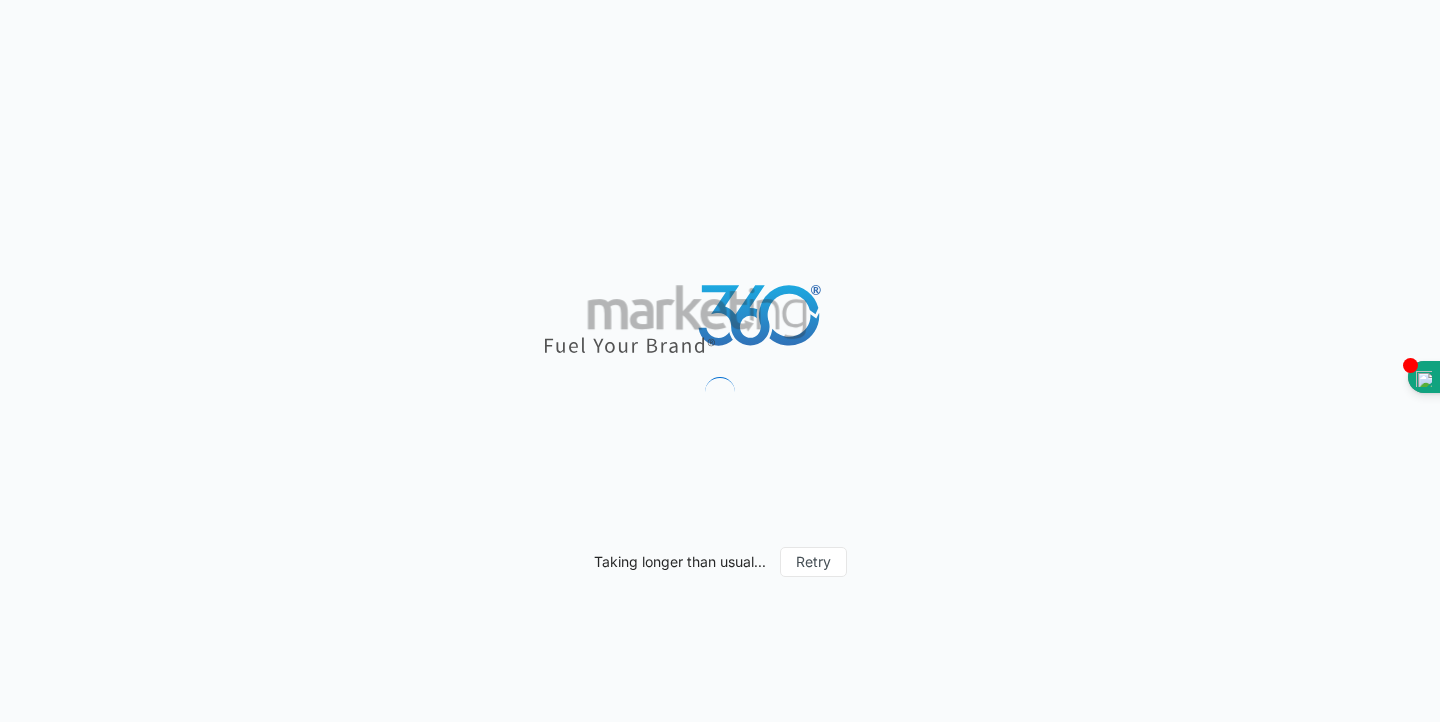 scroll, scrollTop: 0, scrollLeft: 0, axis: both 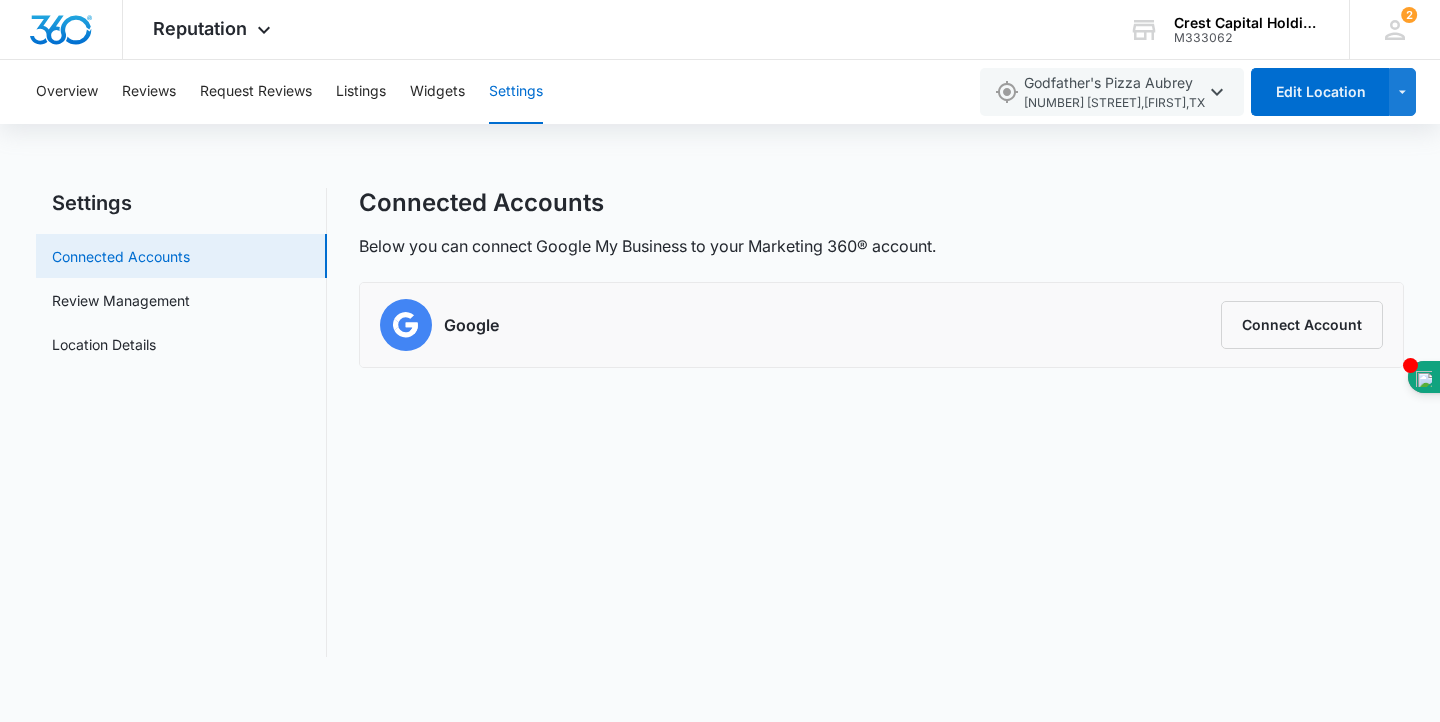 click on "Connected Accounts" at bounding box center (121, 256) 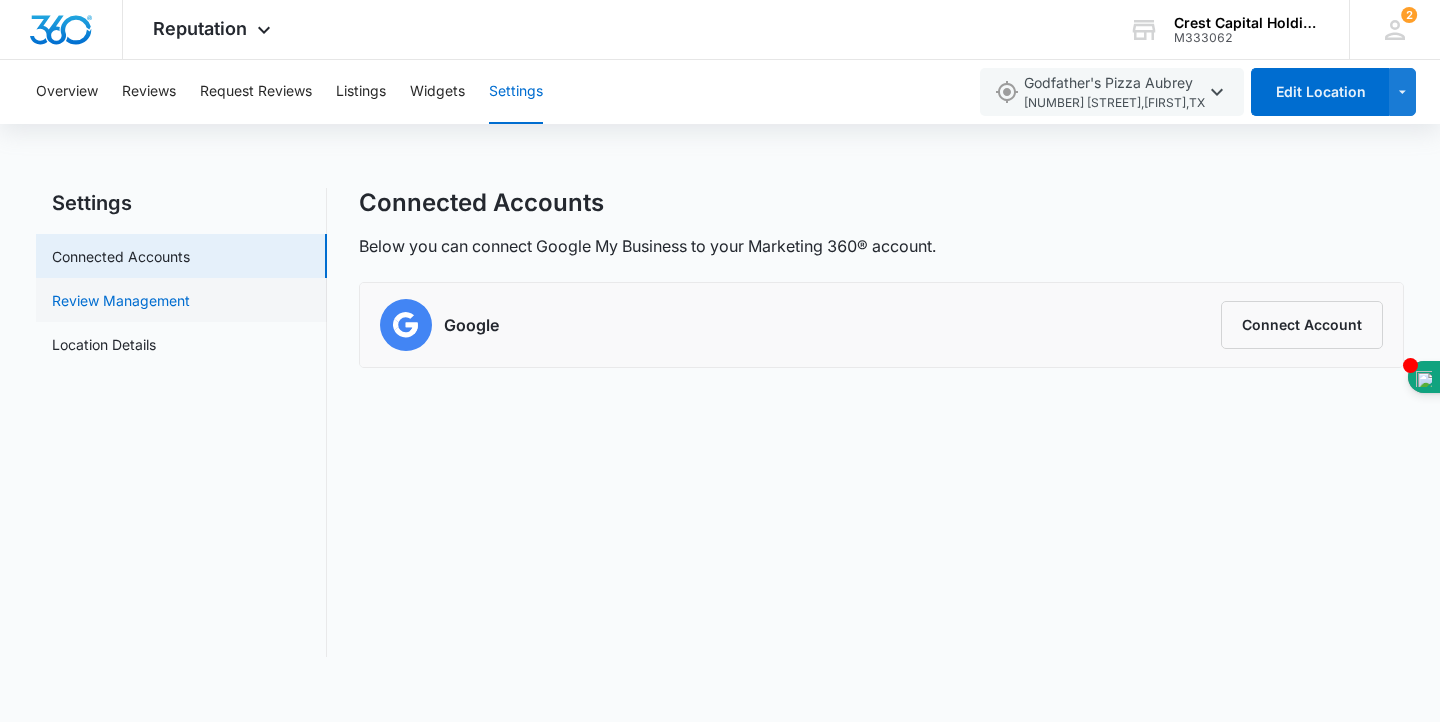 click on "Review Management" at bounding box center (121, 300) 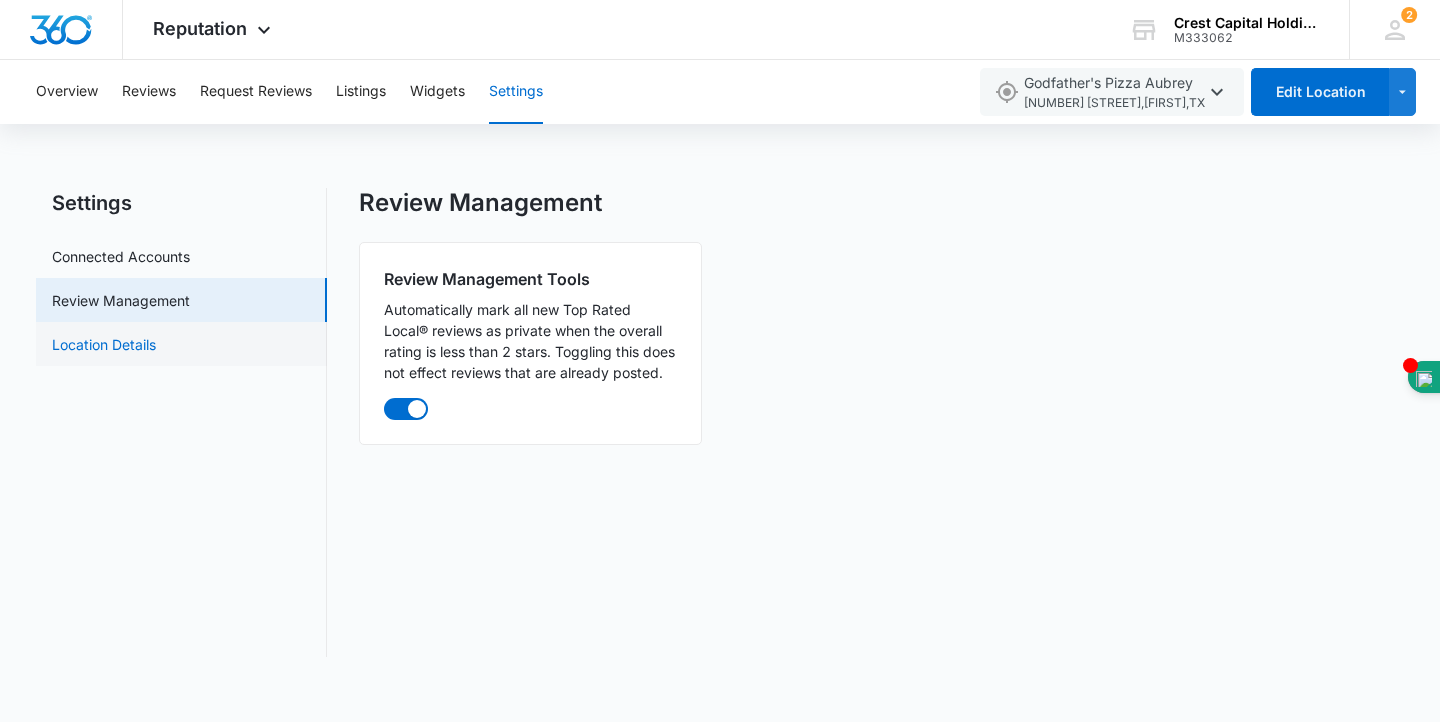 click on "Location Details" at bounding box center [104, 344] 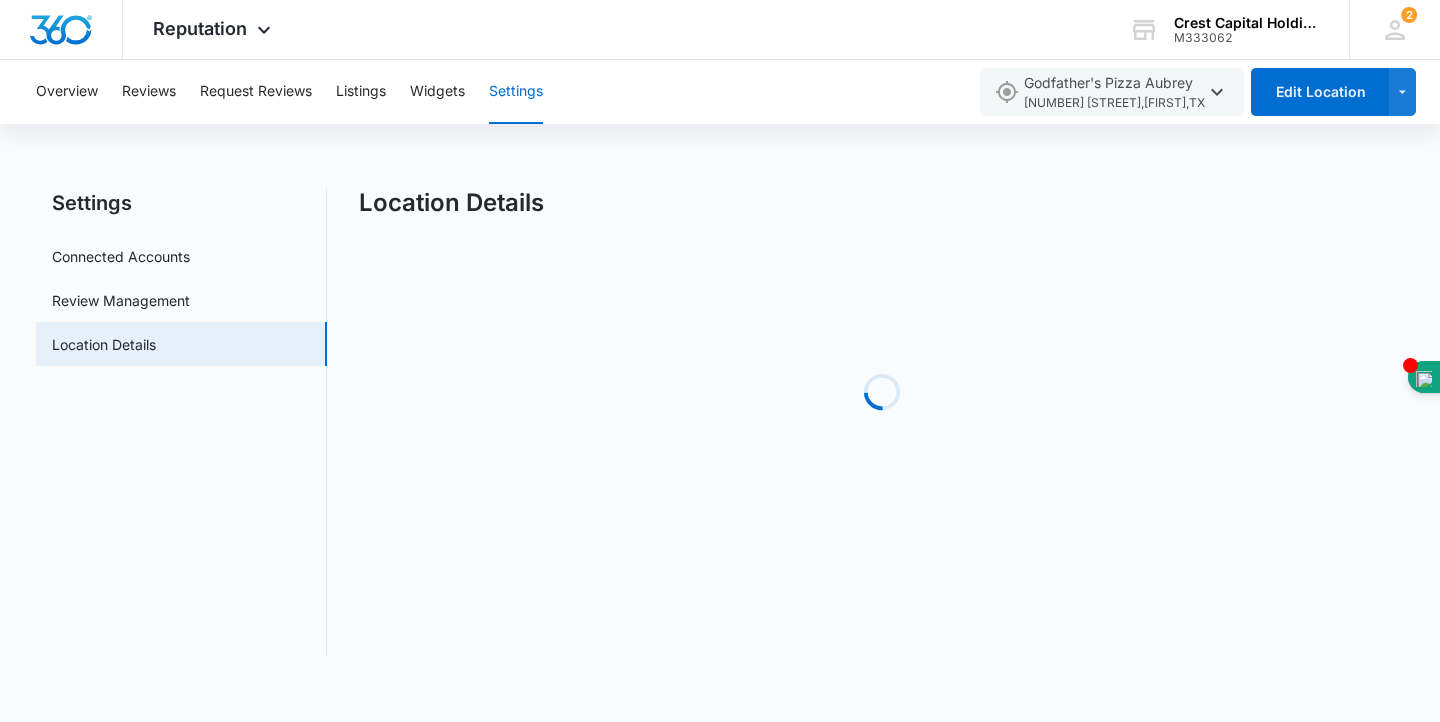 select on "Texas" 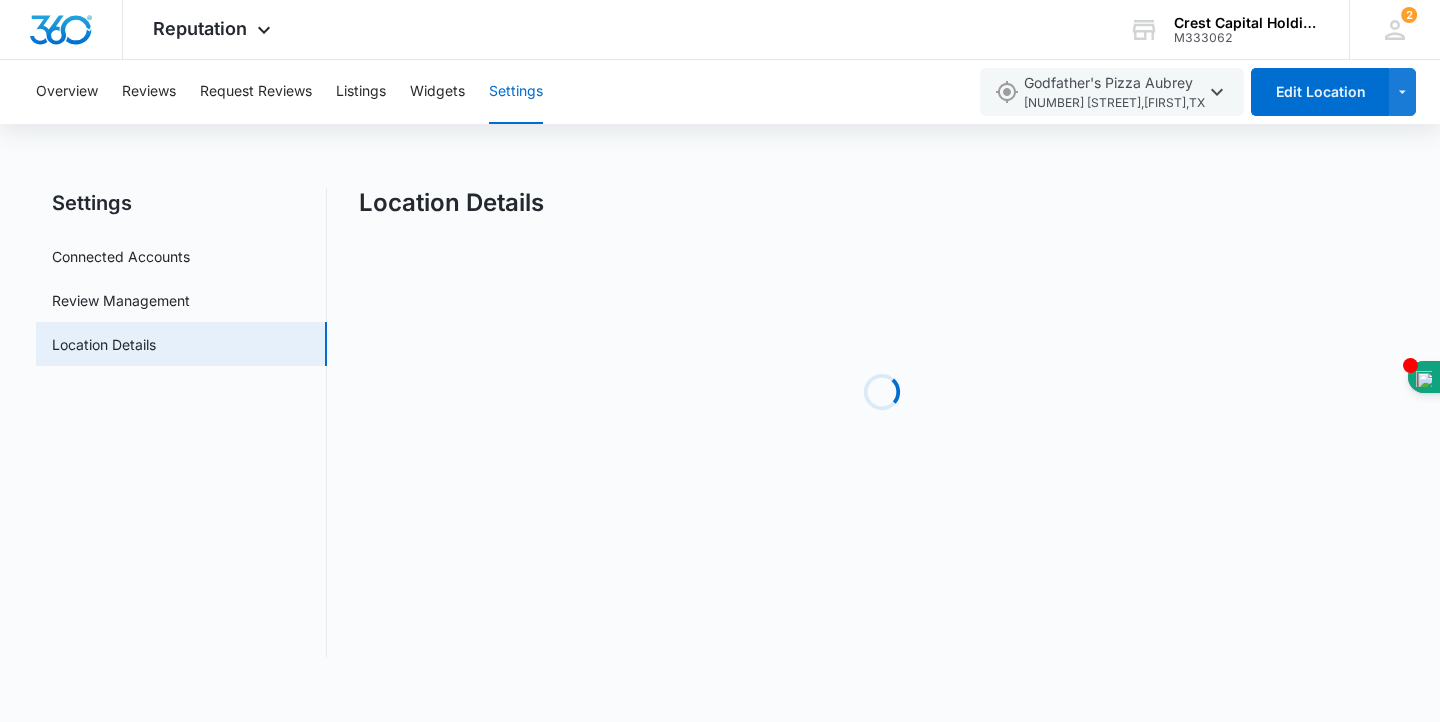 select on "2021" 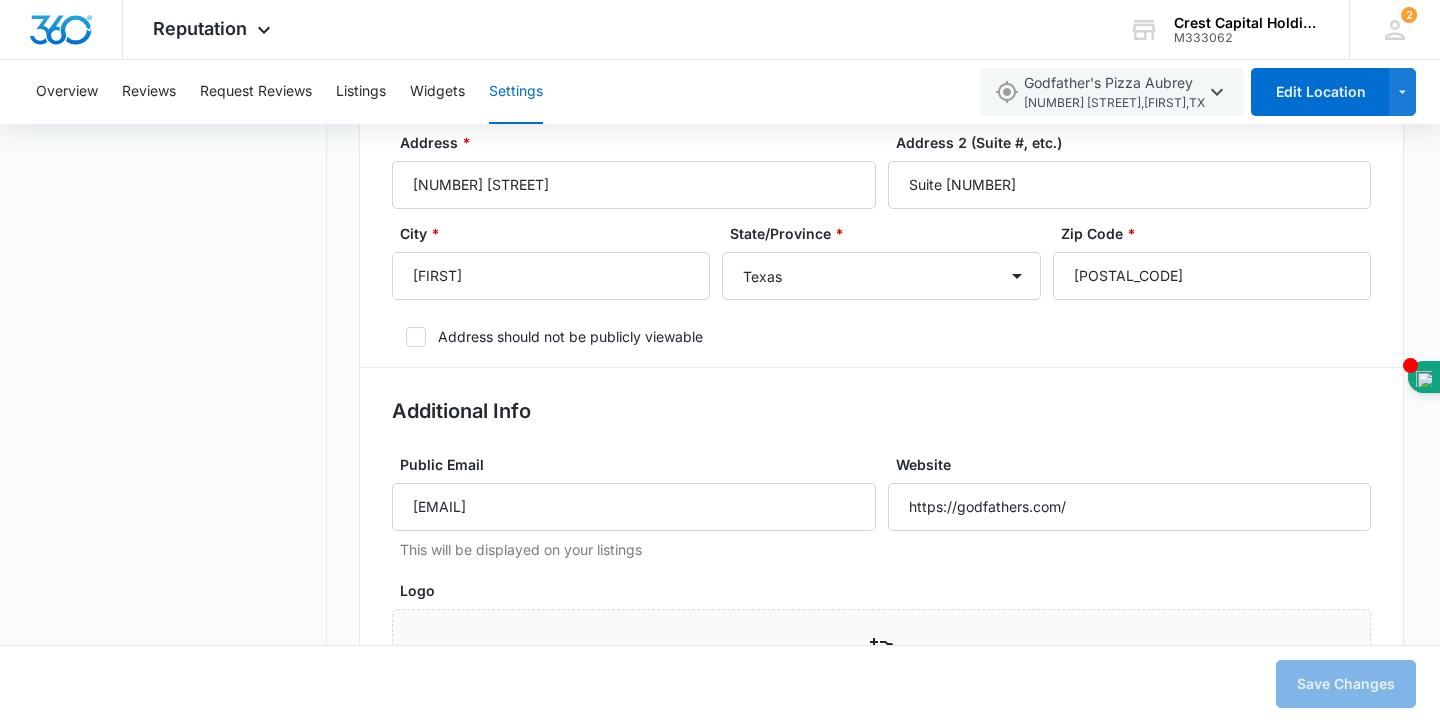 scroll, scrollTop: 0, scrollLeft: 0, axis: both 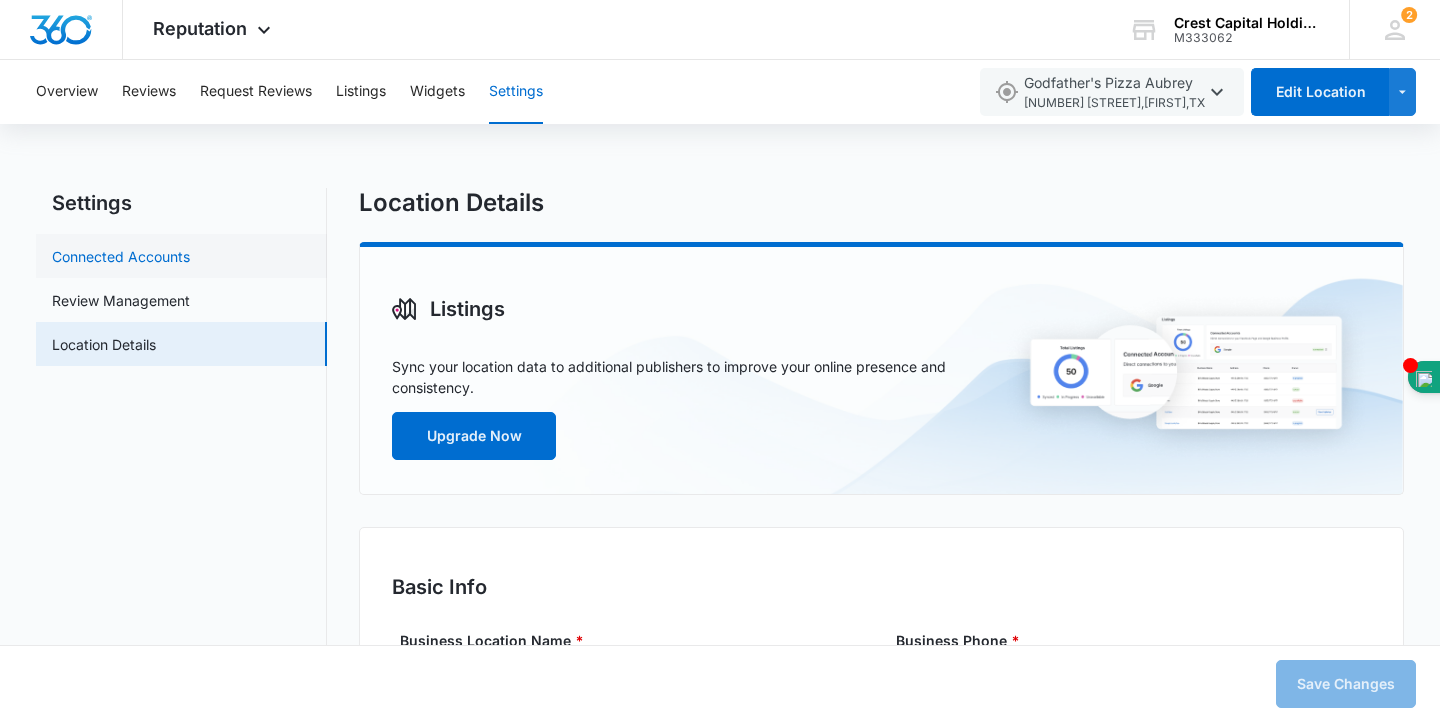 click on "Connected Accounts" at bounding box center (121, 256) 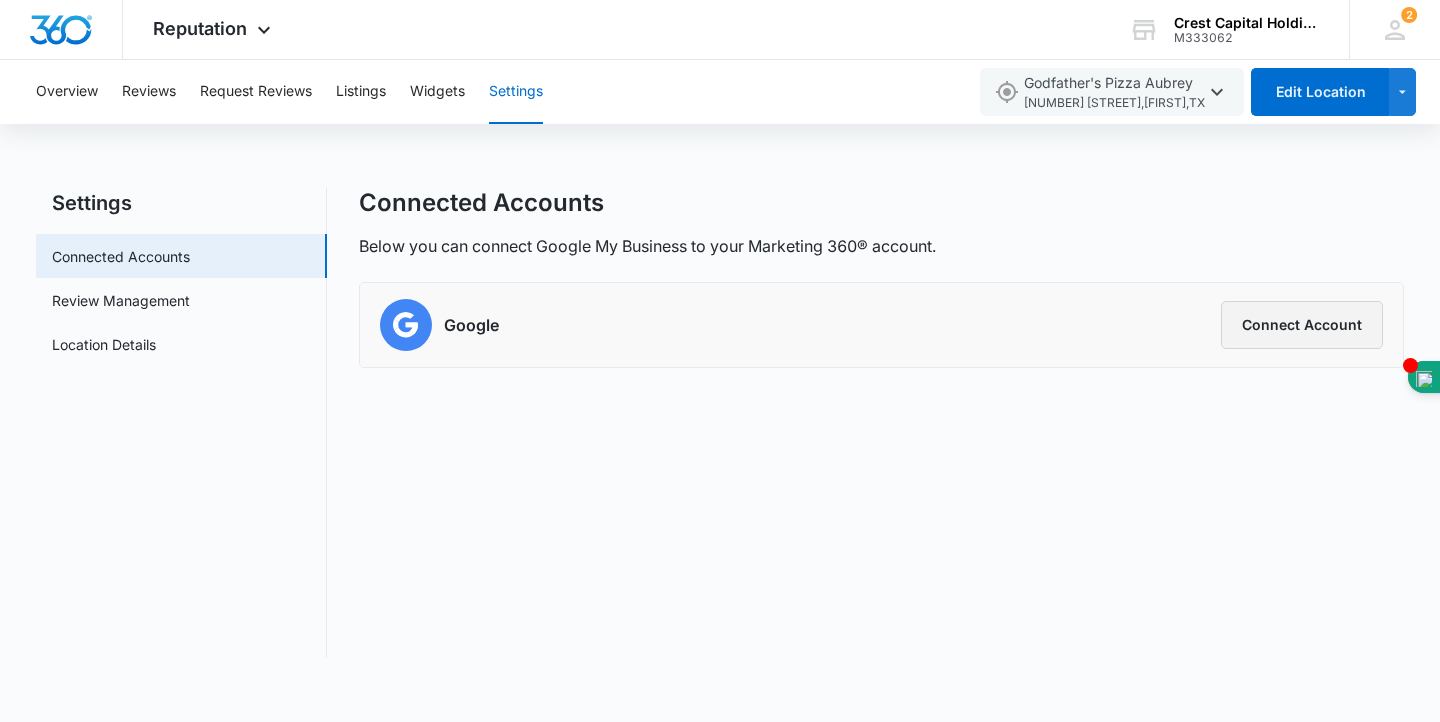 click on "Connect Account" at bounding box center [1302, 325] 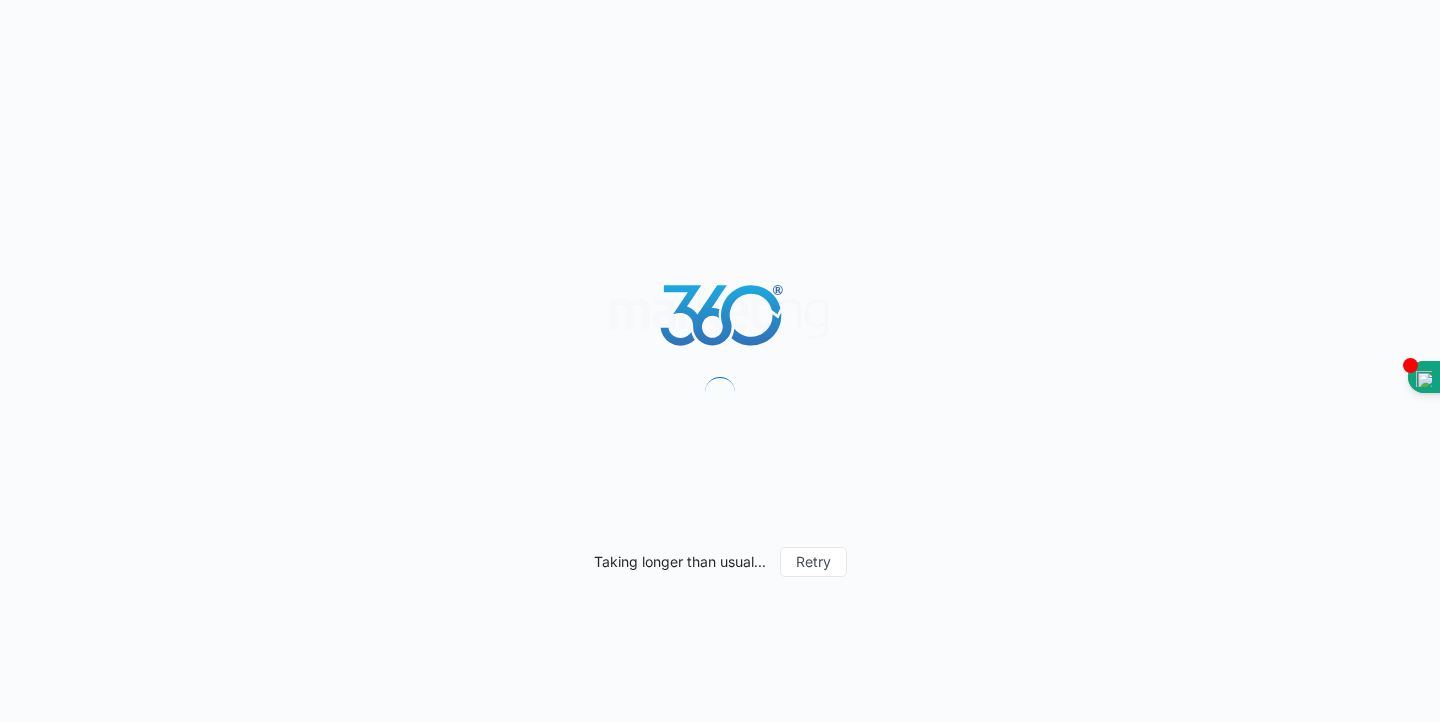 scroll, scrollTop: 0, scrollLeft: 0, axis: both 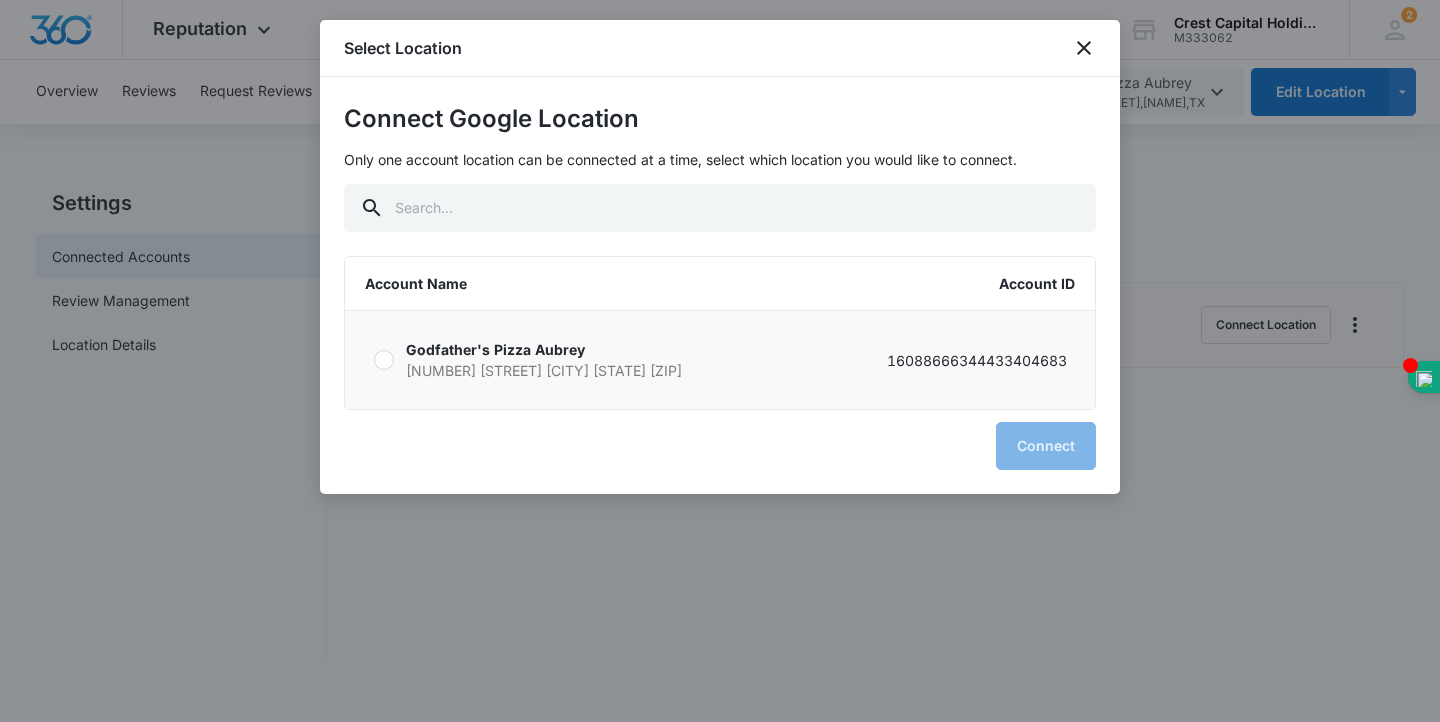 click at bounding box center (384, 360) 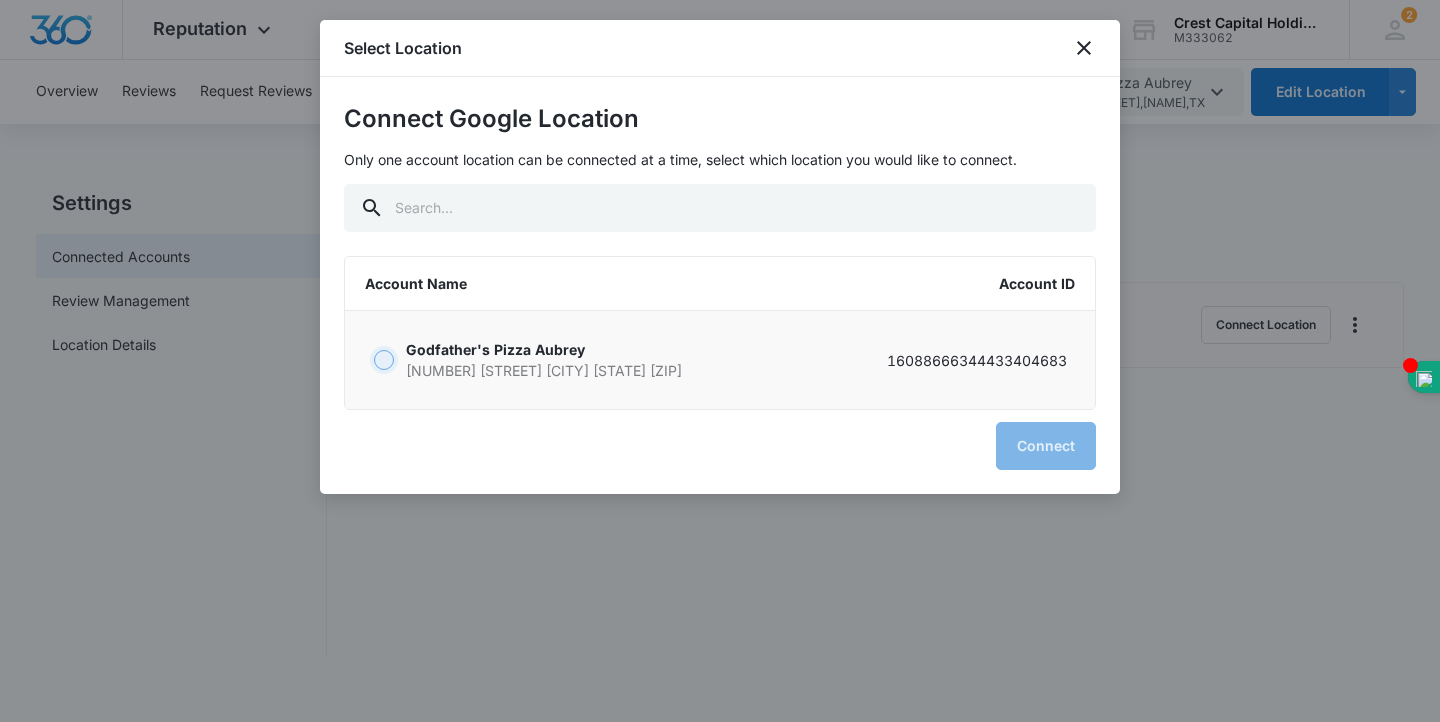 click on "[BUSINESS_NAME] [CITY] [NUMBER] [STREET] [CITY] [STATE] [ZIP] [NUMBER]" at bounding box center (373, 360) 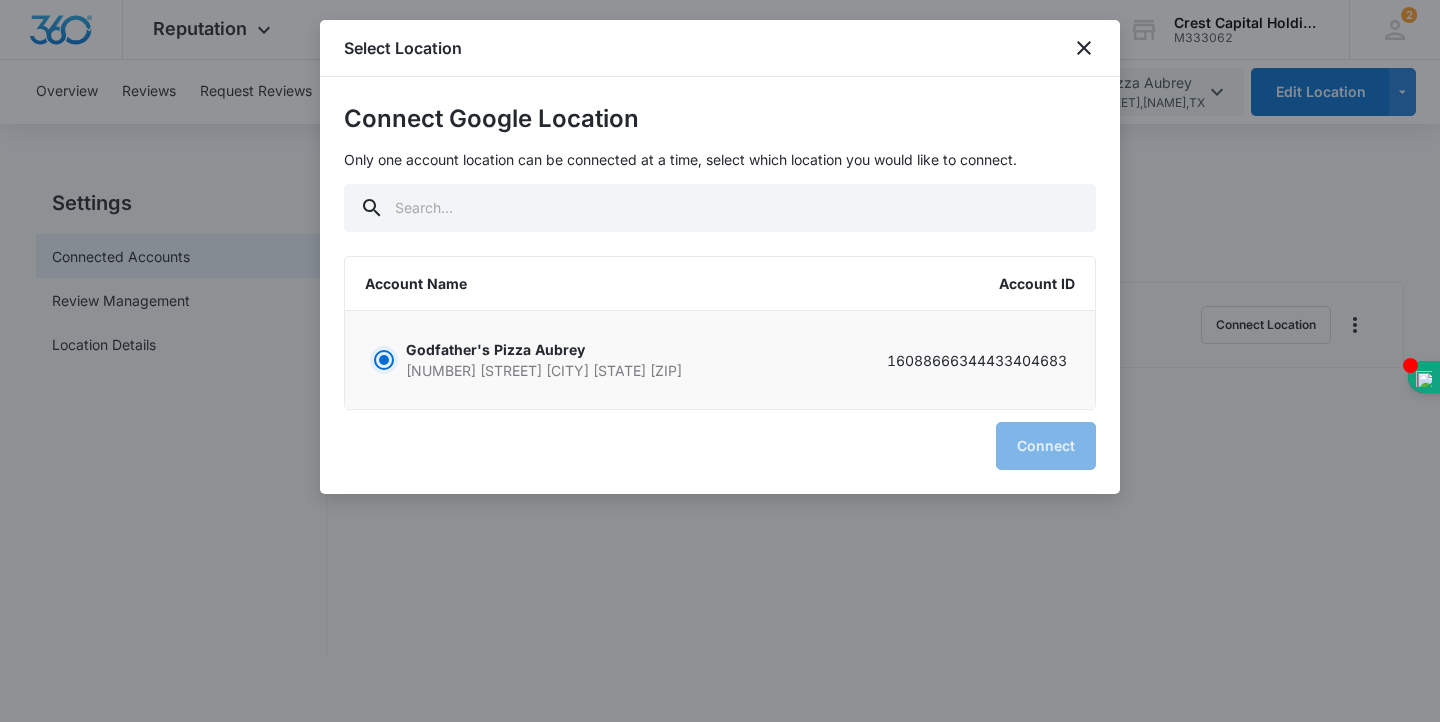 radio on "true" 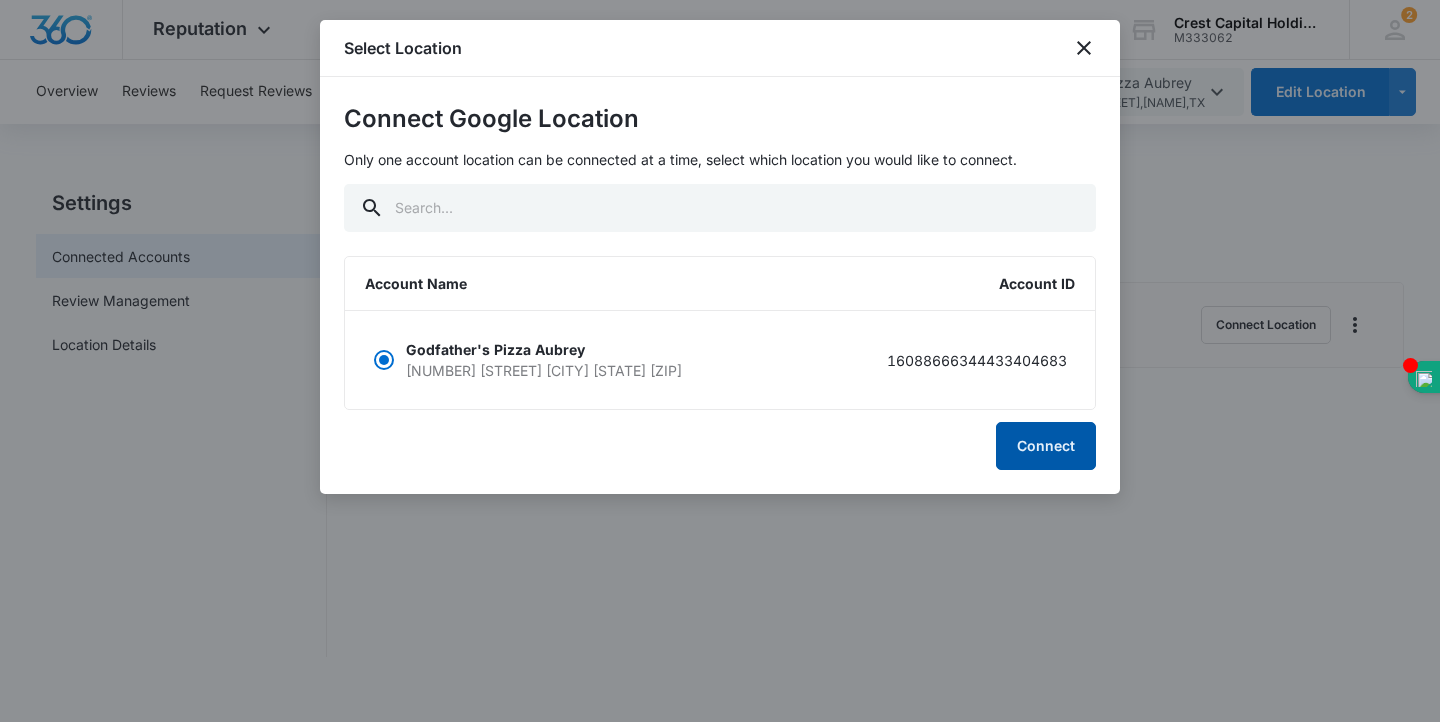 click on "Connect" at bounding box center (1046, 446) 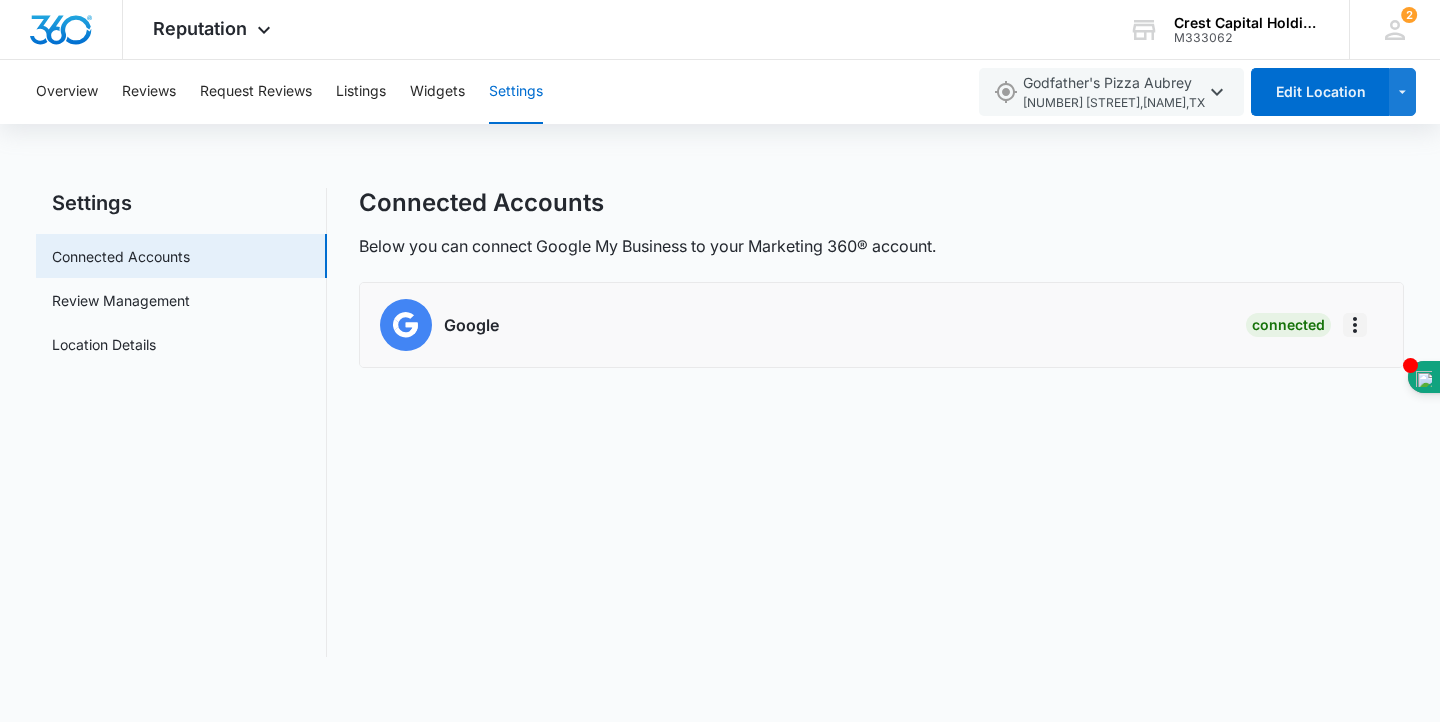 click 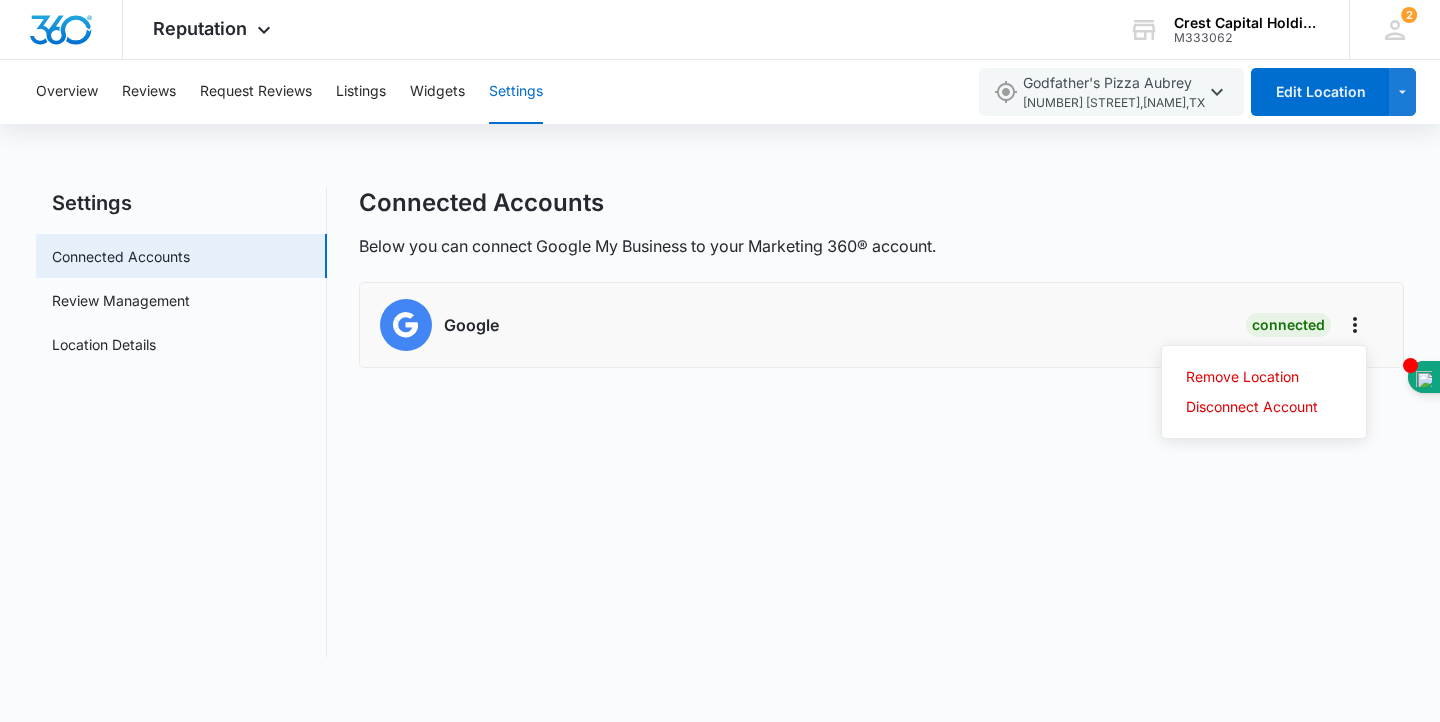 click on "Connected Accounts Below you can connect Google My Business to your Marketing 360® account. Google Connected Remove Location Disconnect Account" at bounding box center (881, 422) 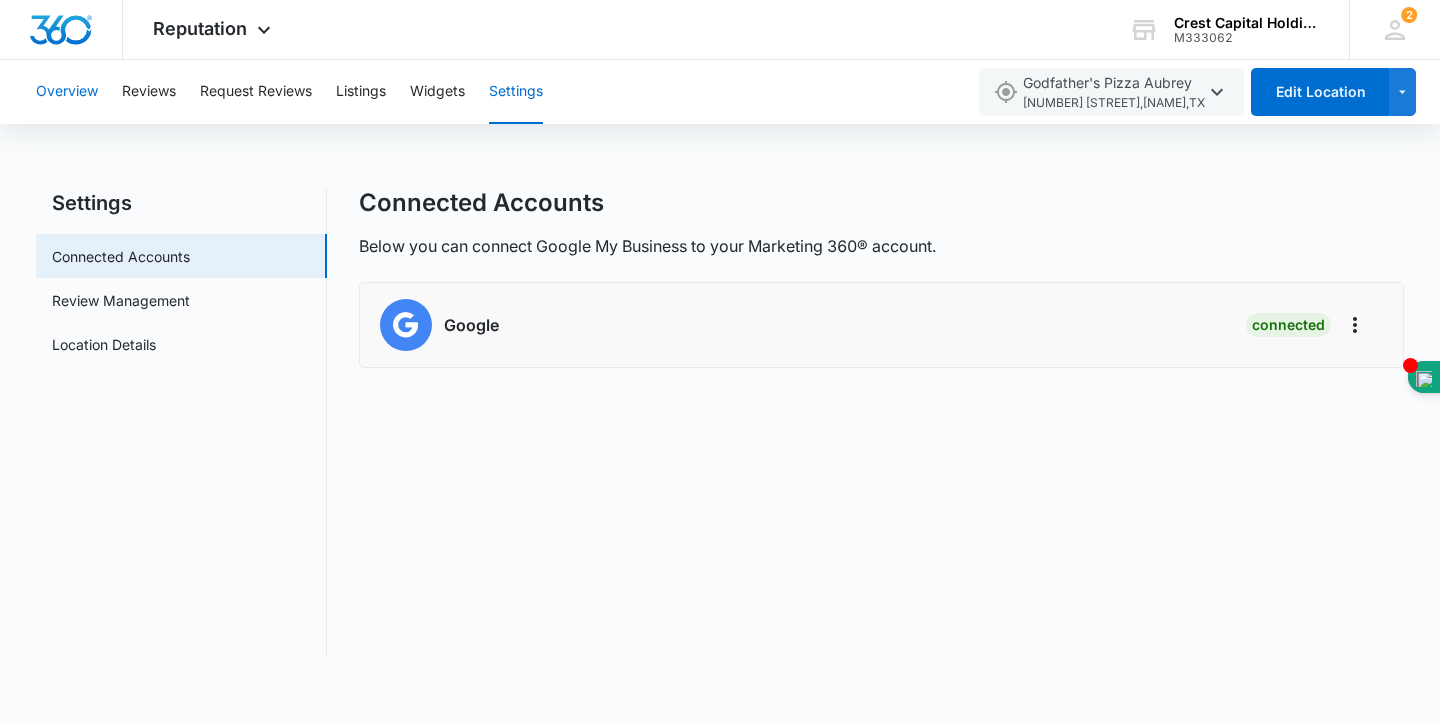 click on "Overview" at bounding box center (67, 92) 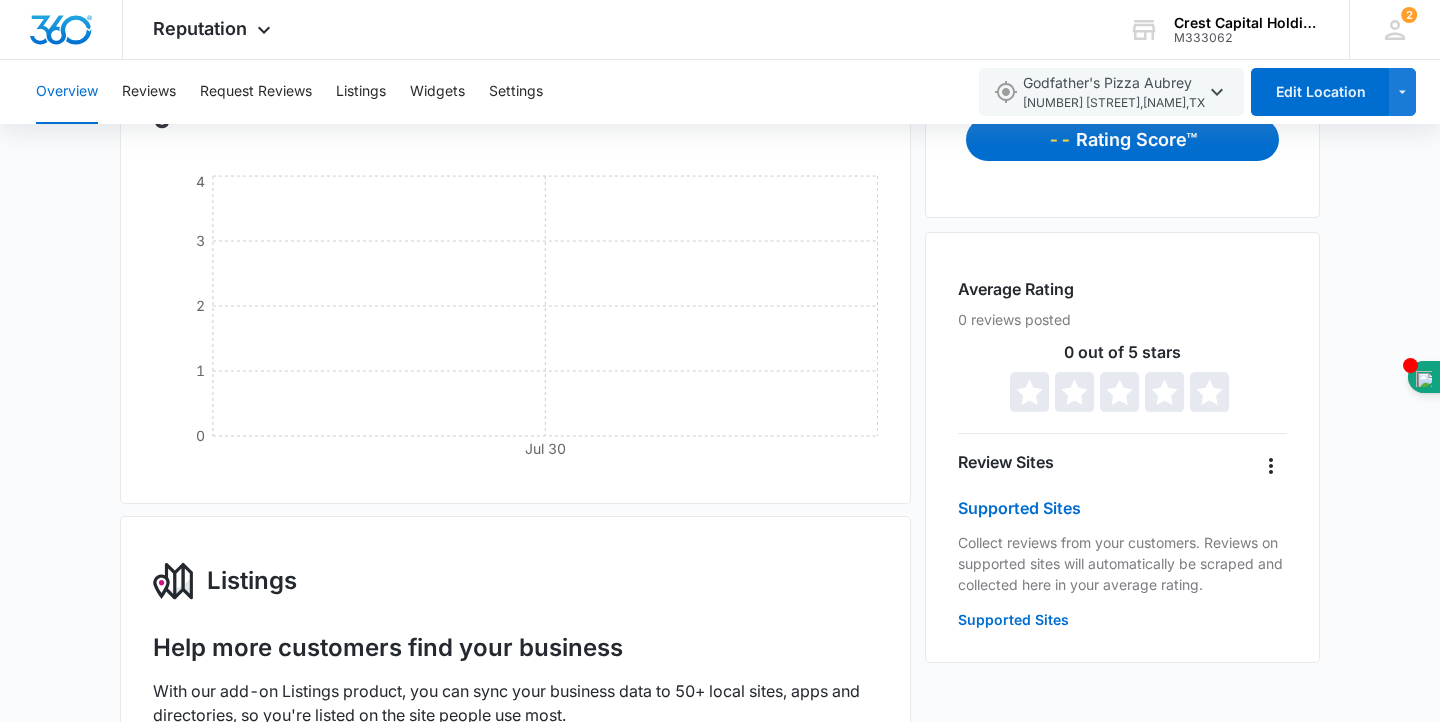 scroll, scrollTop: 0, scrollLeft: 0, axis: both 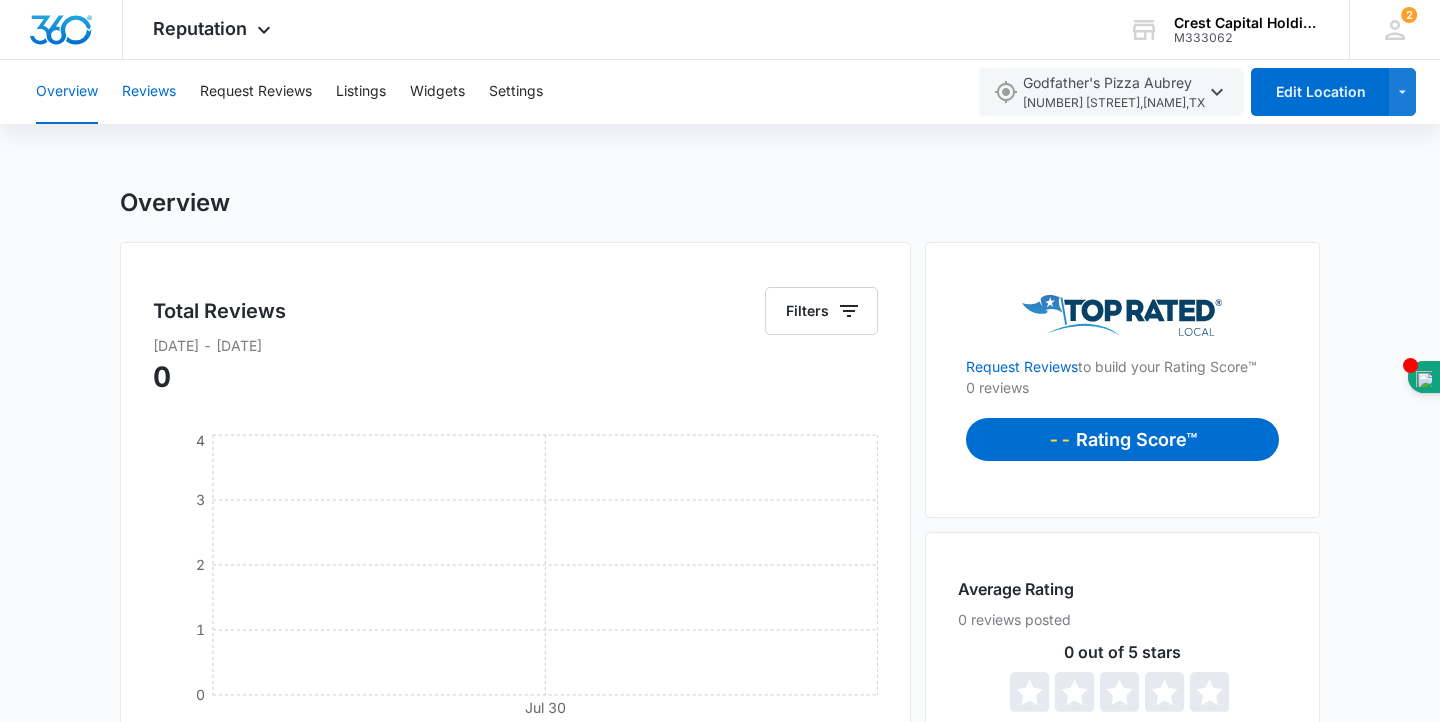 click on "Reviews" at bounding box center (149, 92) 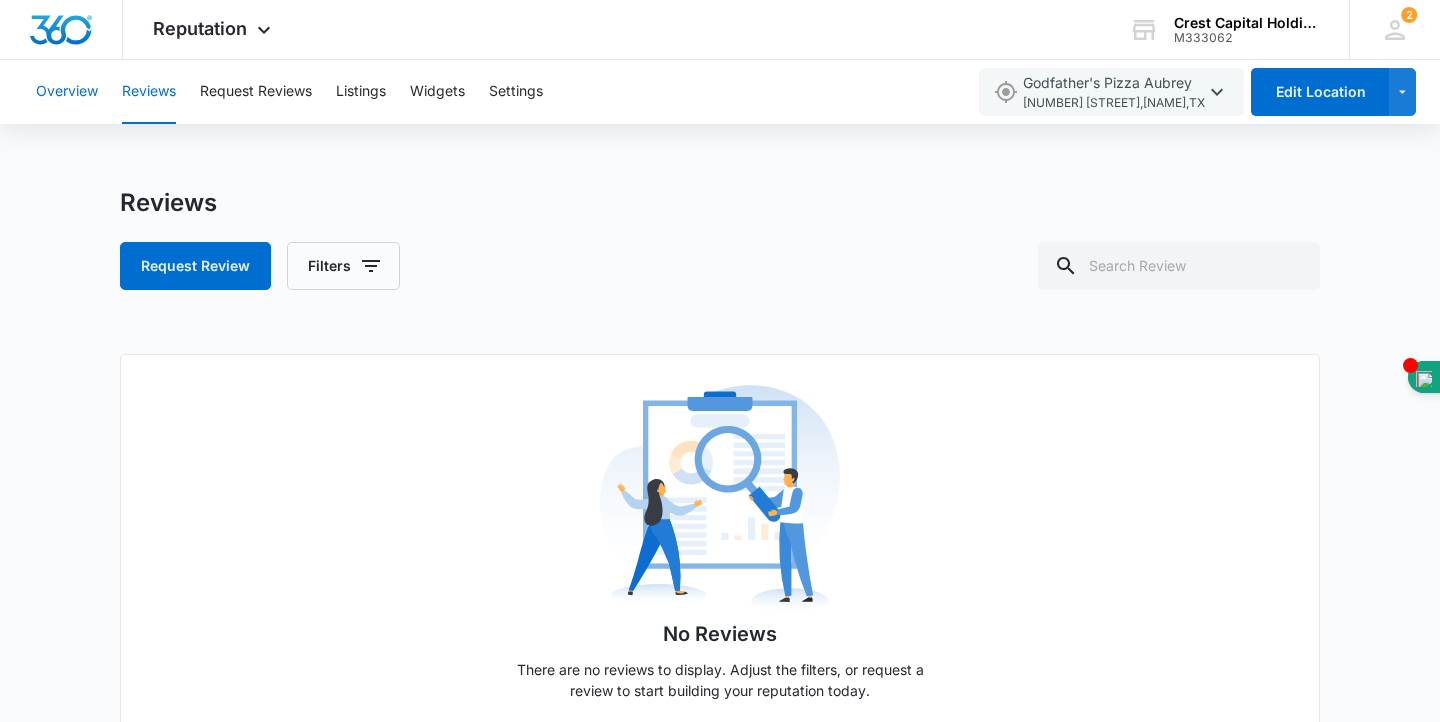 click on "Overview" at bounding box center [67, 92] 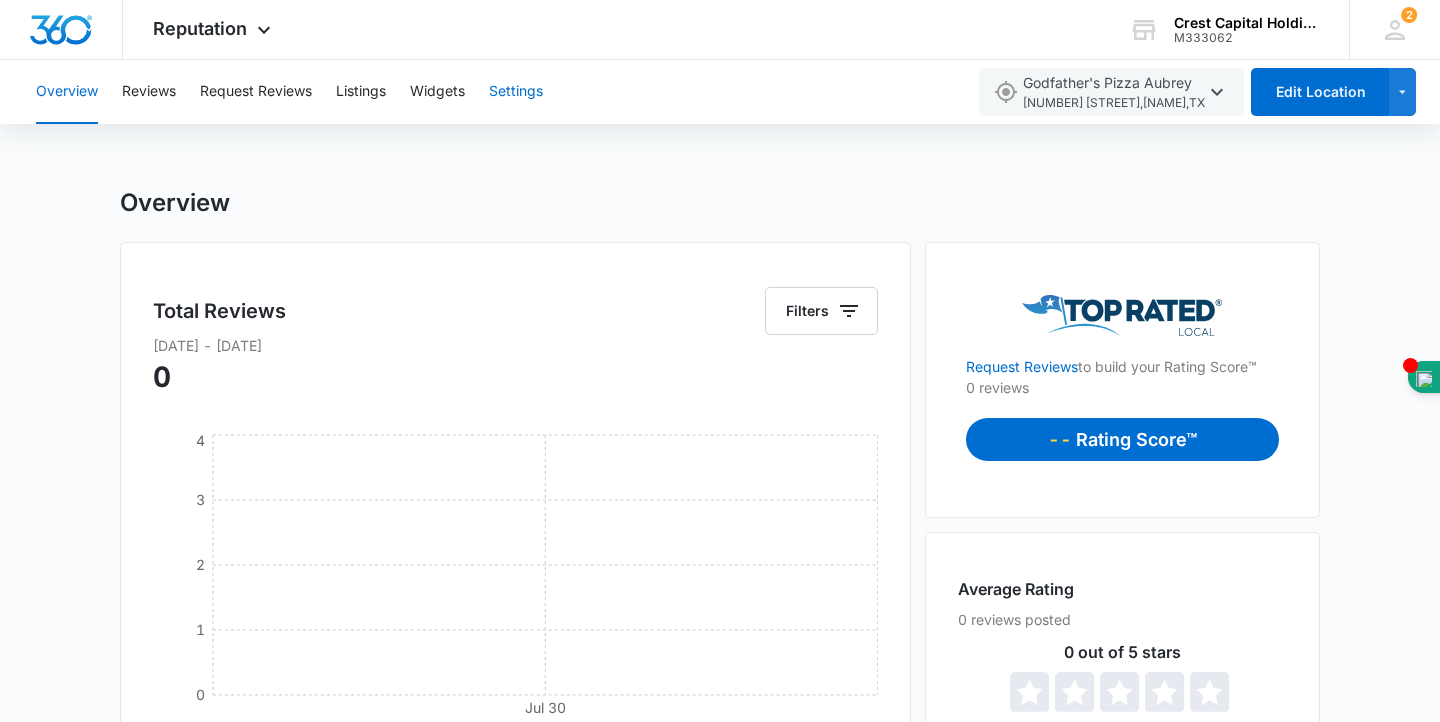 click on "Settings" at bounding box center [516, 92] 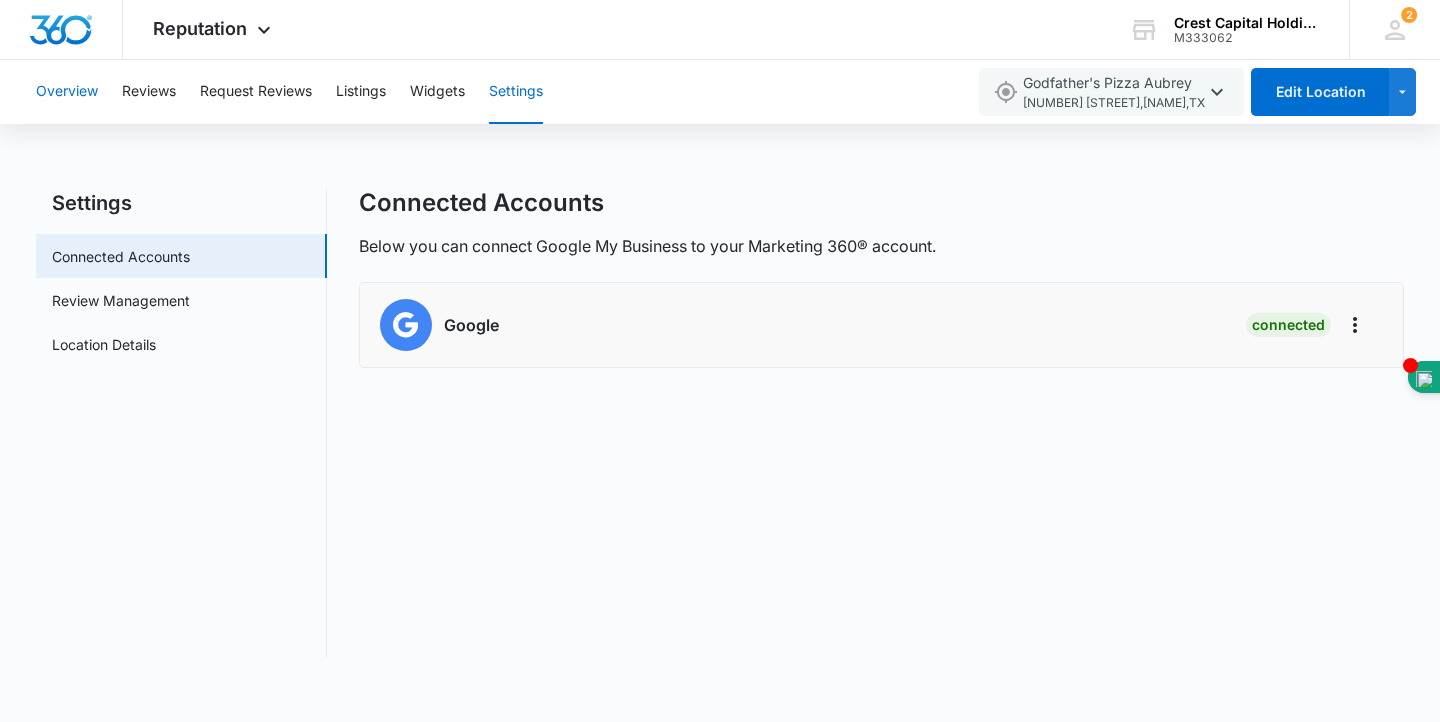 click on "Overview" at bounding box center (67, 92) 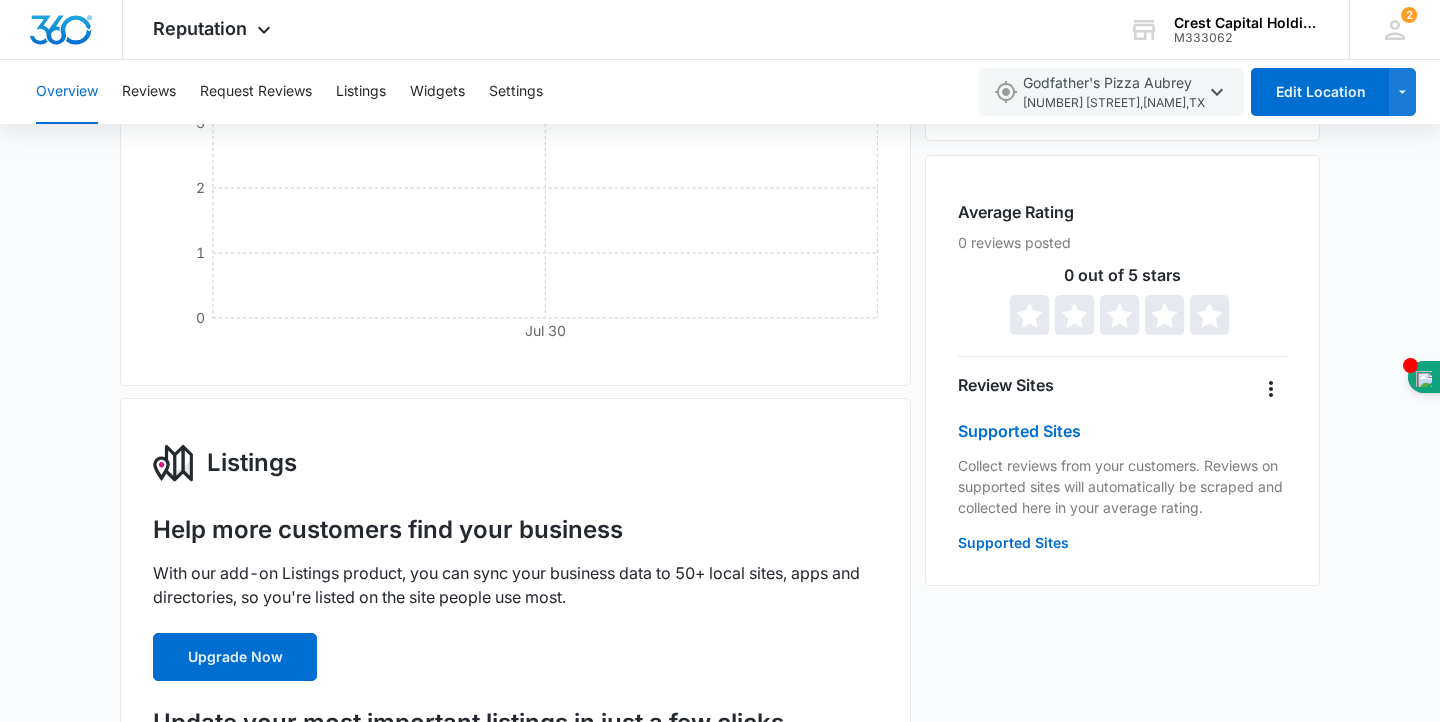 scroll, scrollTop: 0, scrollLeft: 0, axis: both 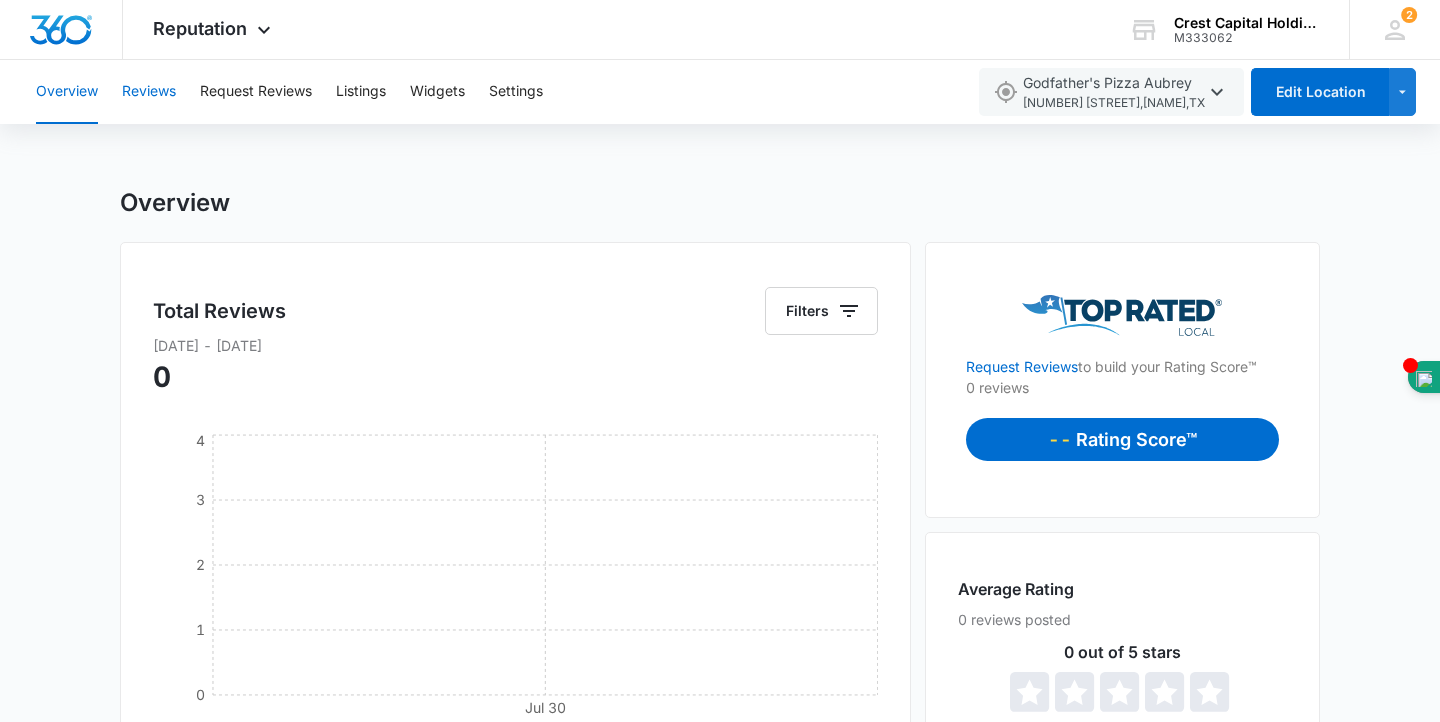 click on "Reviews" at bounding box center [149, 92] 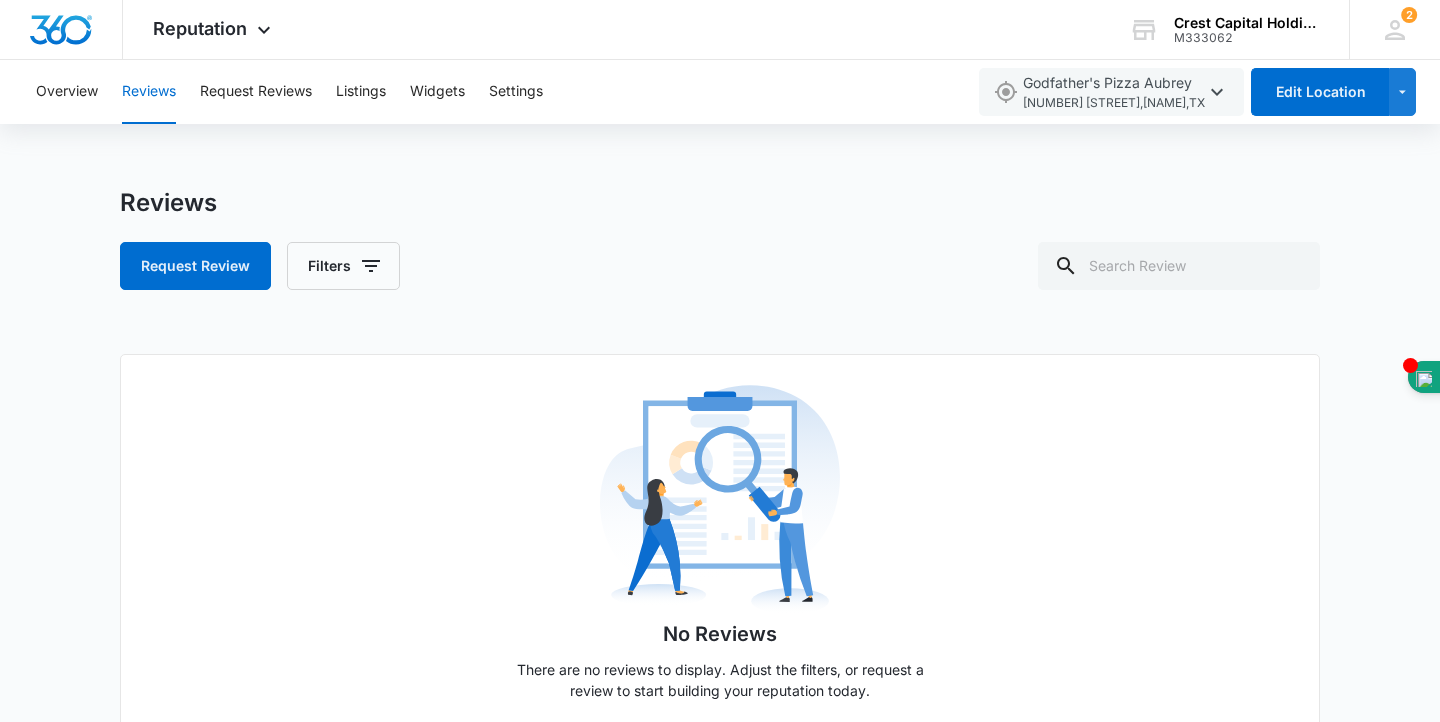 scroll, scrollTop: 3, scrollLeft: 0, axis: vertical 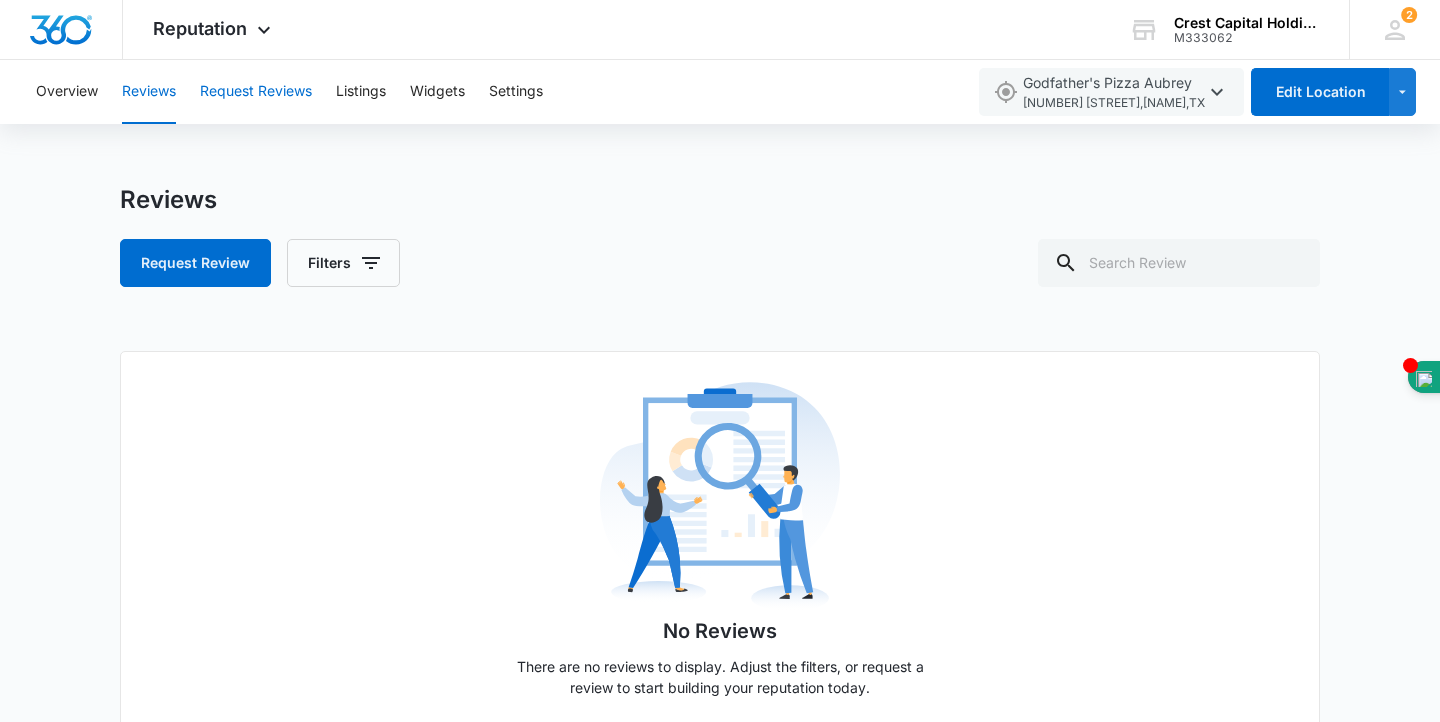 click on "Request Reviews" at bounding box center (256, 92) 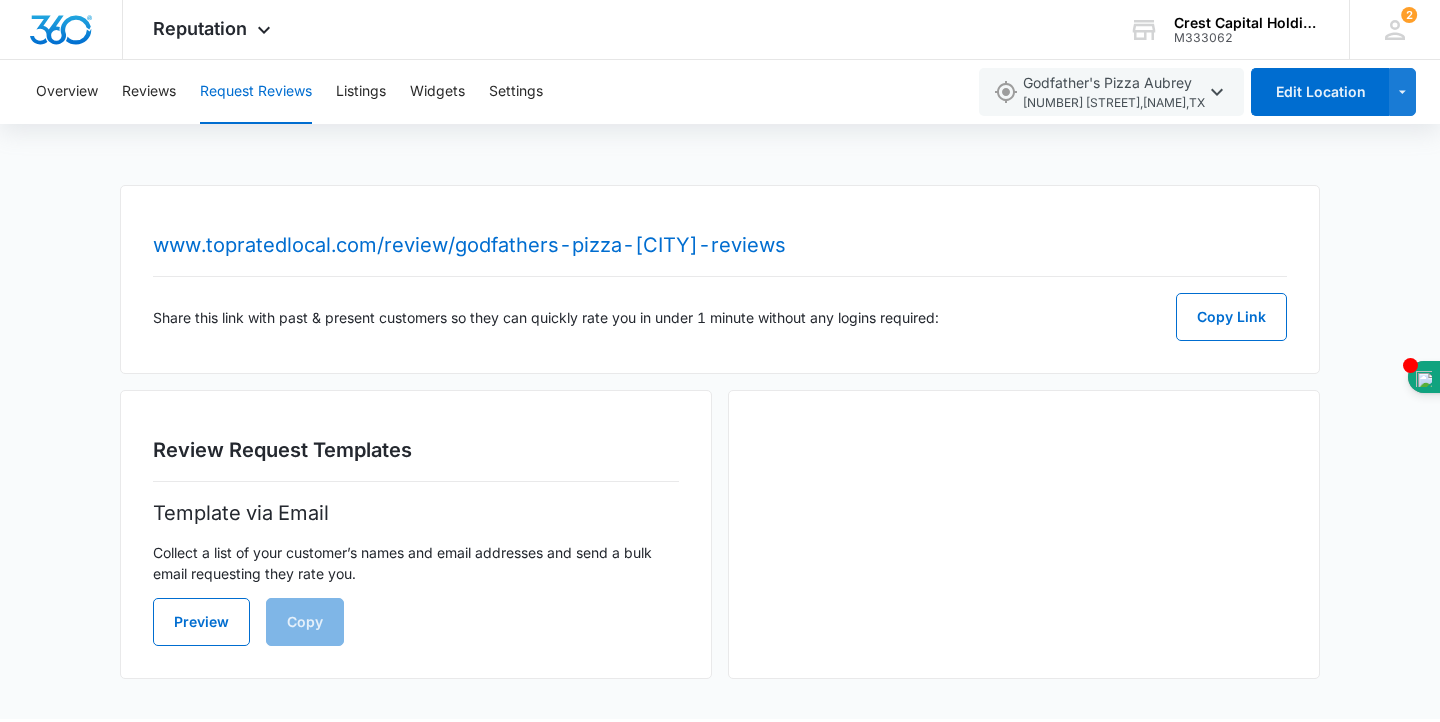 scroll, scrollTop: 0, scrollLeft: 0, axis: both 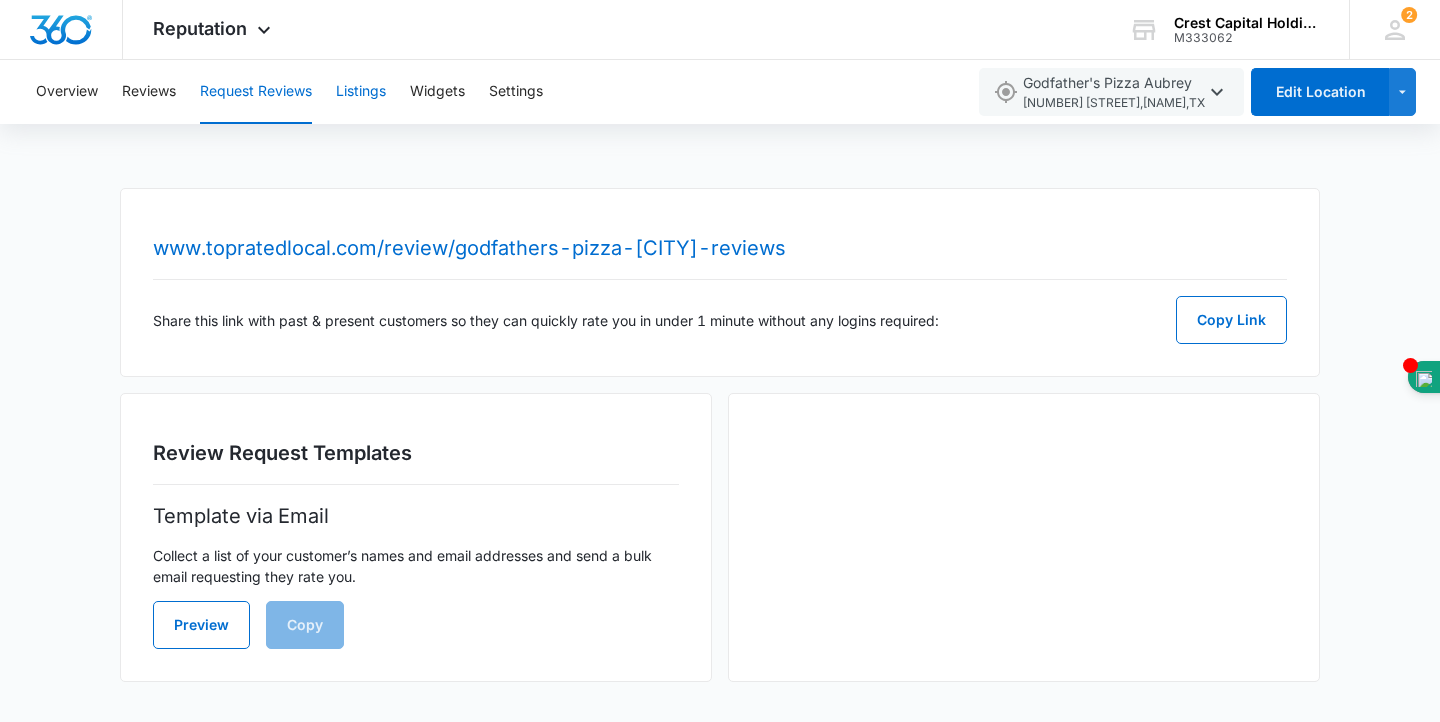 click on "Listings" at bounding box center (361, 92) 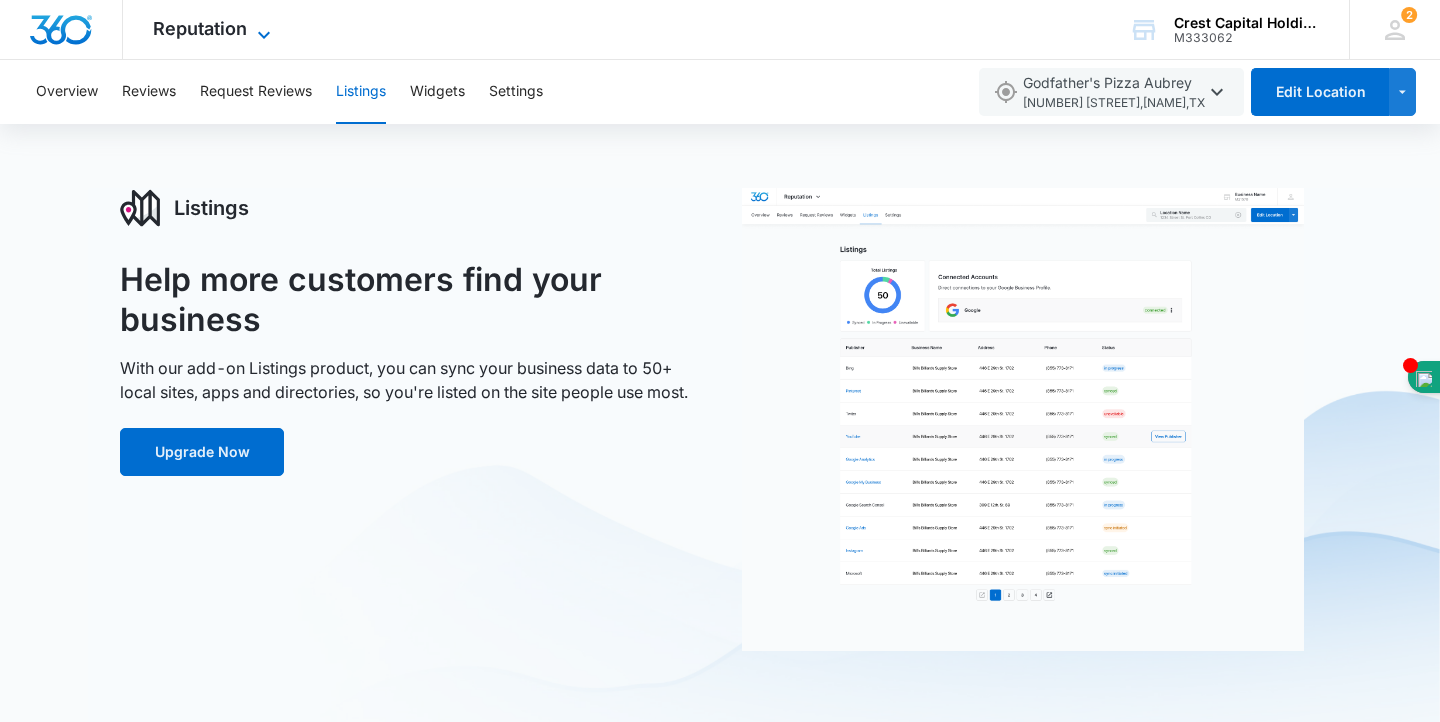 click on "Reputation" at bounding box center (200, 28) 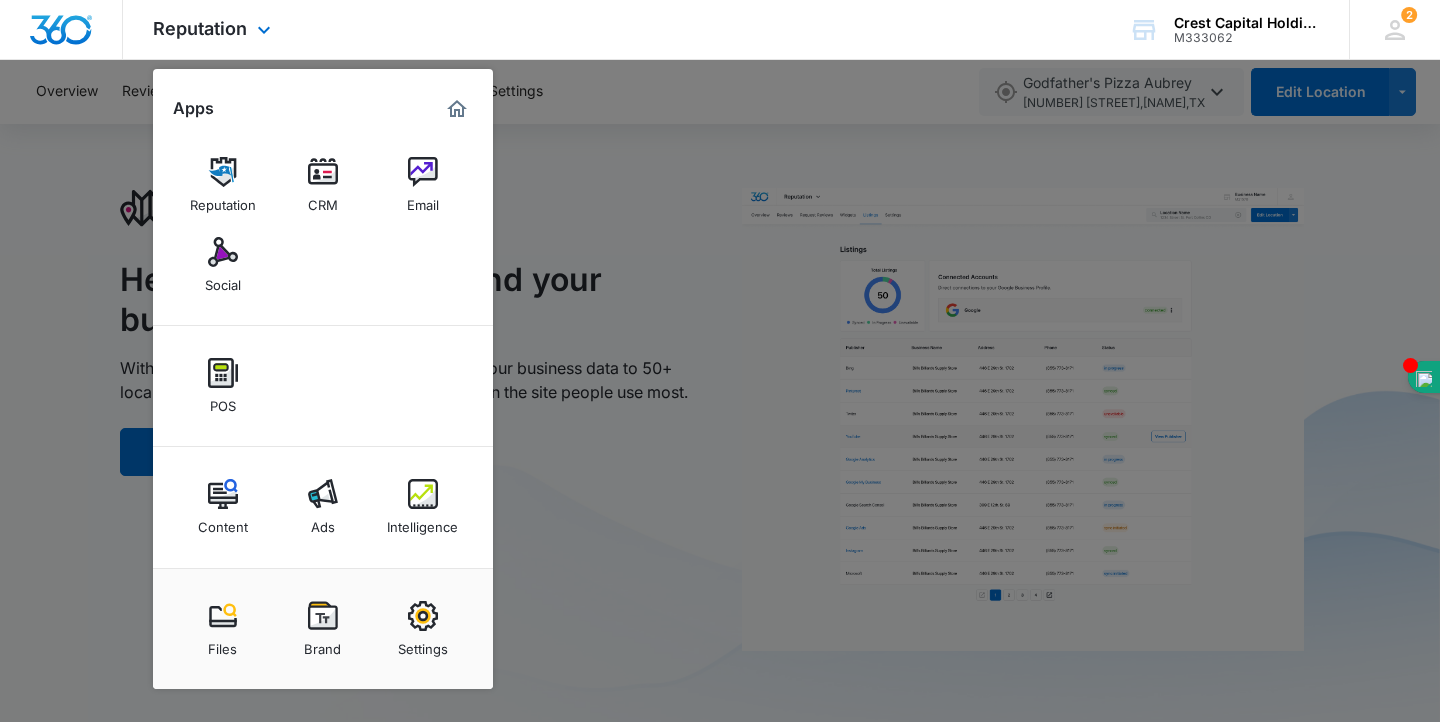 click at bounding box center (457, 109) 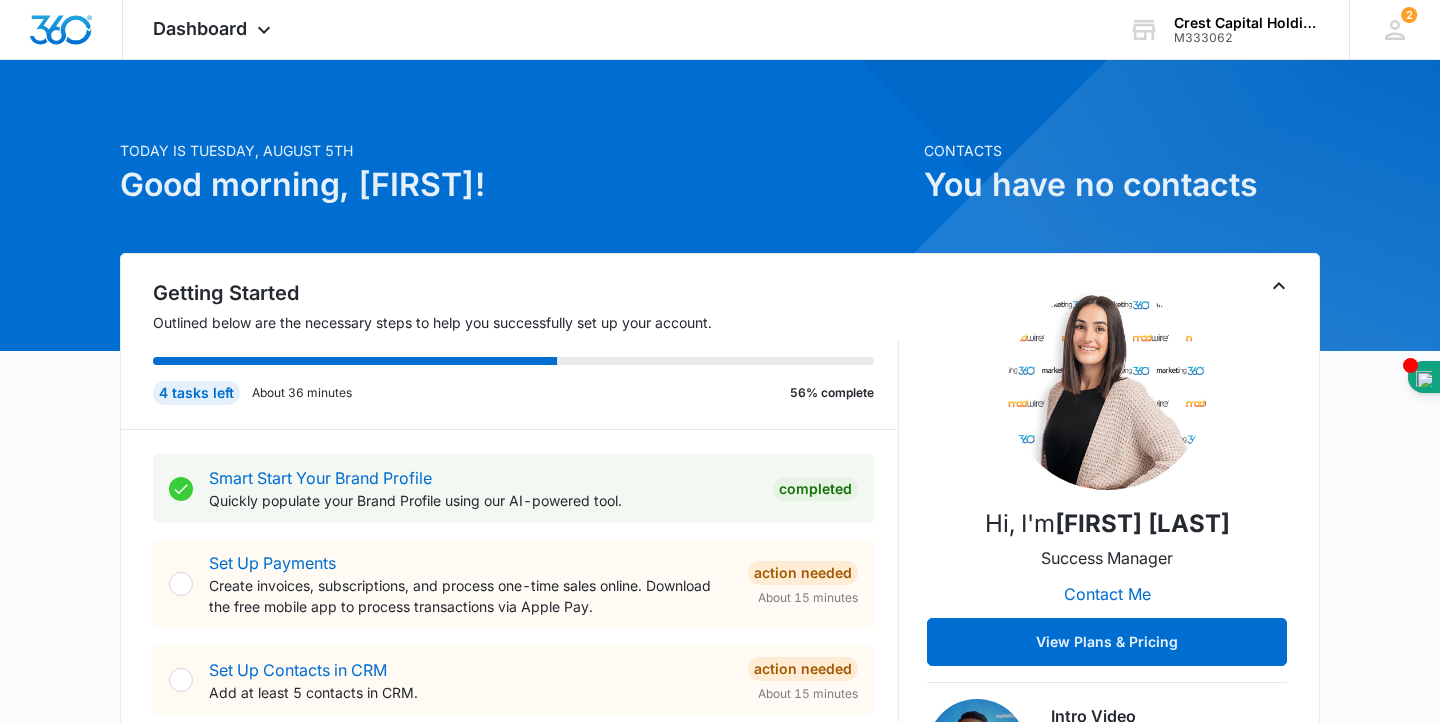 scroll, scrollTop: 0, scrollLeft: 0, axis: both 